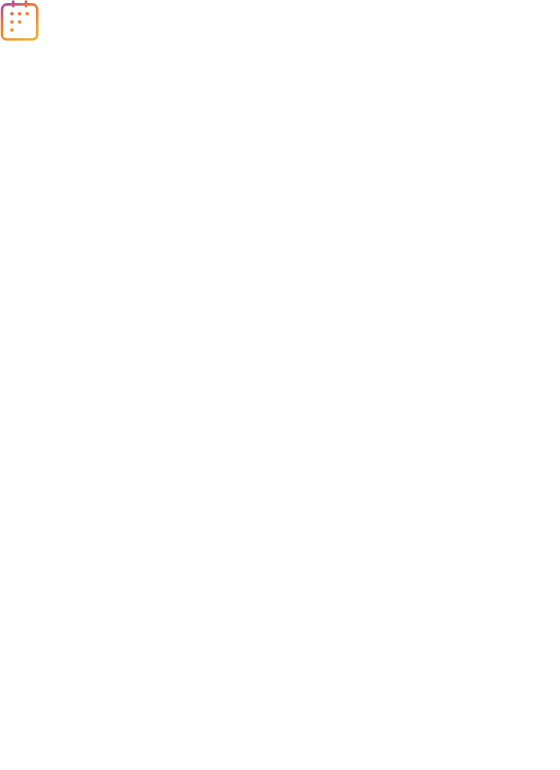scroll, scrollTop: 0, scrollLeft: 0, axis: both 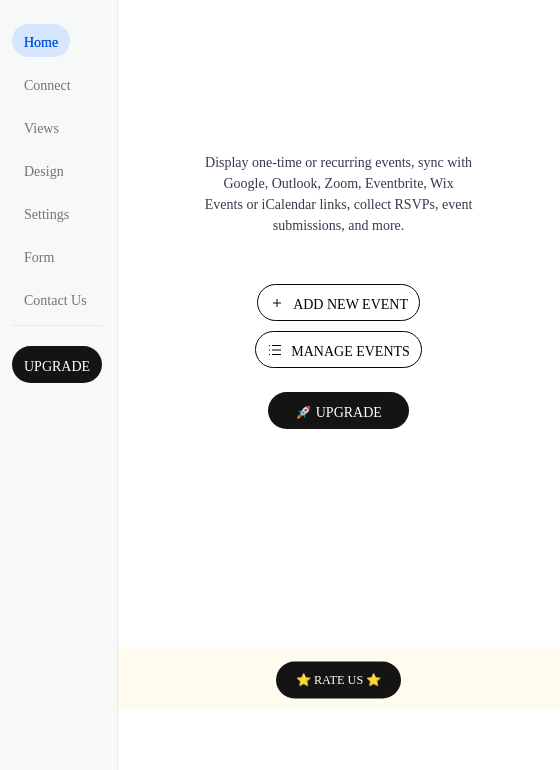 click on "Manage Events" at bounding box center (350, 351) 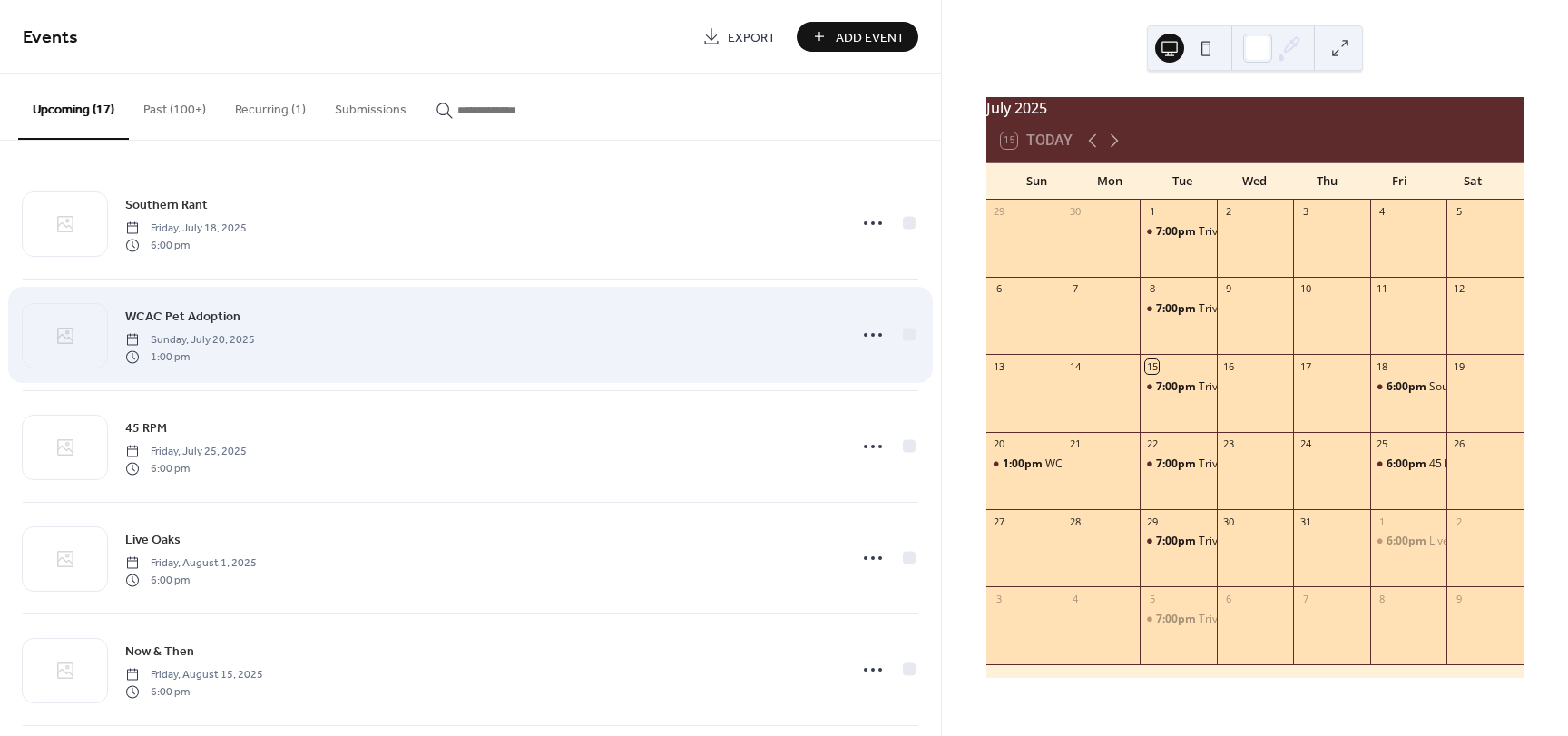scroll, scrollTop: 0, scrollLeft: 0, axis: both 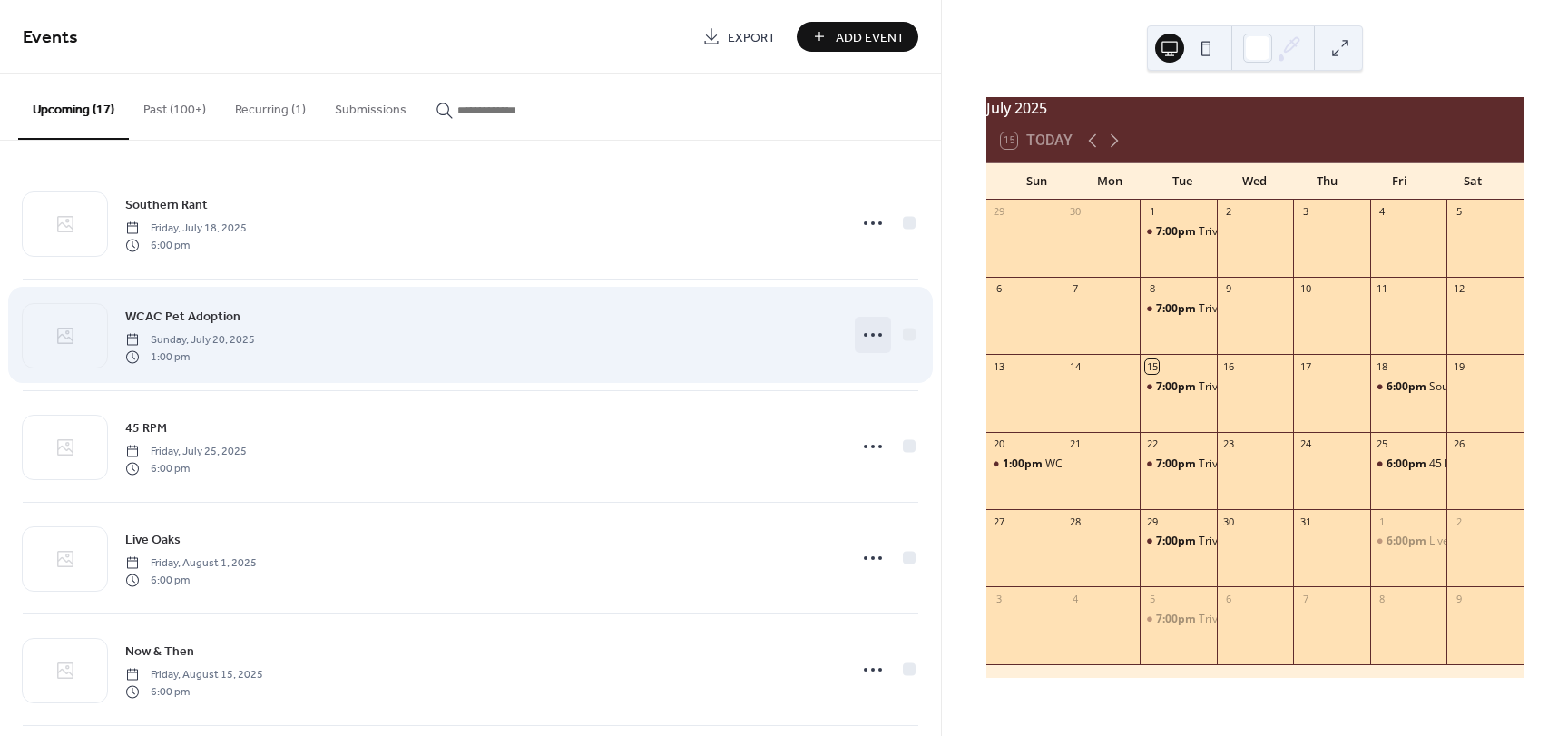 click 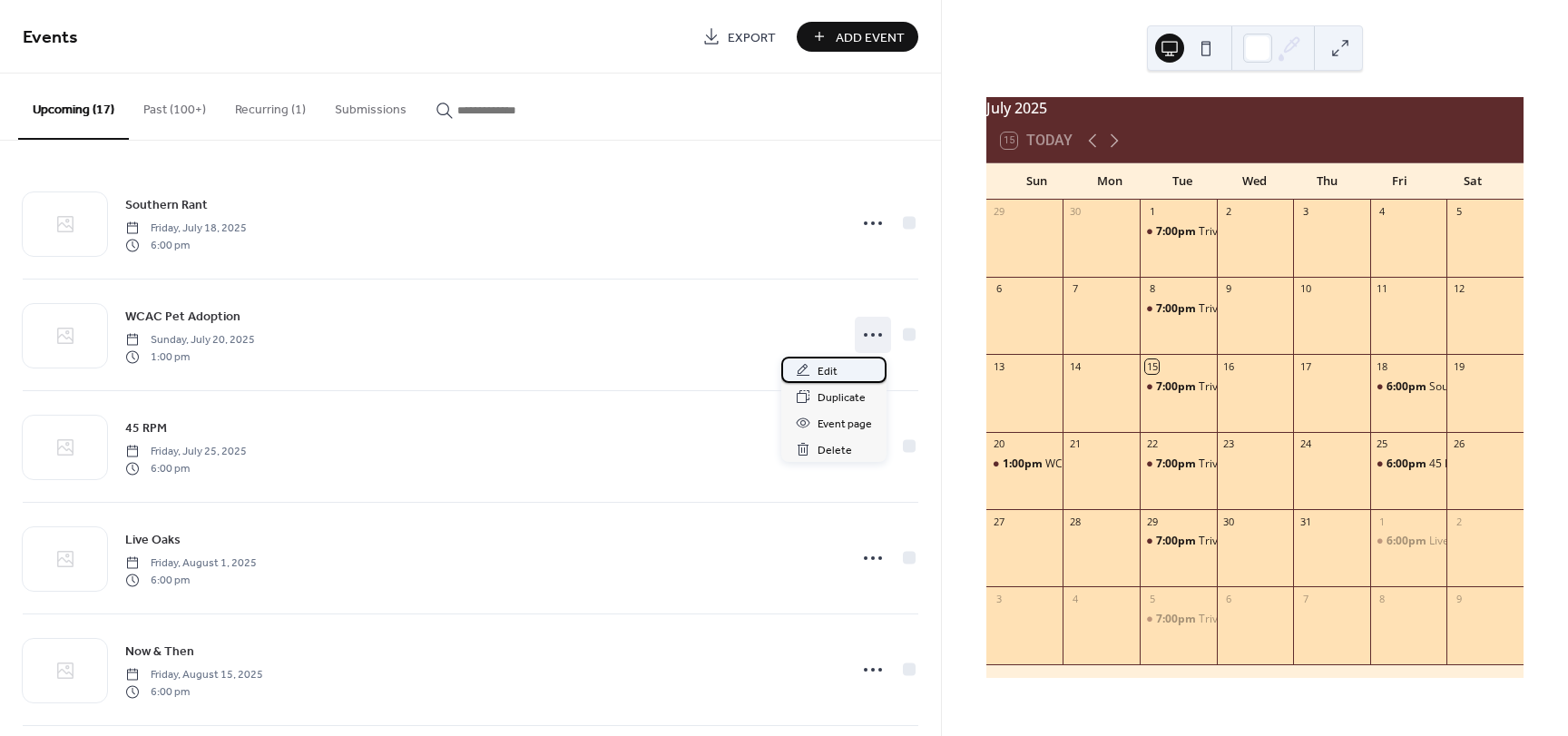click 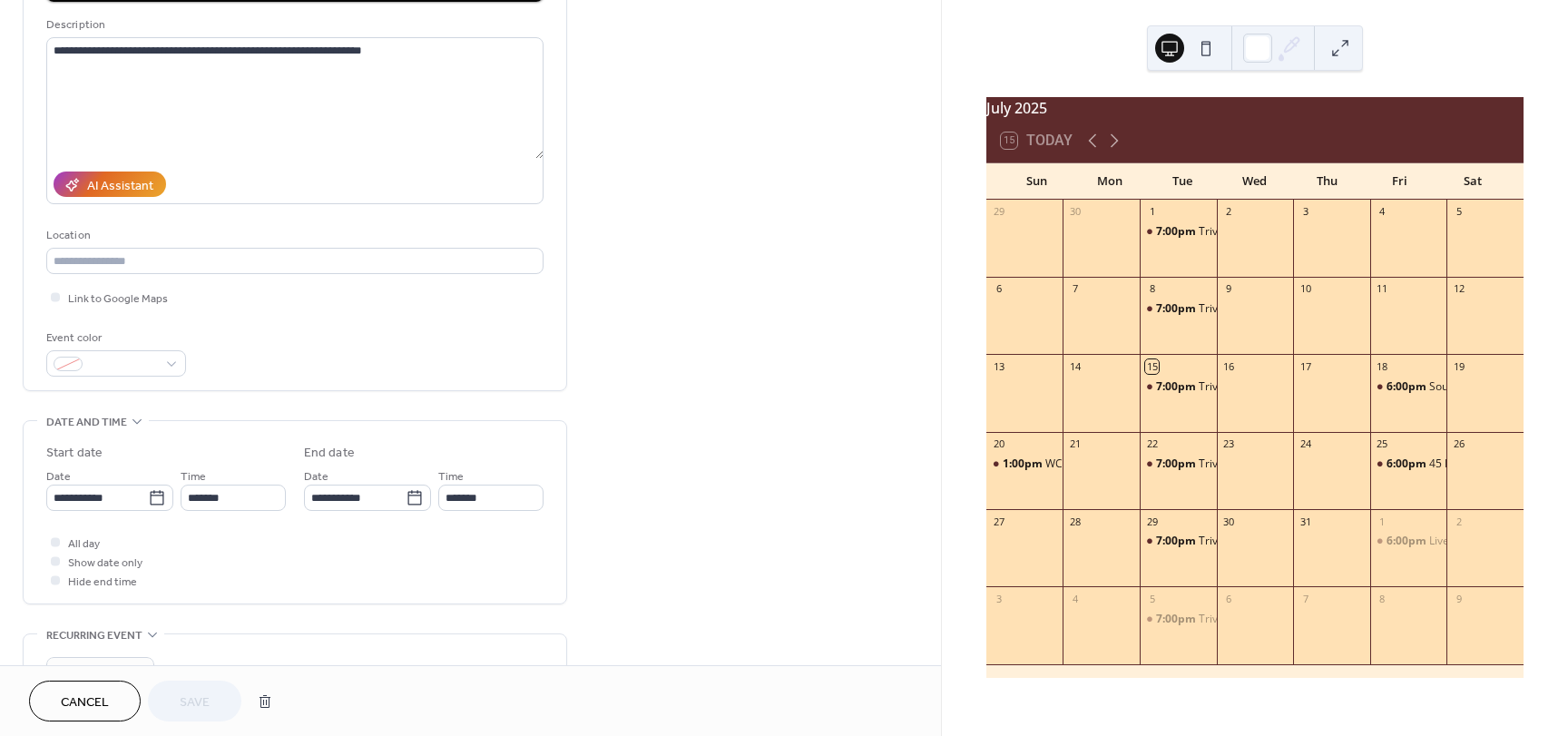 scroll, scrollTop: 182, scrollLeft: 0, axis: vertical 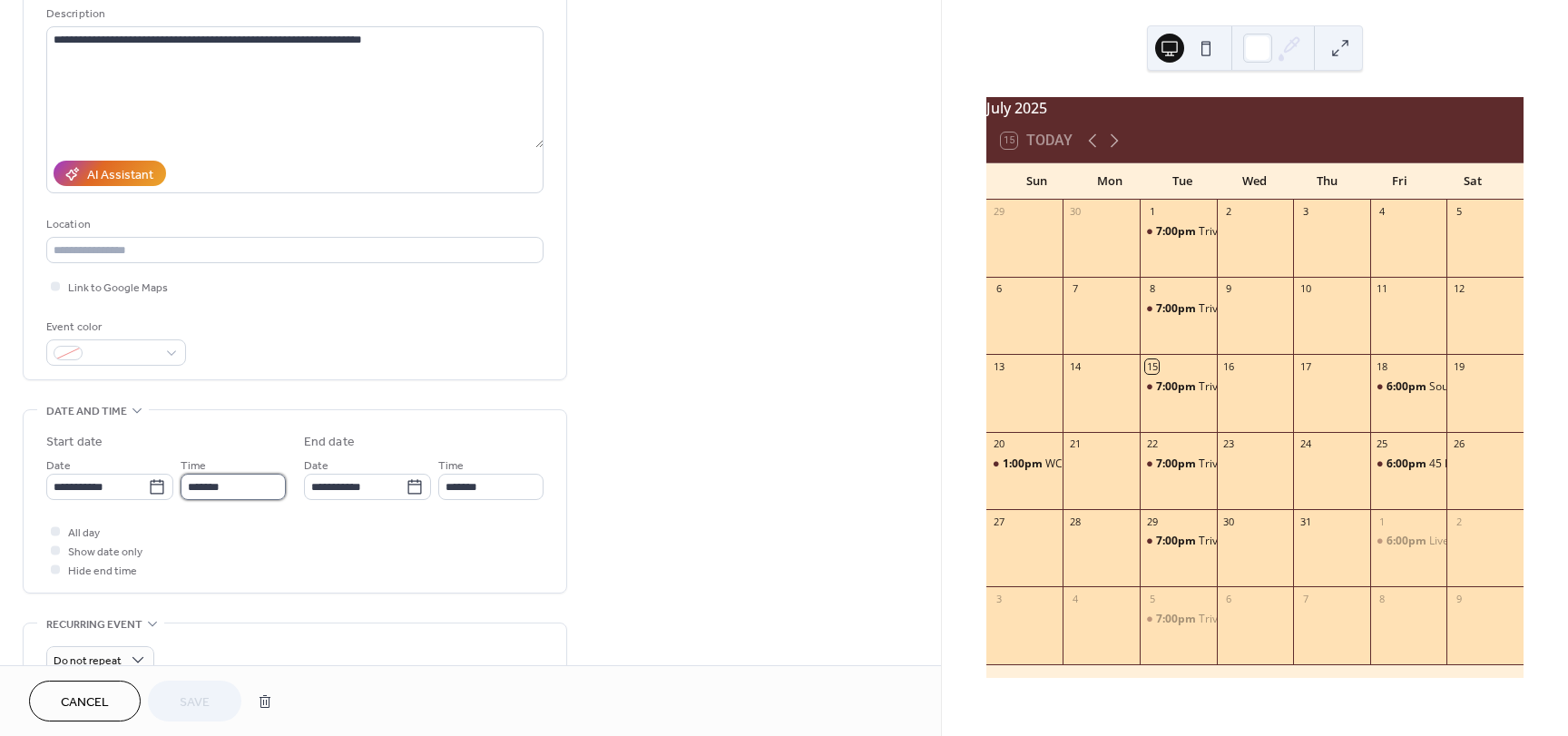 click on "*******" at bounding box center [233, 486] 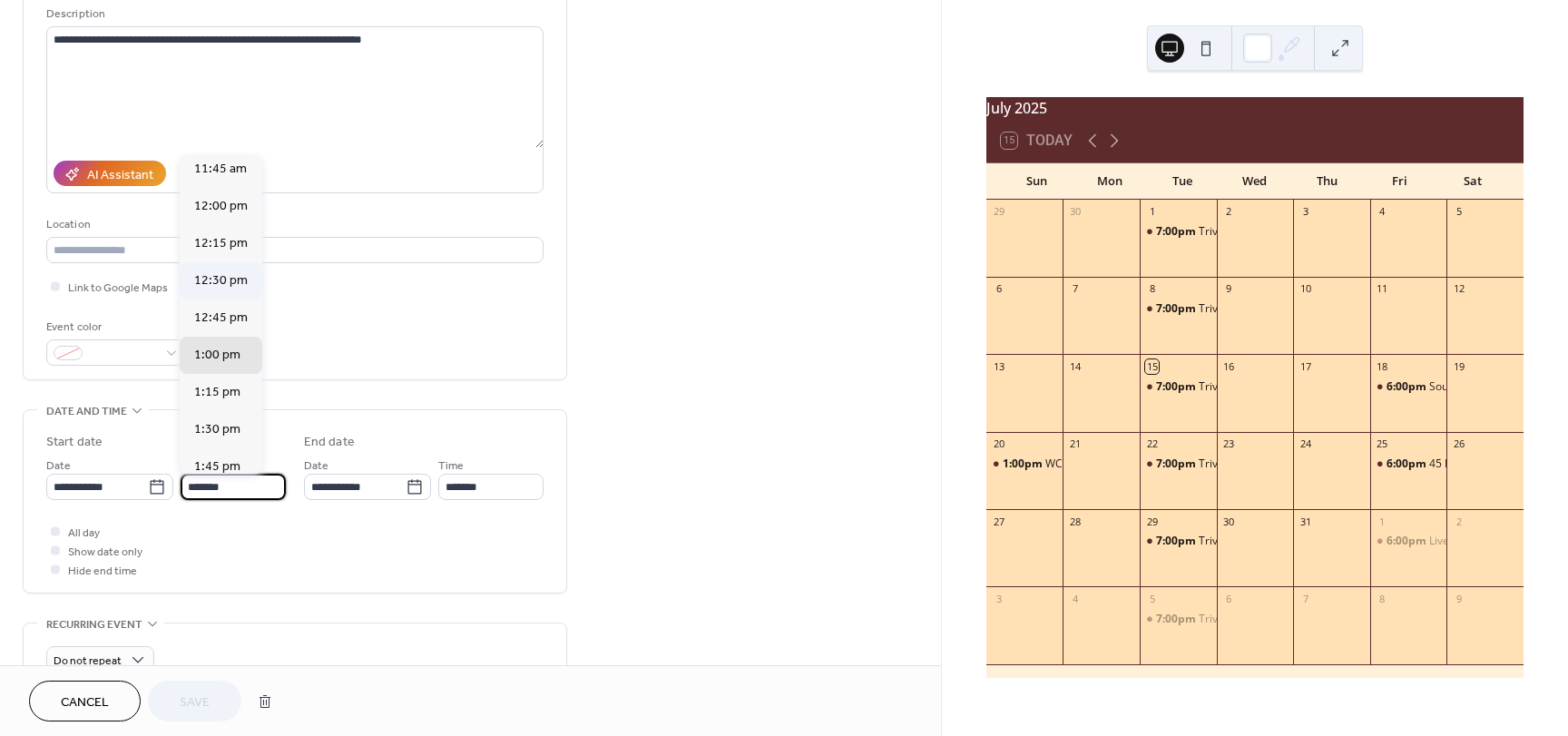 scroll, scrollTop: 1753, scrollLeft: 0, axis: vertical 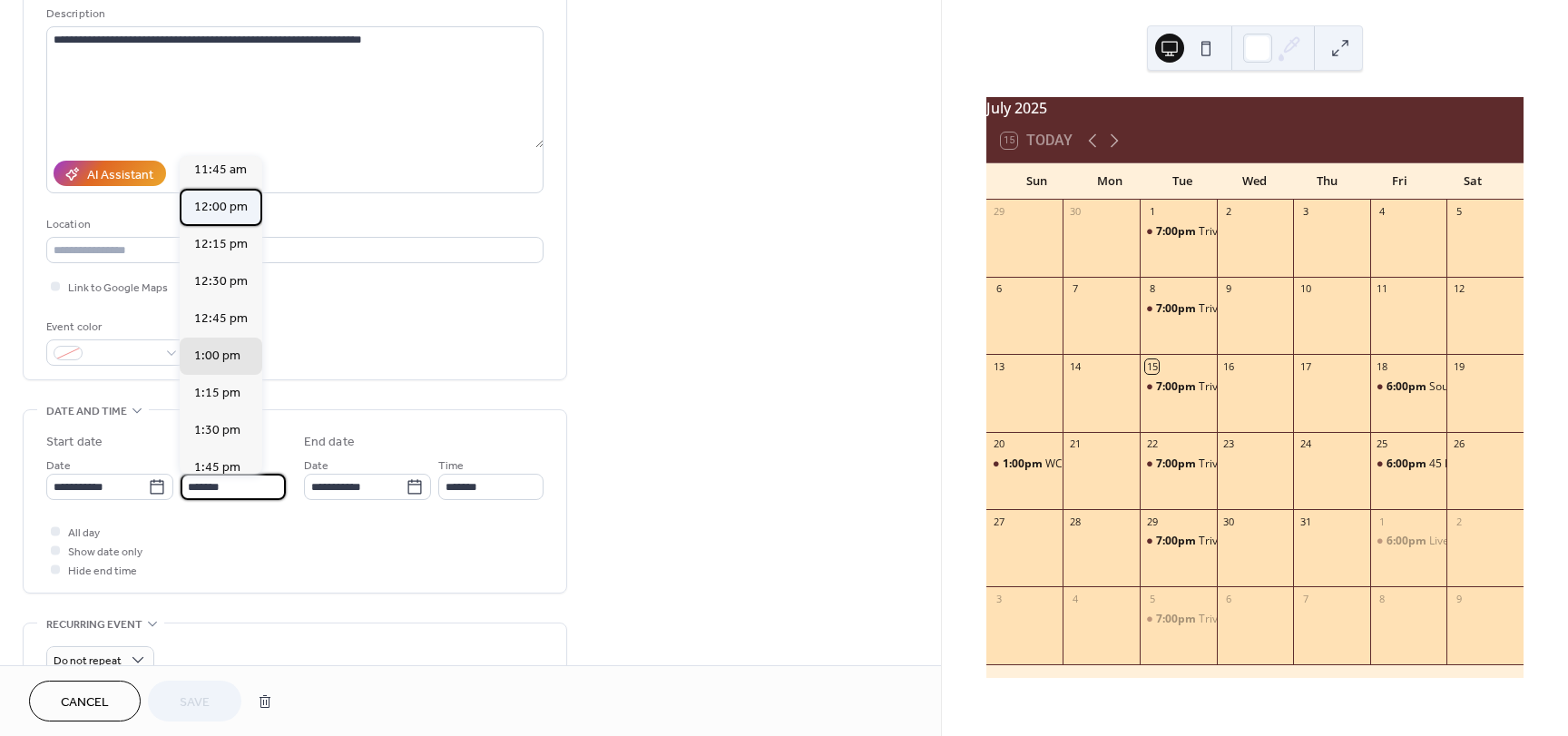 click on "12:00 pm" at bounding box center (220, 207) 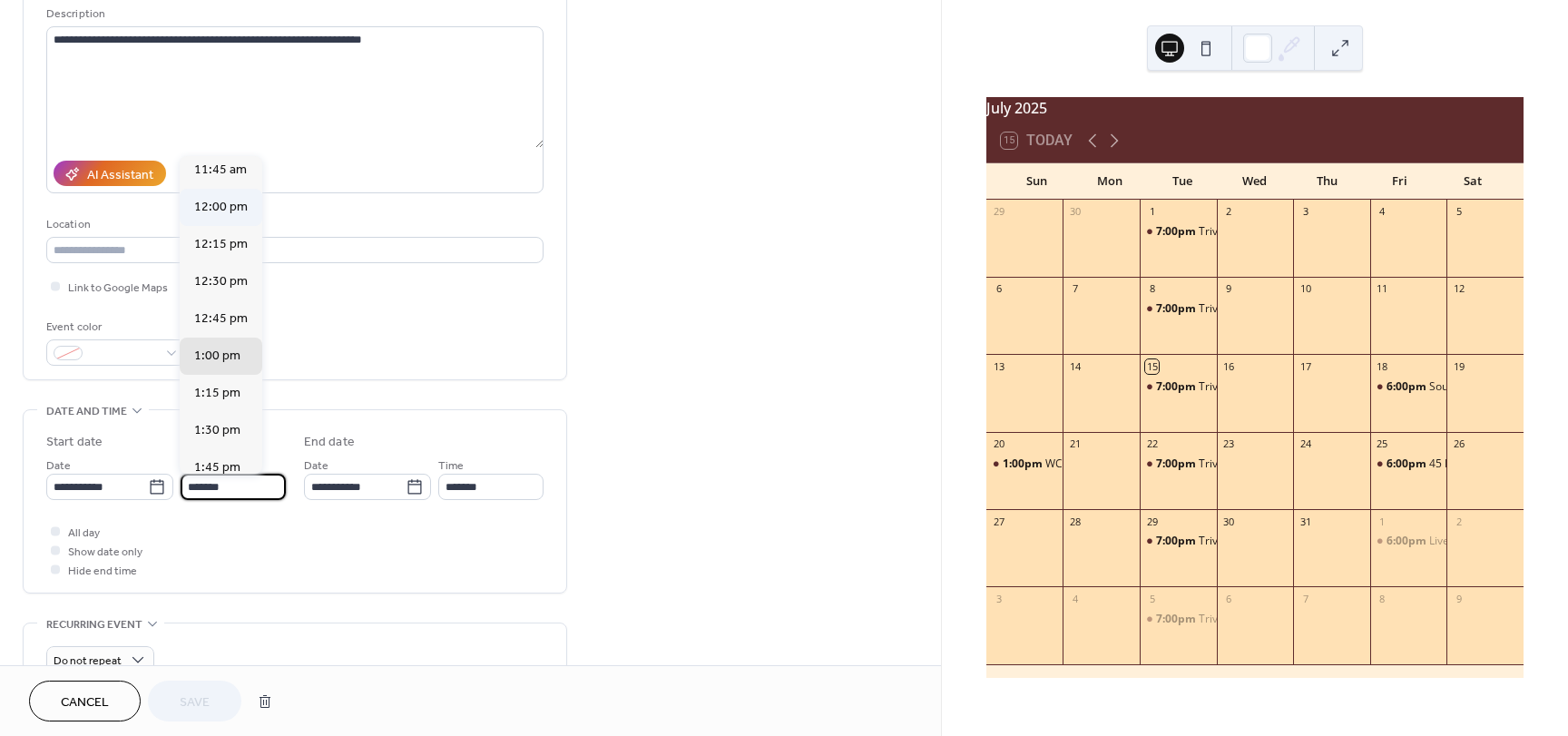 type on "********" 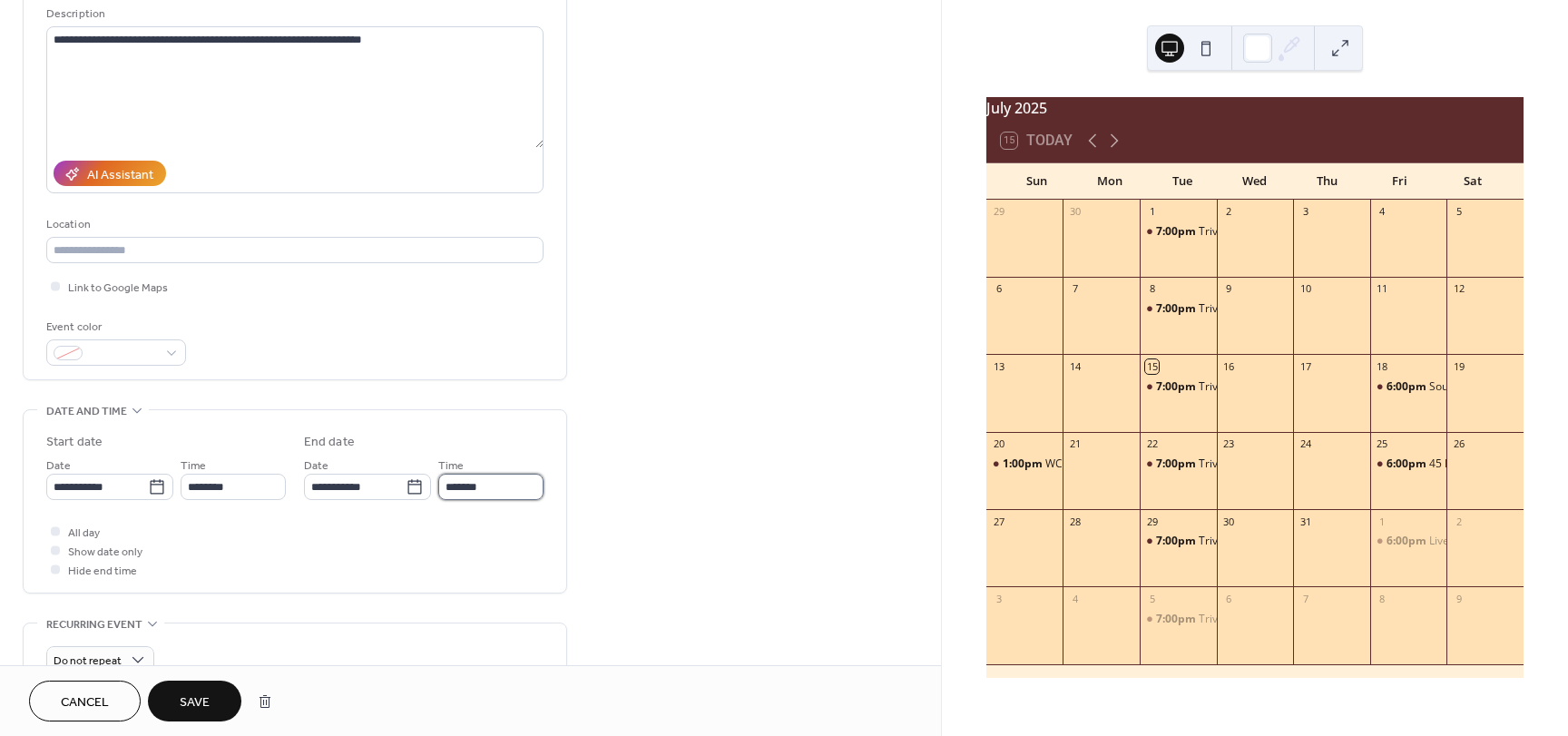 click on "*******" at bounding box center [491, 486] 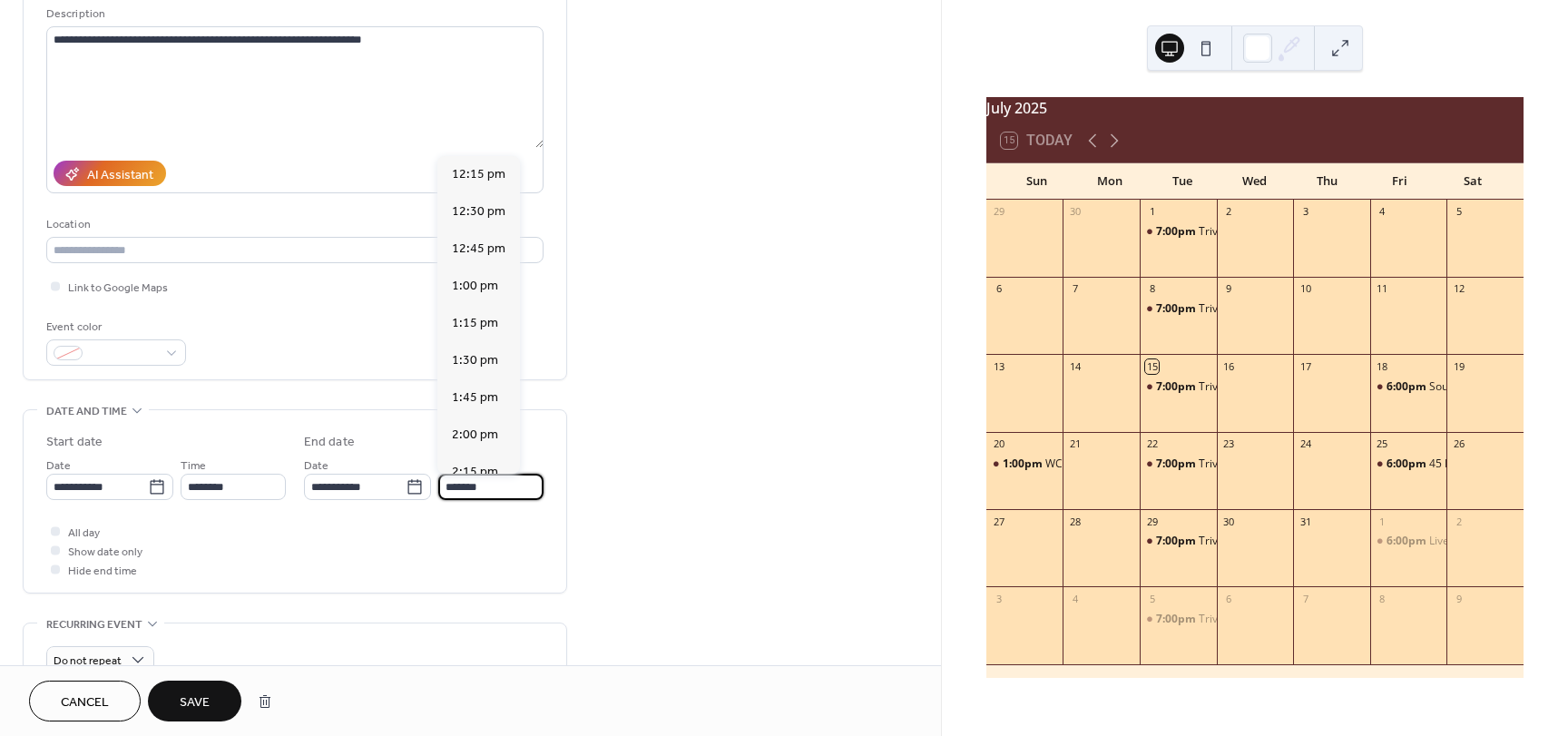 scroll, scrollTop: 409, scrollLeft: 0, axis: vertical 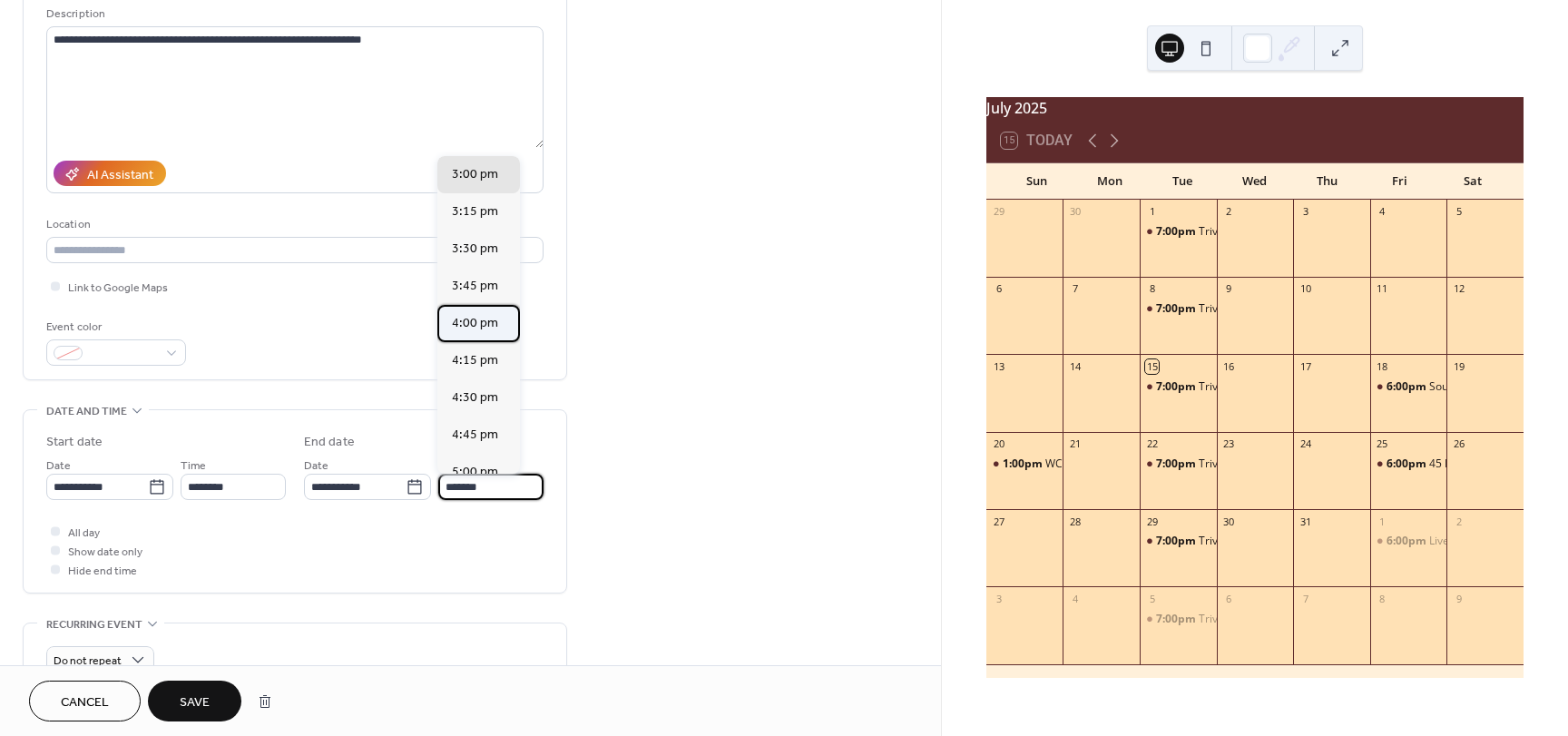 click on "4:00 pm" at bounding box center (475, 323) 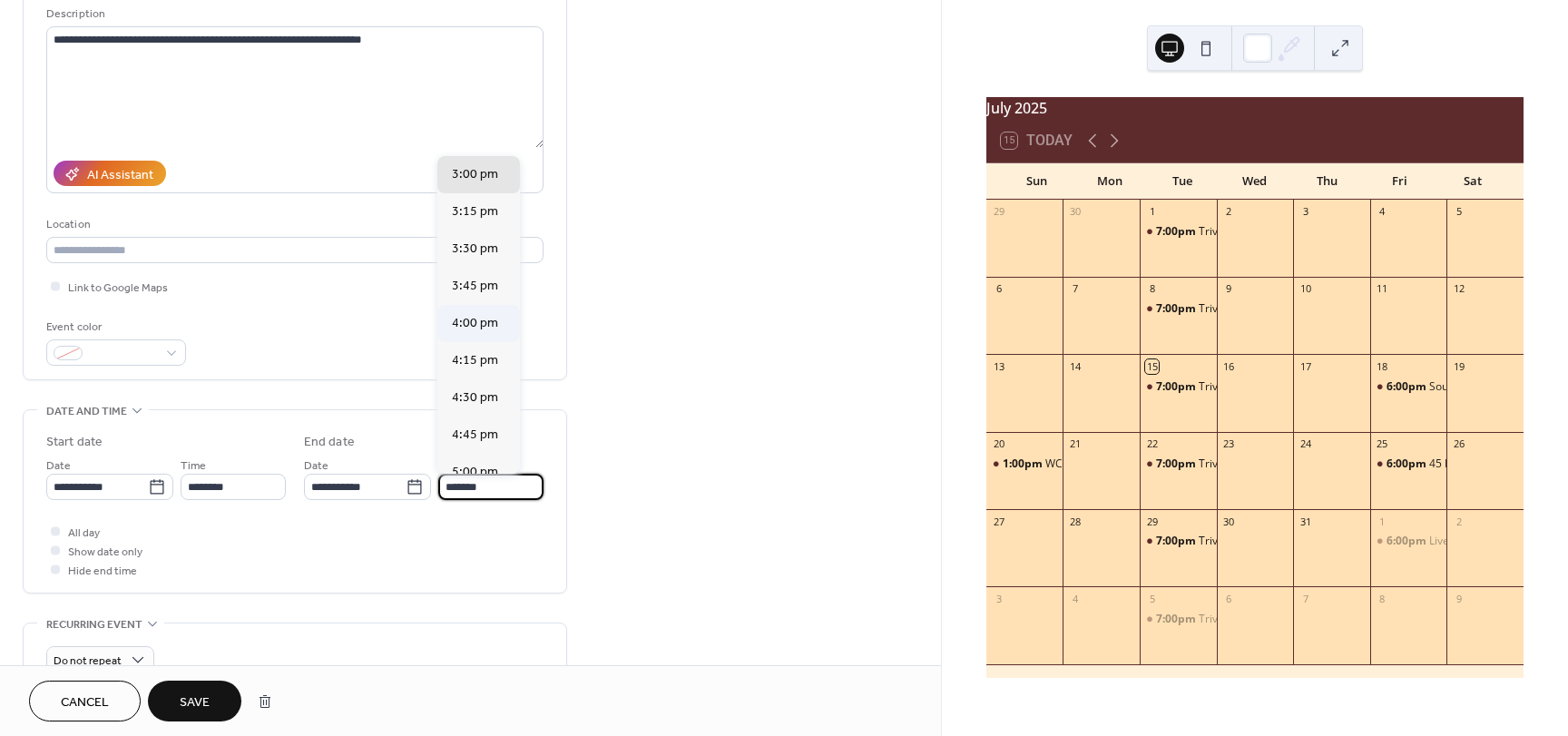 type on "*******" 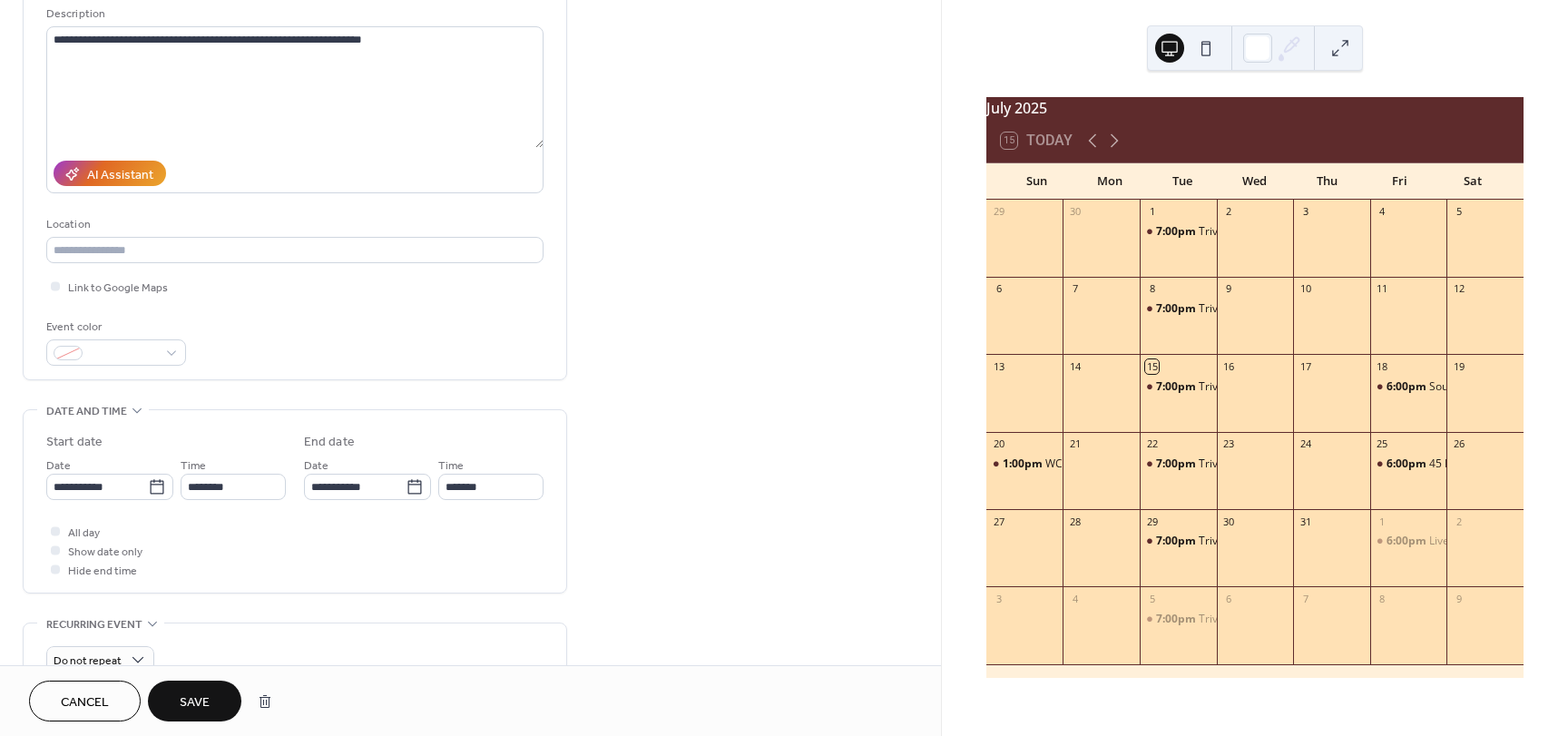 click on "Save" at bounding box center [194, 701] 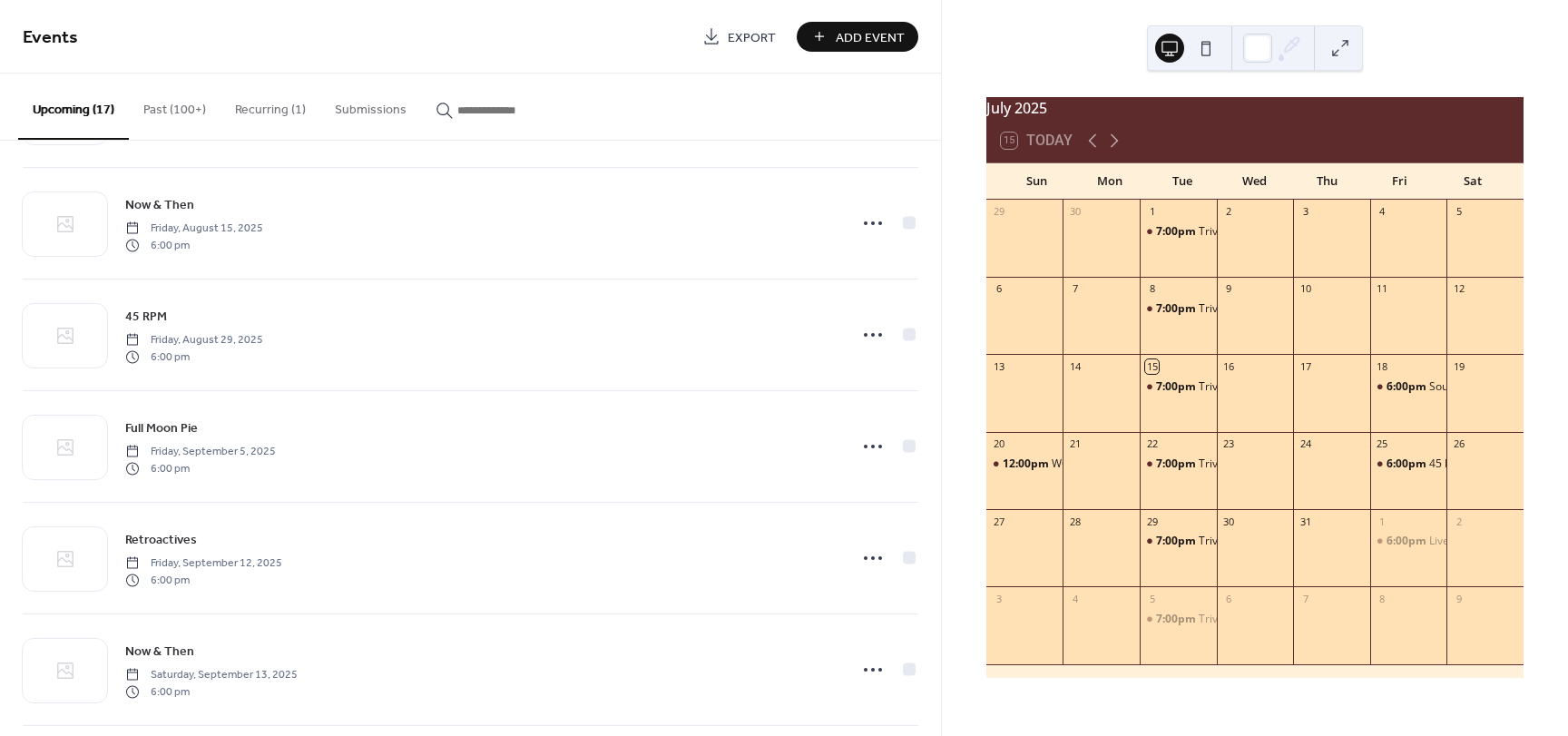 scroll, scrollTop: 454, scrollLeft: 0, axis: vertical 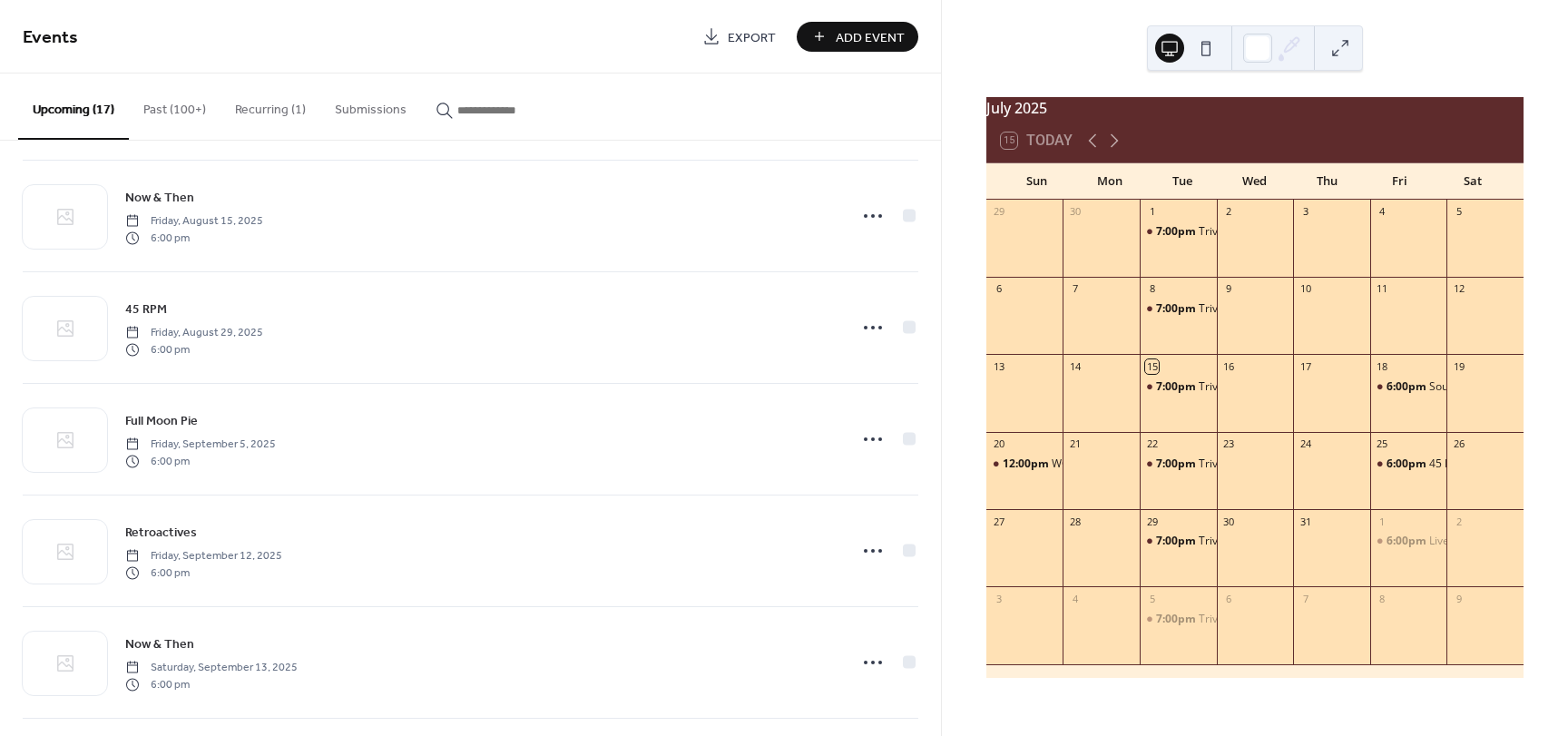 click on "Add Event" at bounding box center [870, 37] 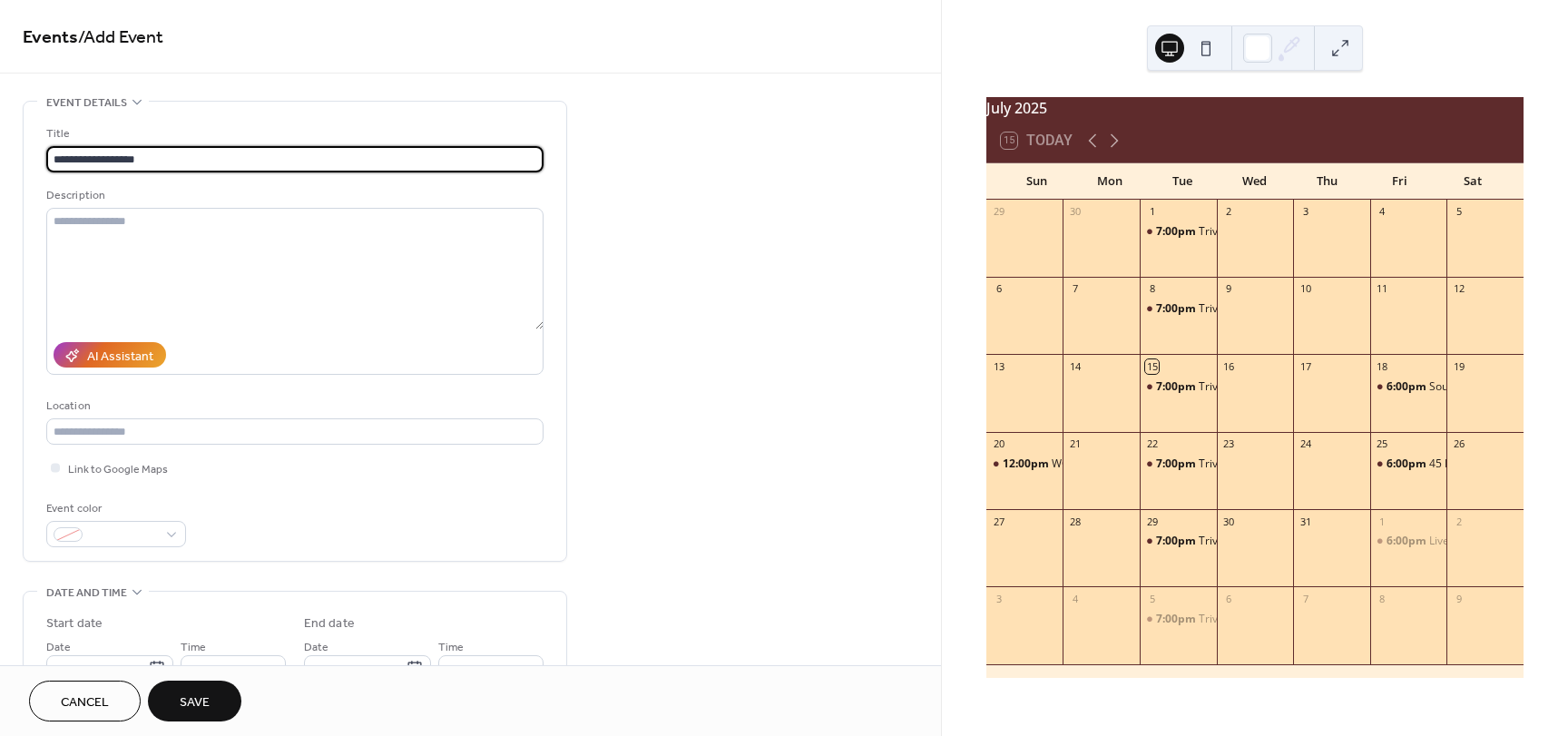 type on "**********" 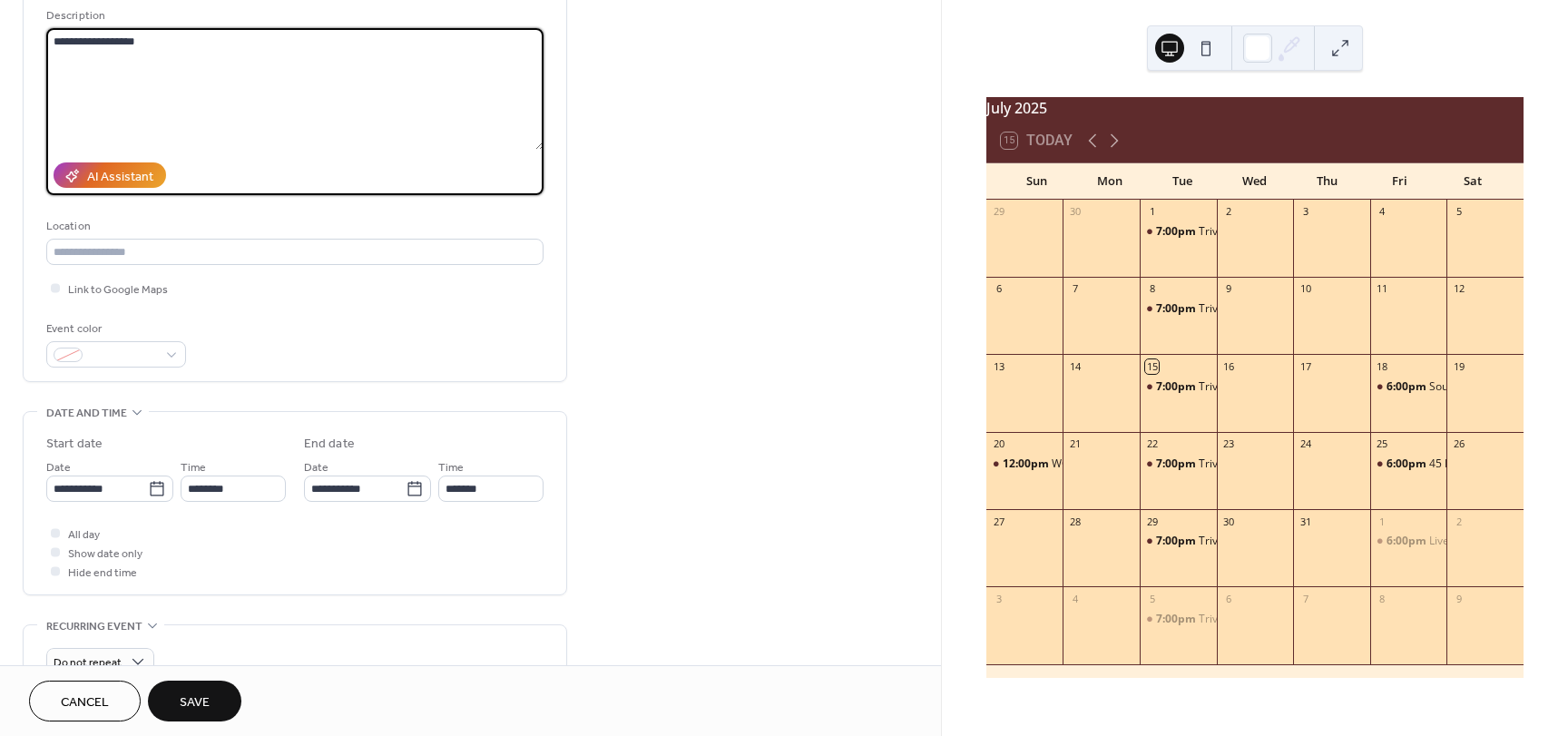 scroll, scrollTop: 182, scrollLeft: 0, axis: vertical 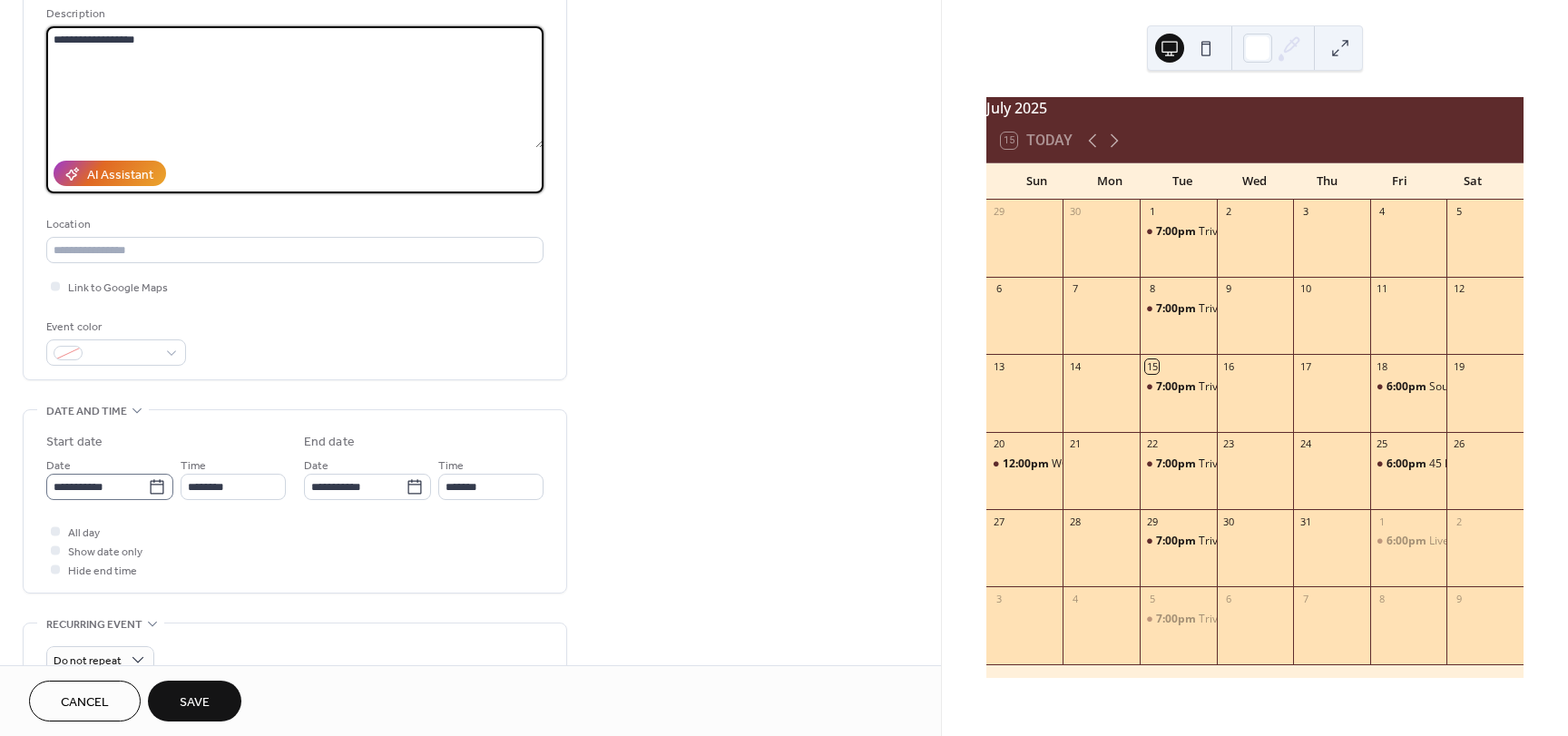 type on "**********" 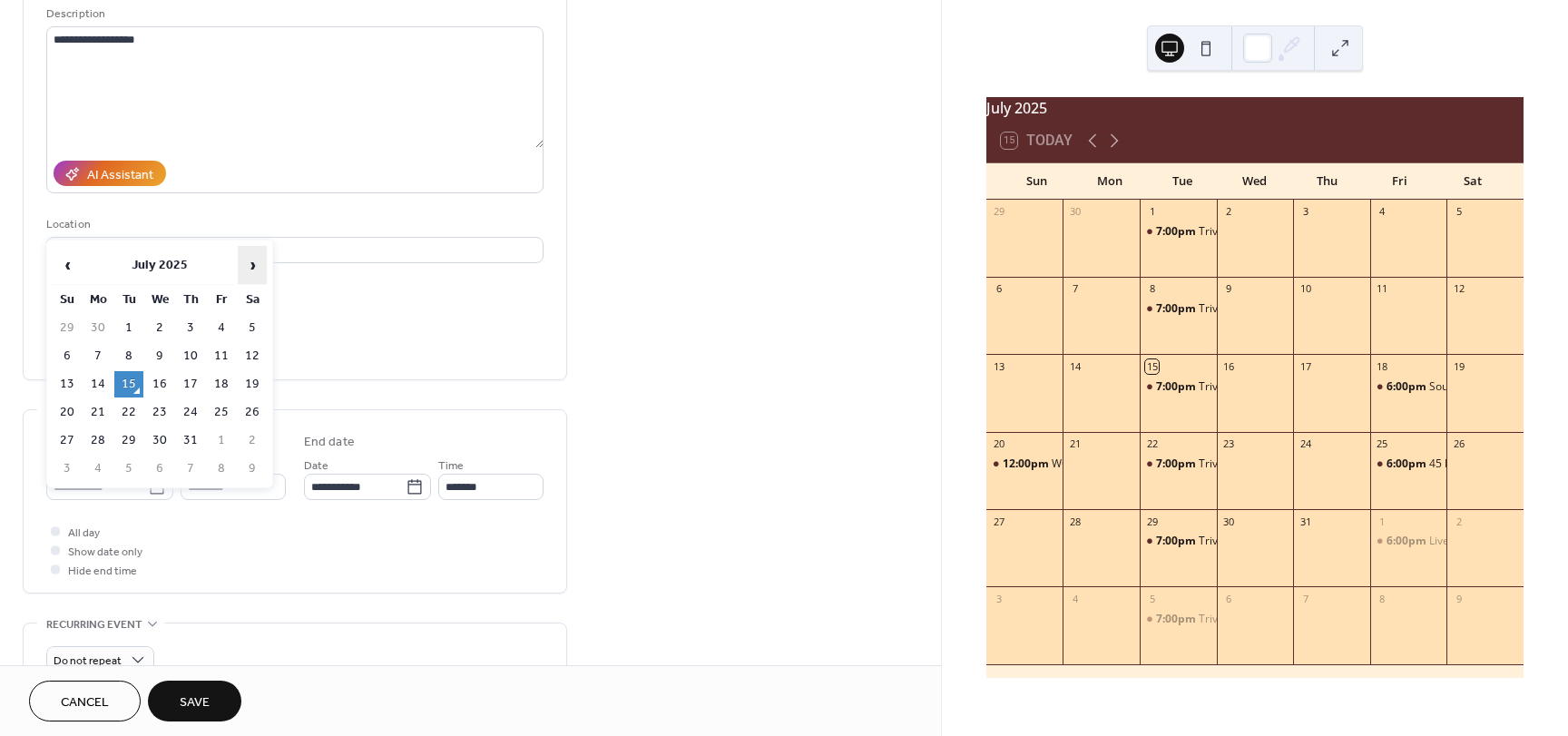 click on "›" at bounding box center (252, 265) 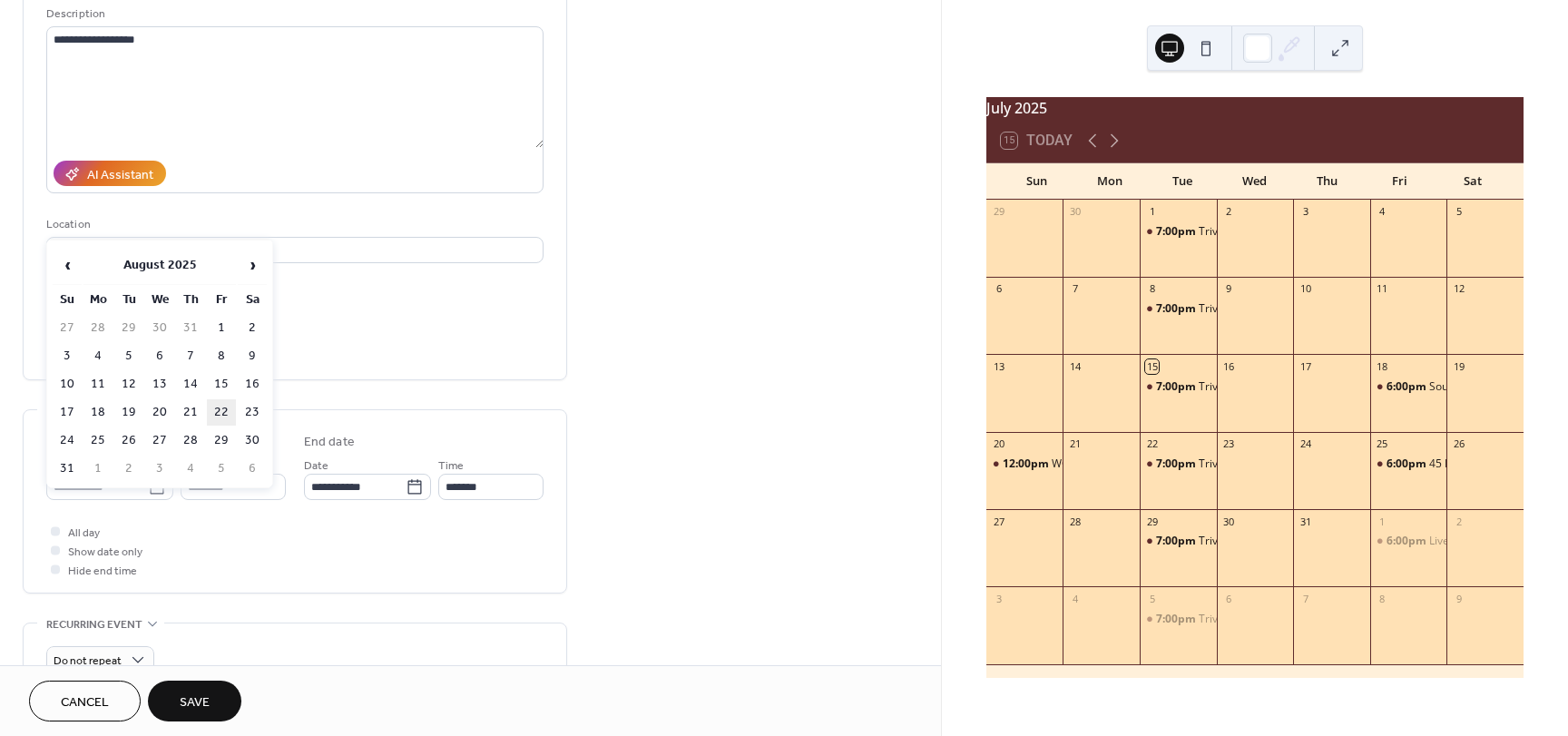 click on "22" at bounding box center (221, 412) 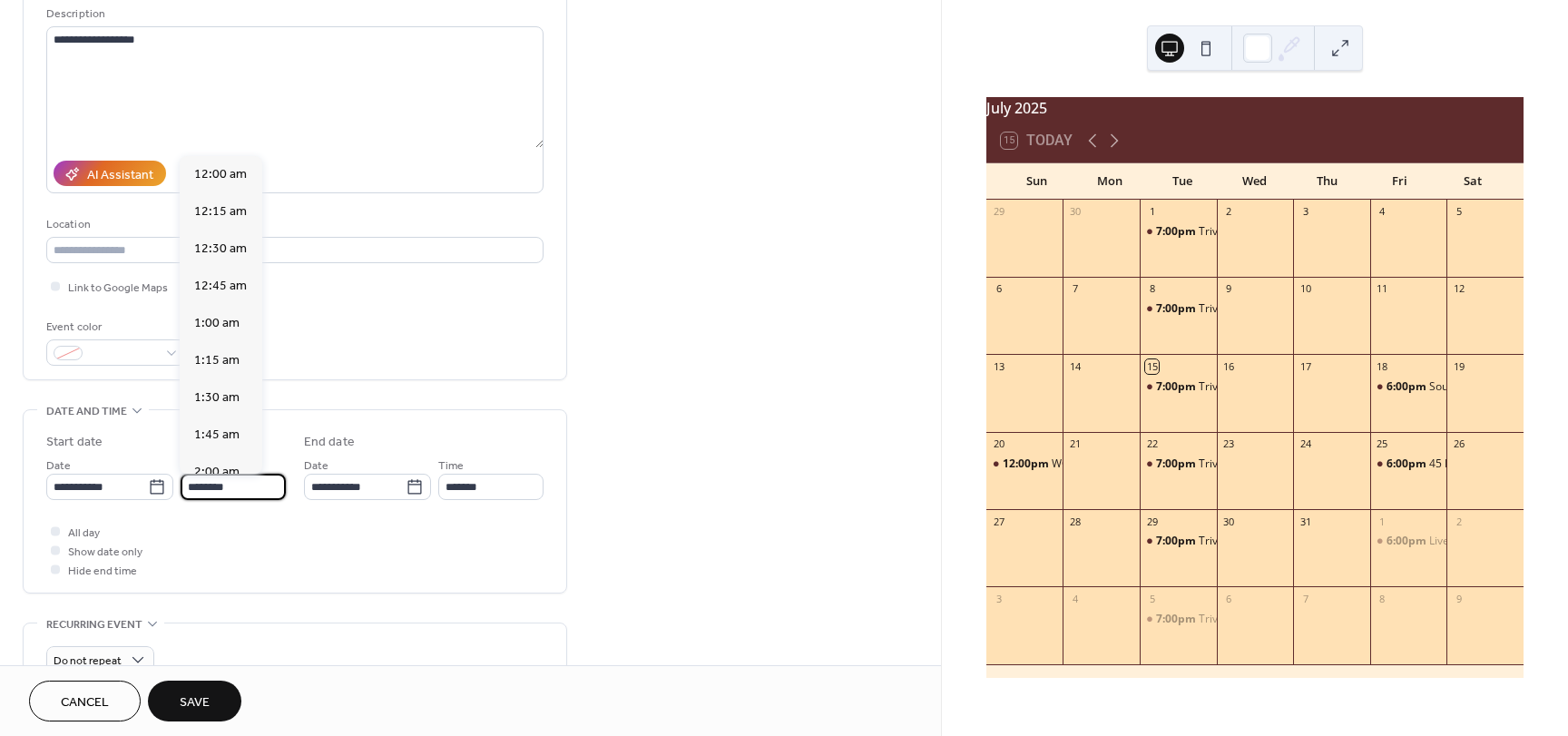 click on "********" at bounding box center (233, 486) 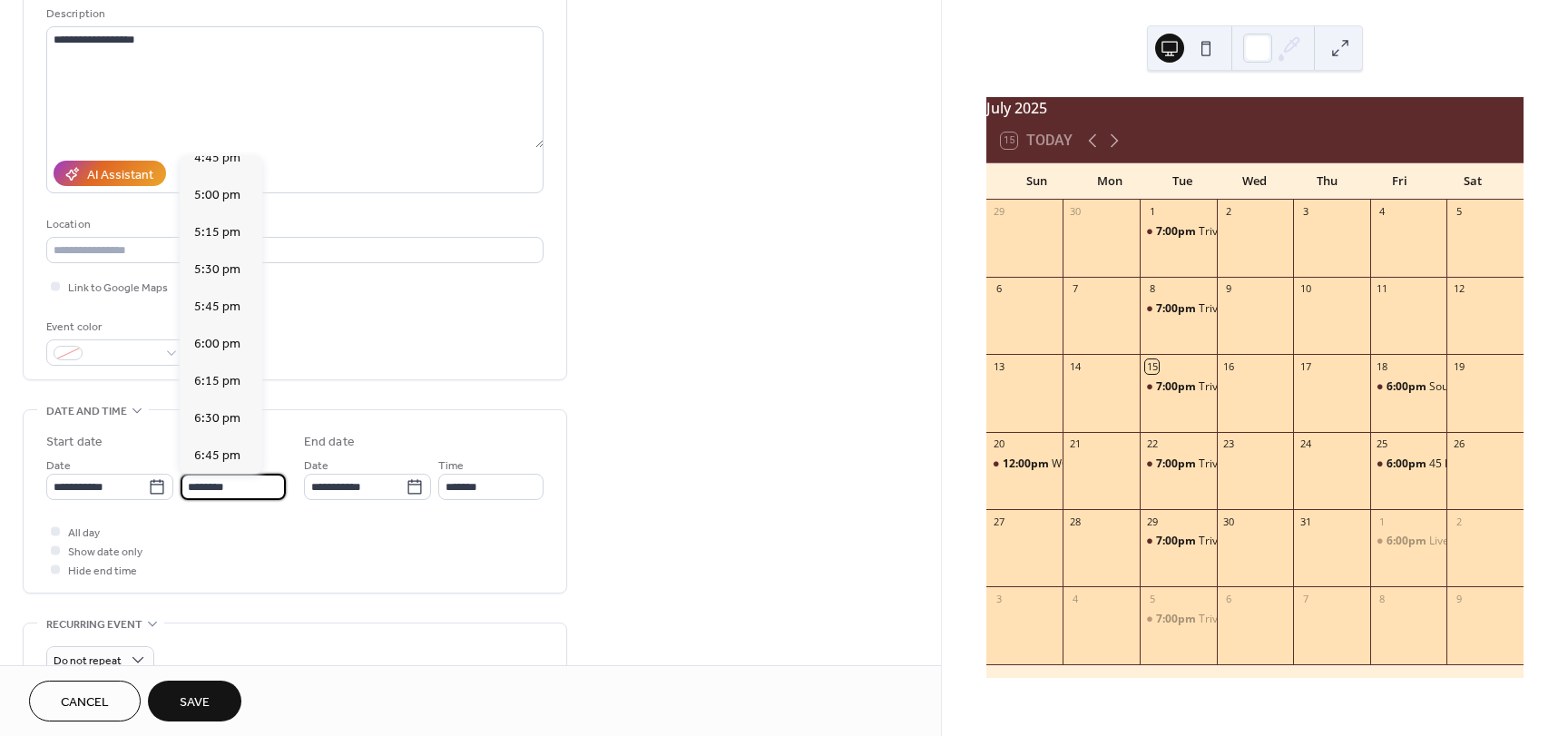 scroll, scrollTop: 2512, scrollLeft: 0, axis: vertical 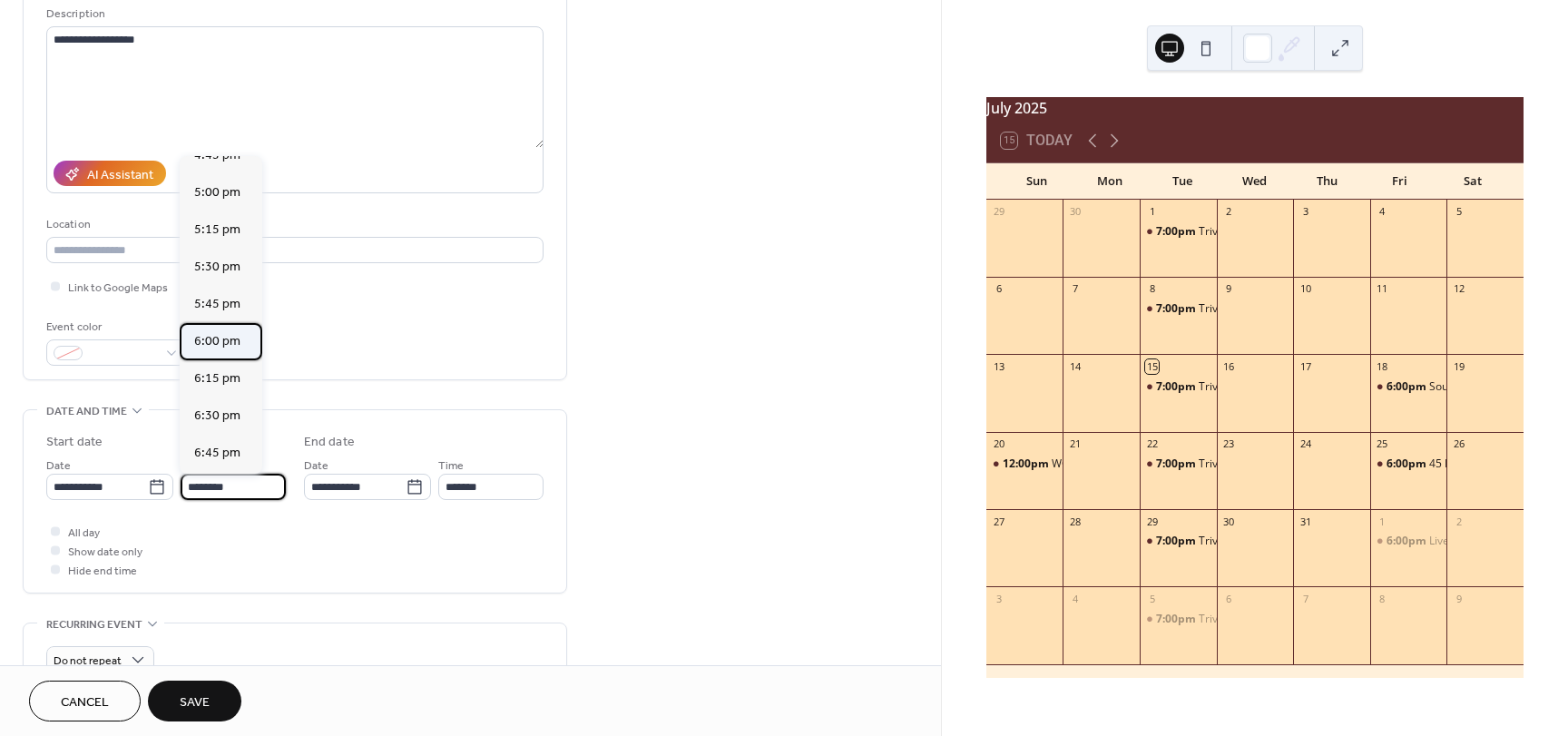click on "6:00 pm" at bounding box center [217, 341] 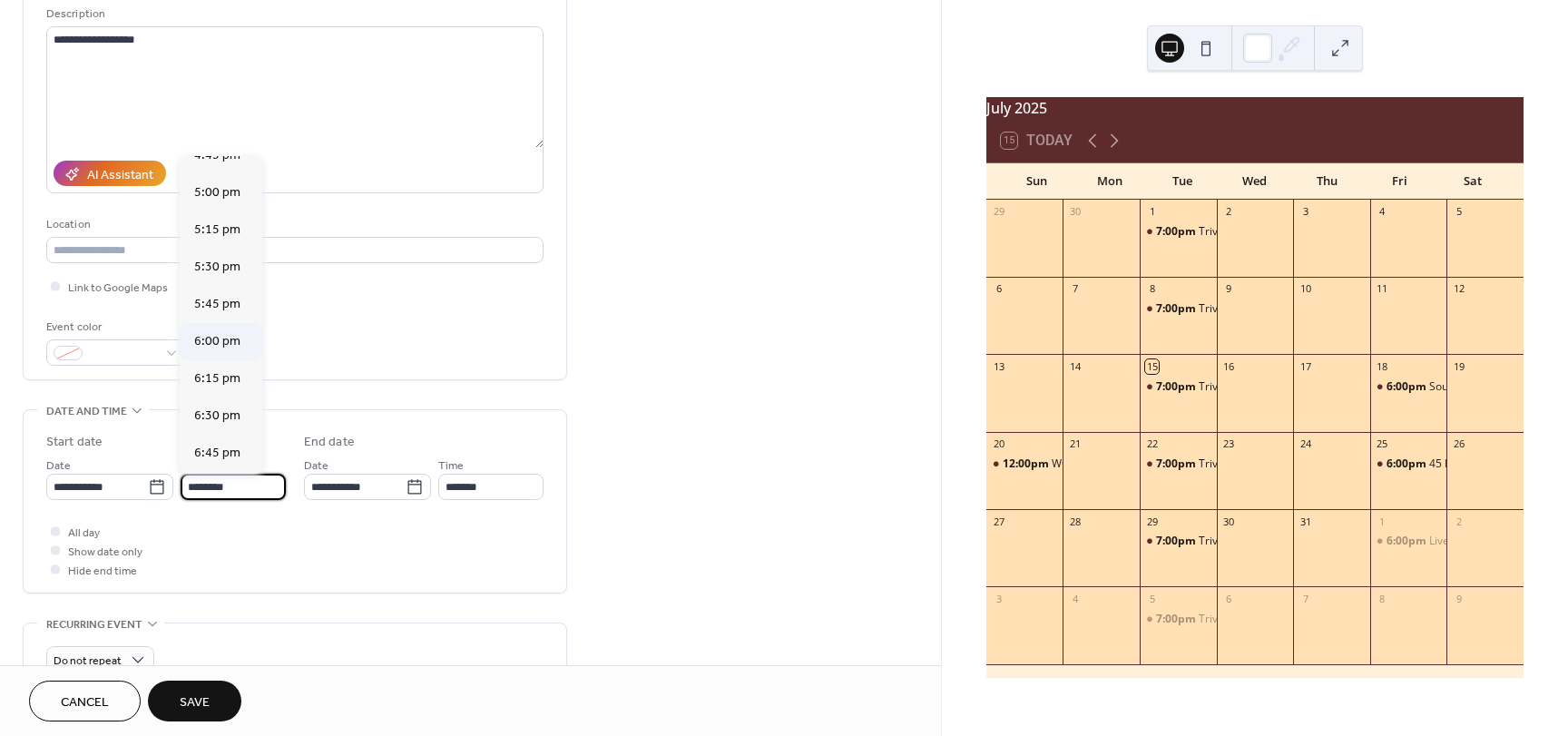 type on "*******" 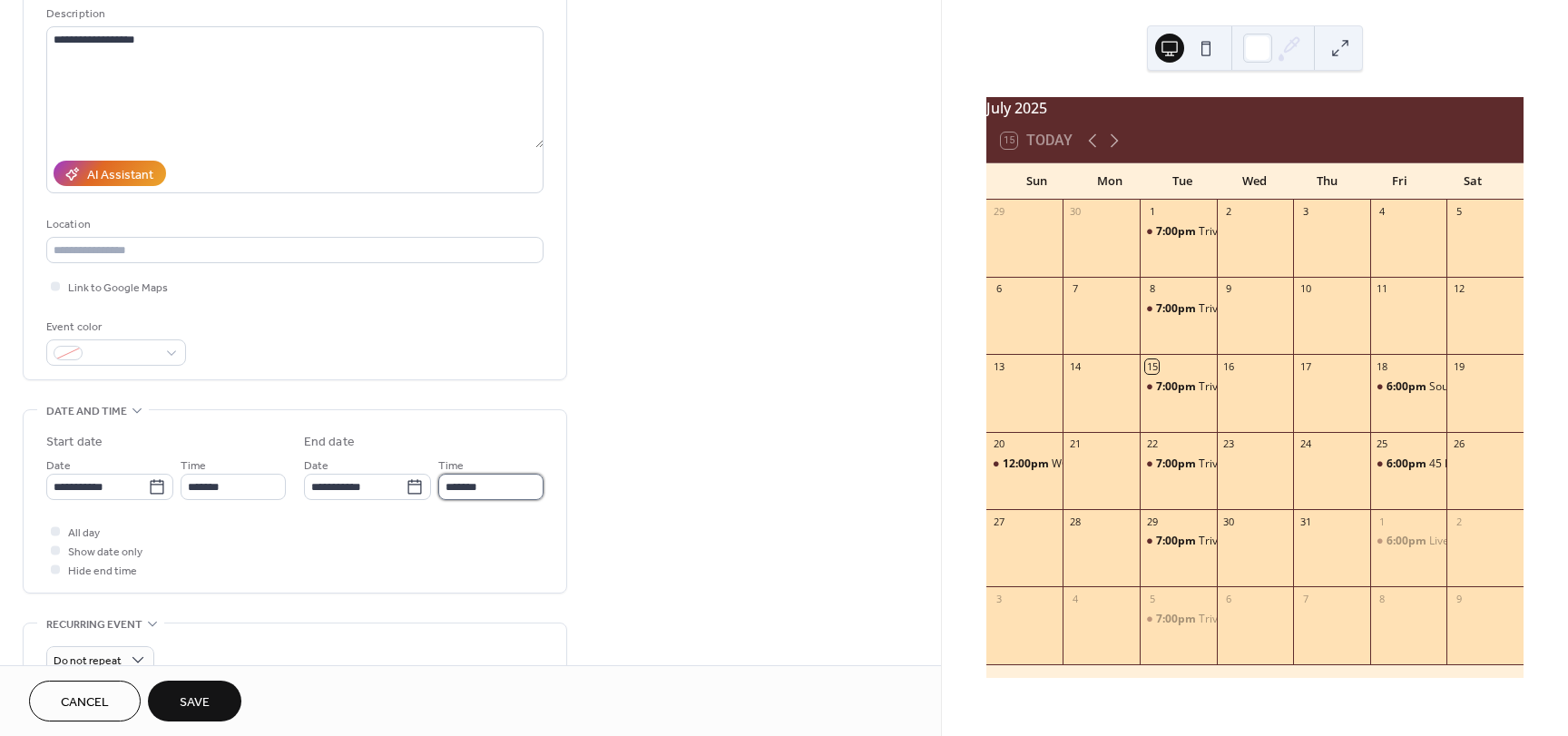 click on "*******" at bounding box center (491, 486) 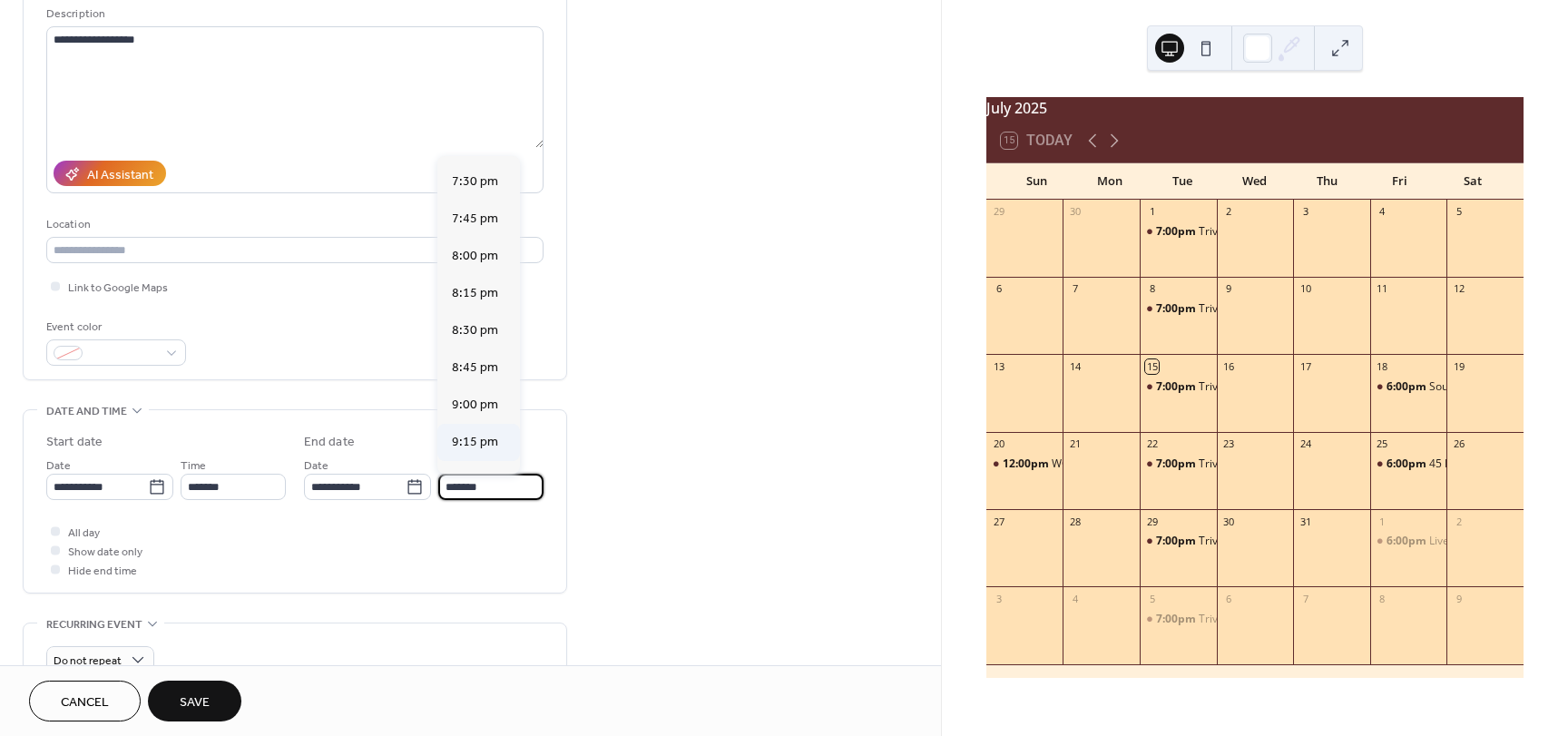 scroll, scrollTop: 182, scrollLeft: 0, axis: vertical 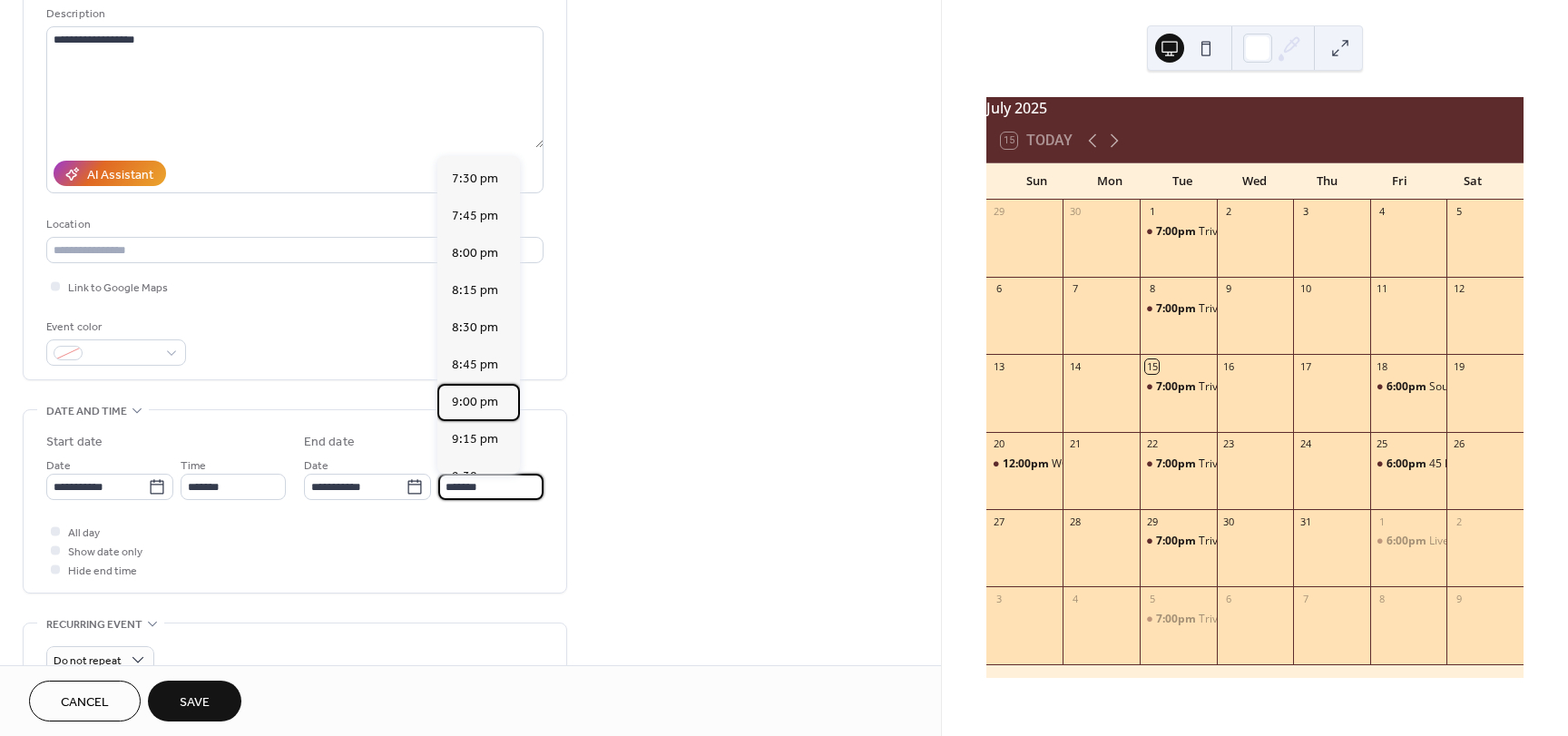 click on "9:00 pm" at bounding box center [475, 402] 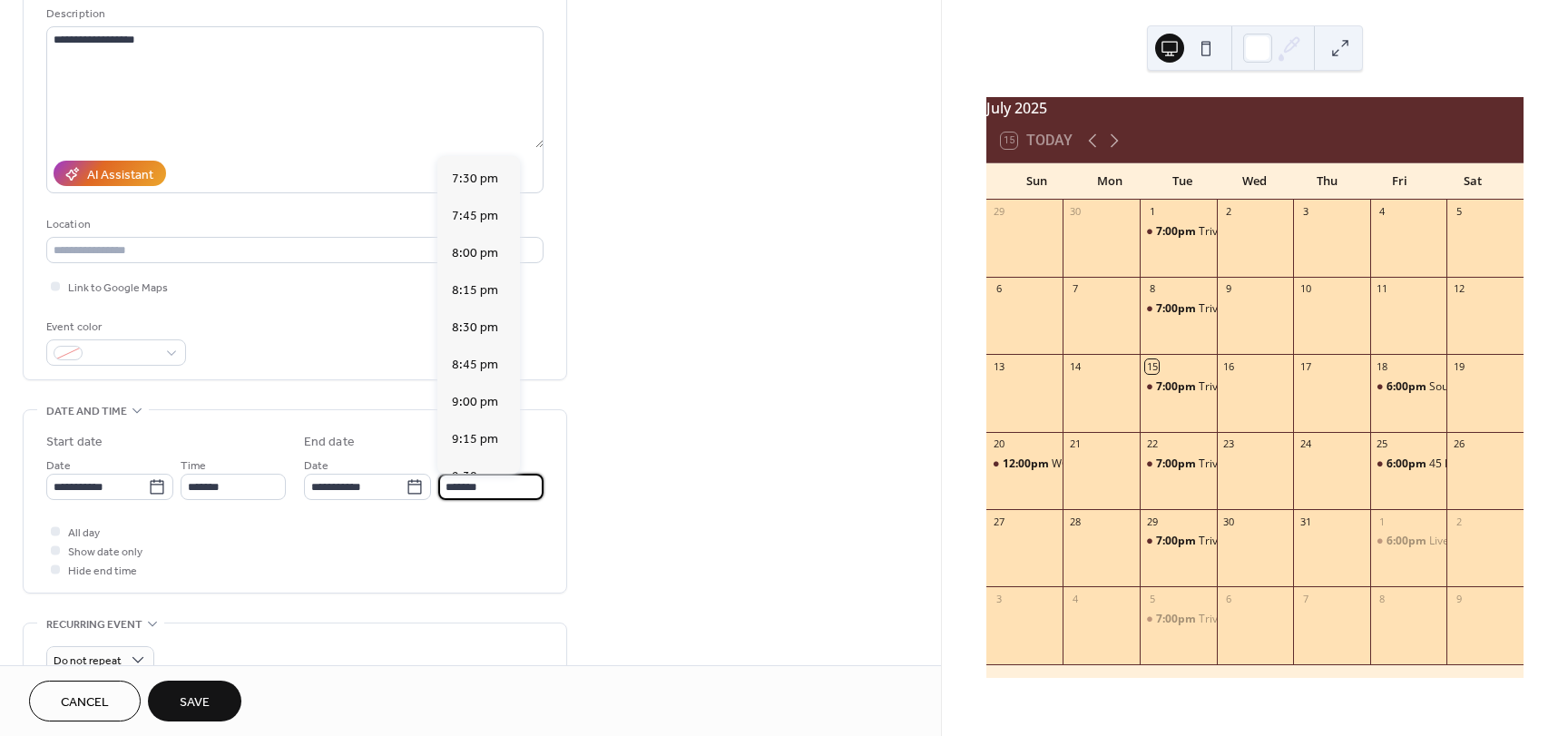 type on "*******" 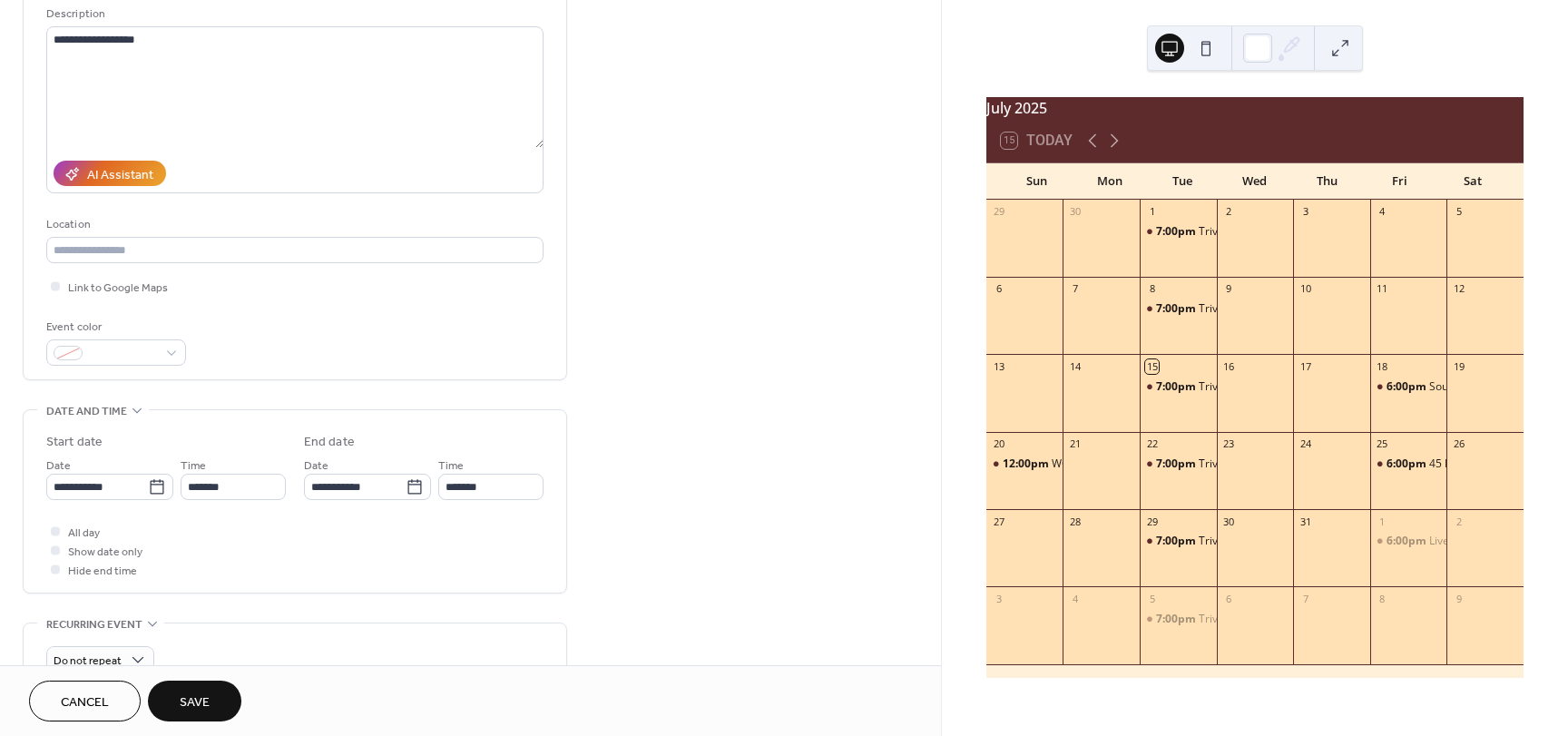 click on "Save" at bounding box center [194, 702] 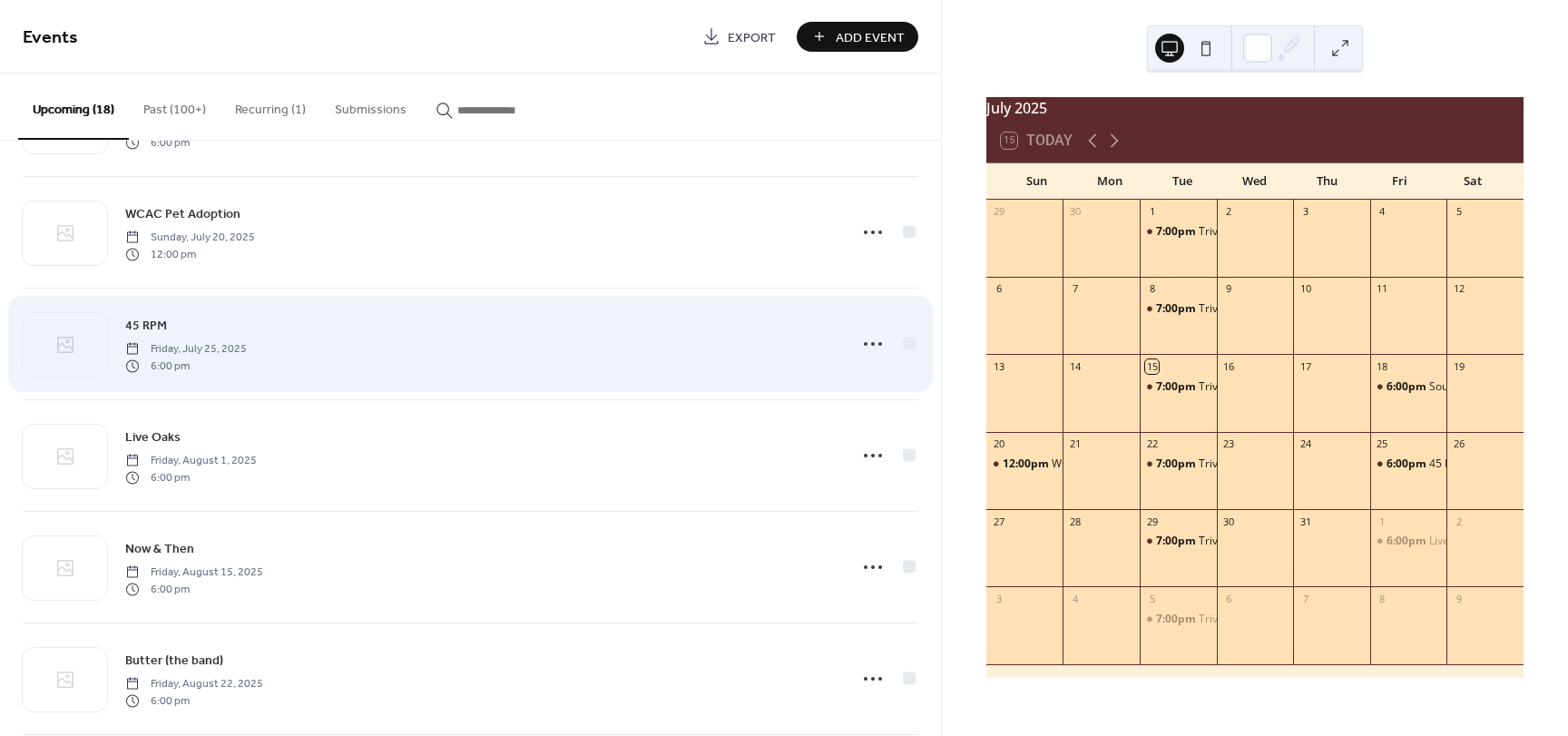 scroll, scrollTop: 182, scrollLeft: 0, axis: vertical 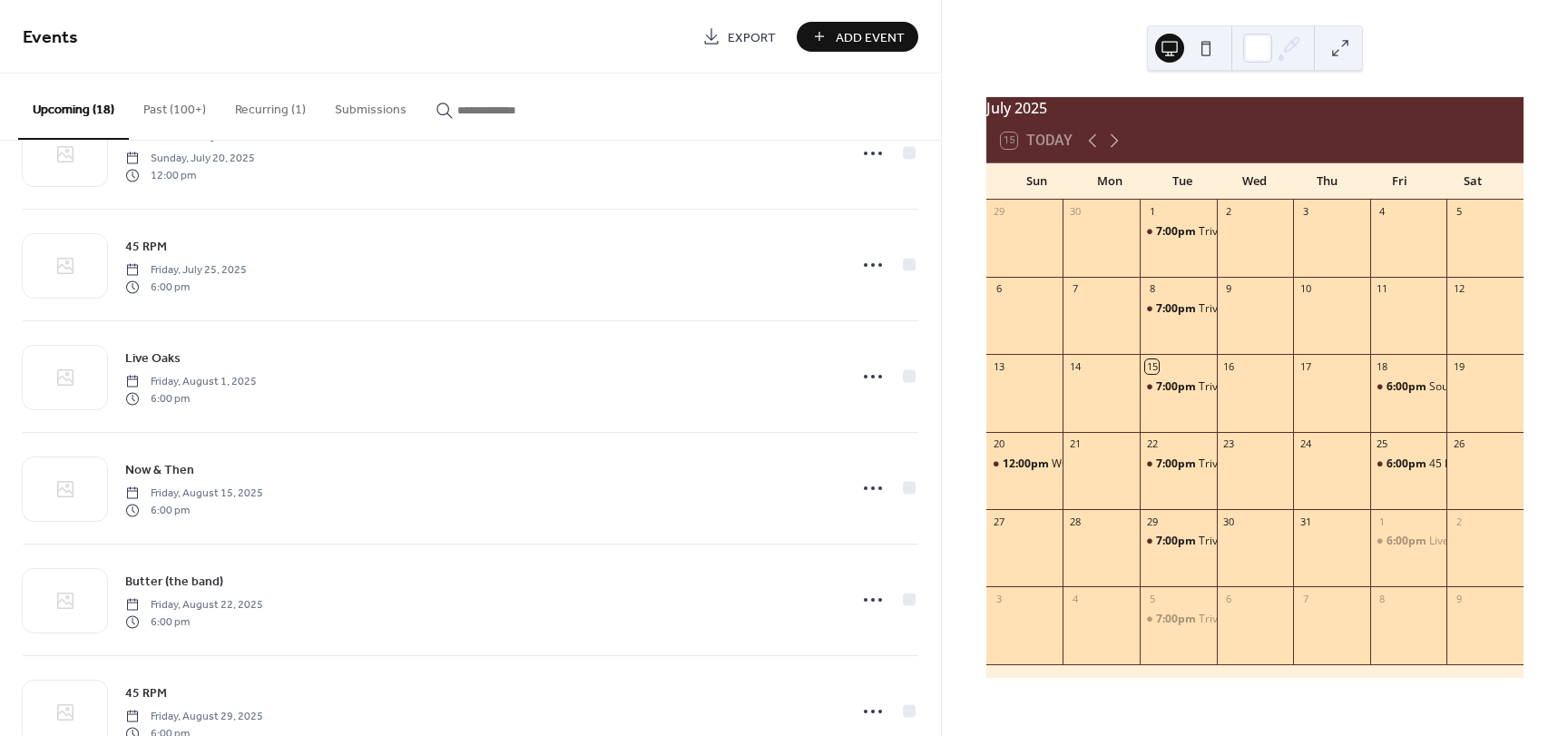 click on "Add Event" at bounding box center (870, 37) 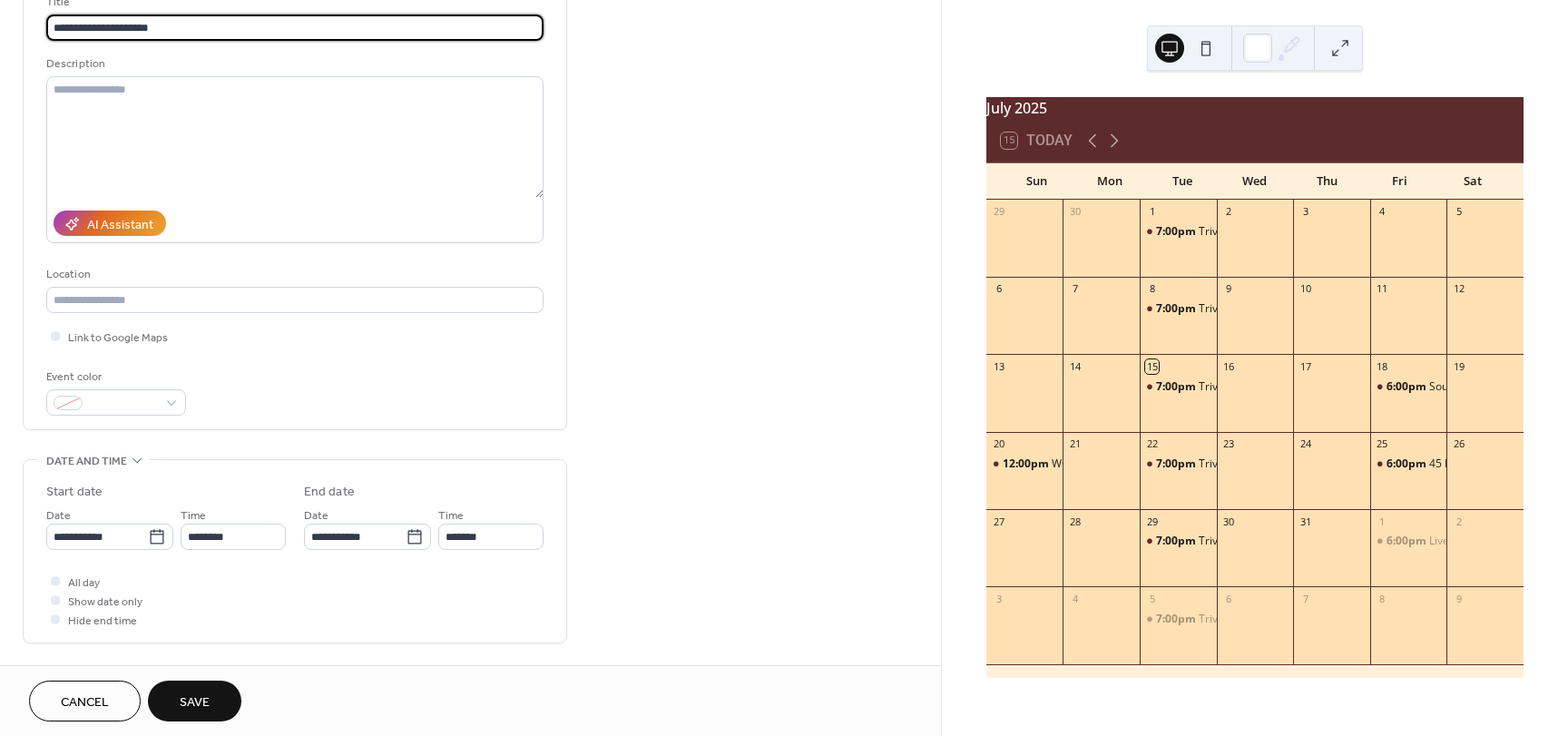 scroll, scrollTop: 182, scrollLeft: 0, axis: vertical 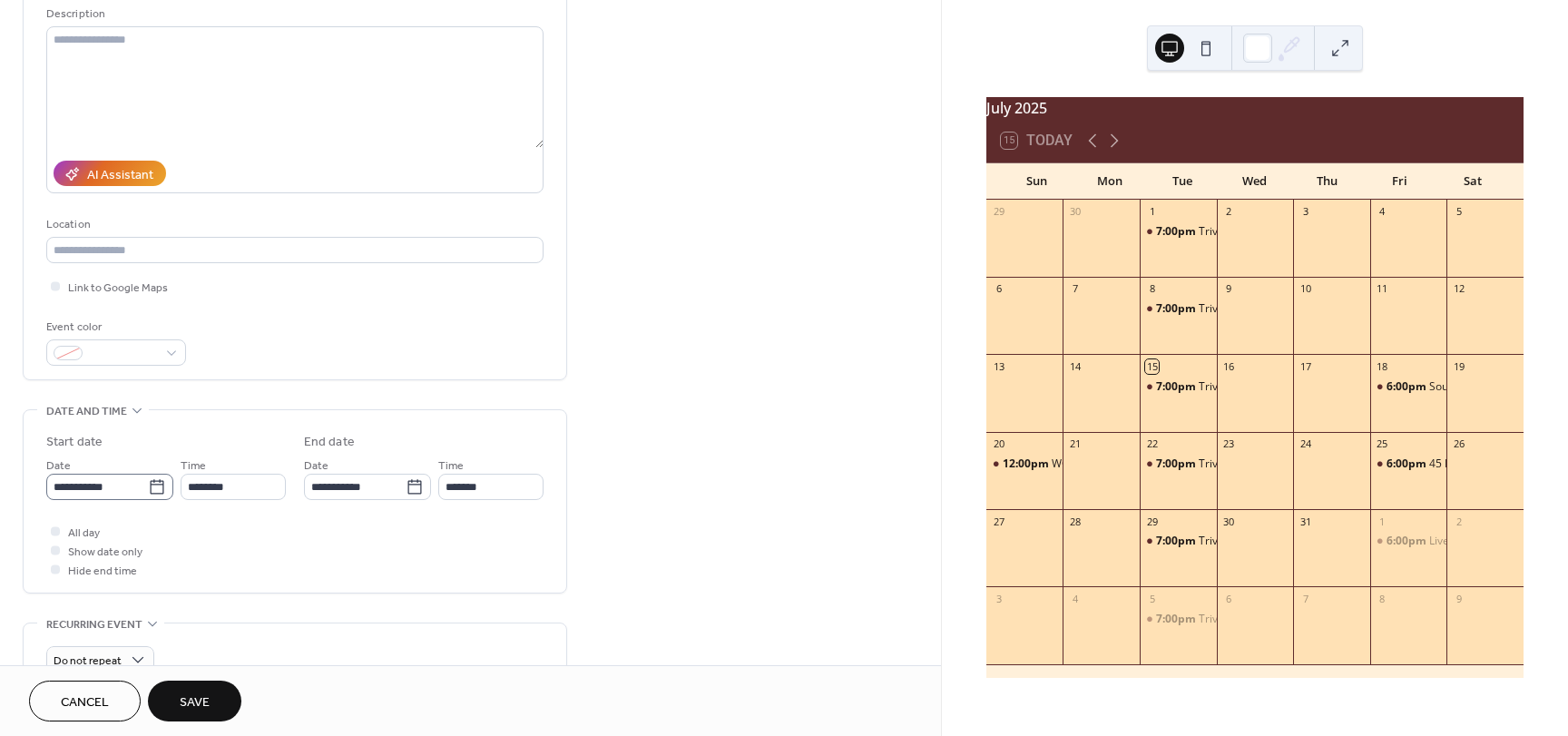type on "**********" 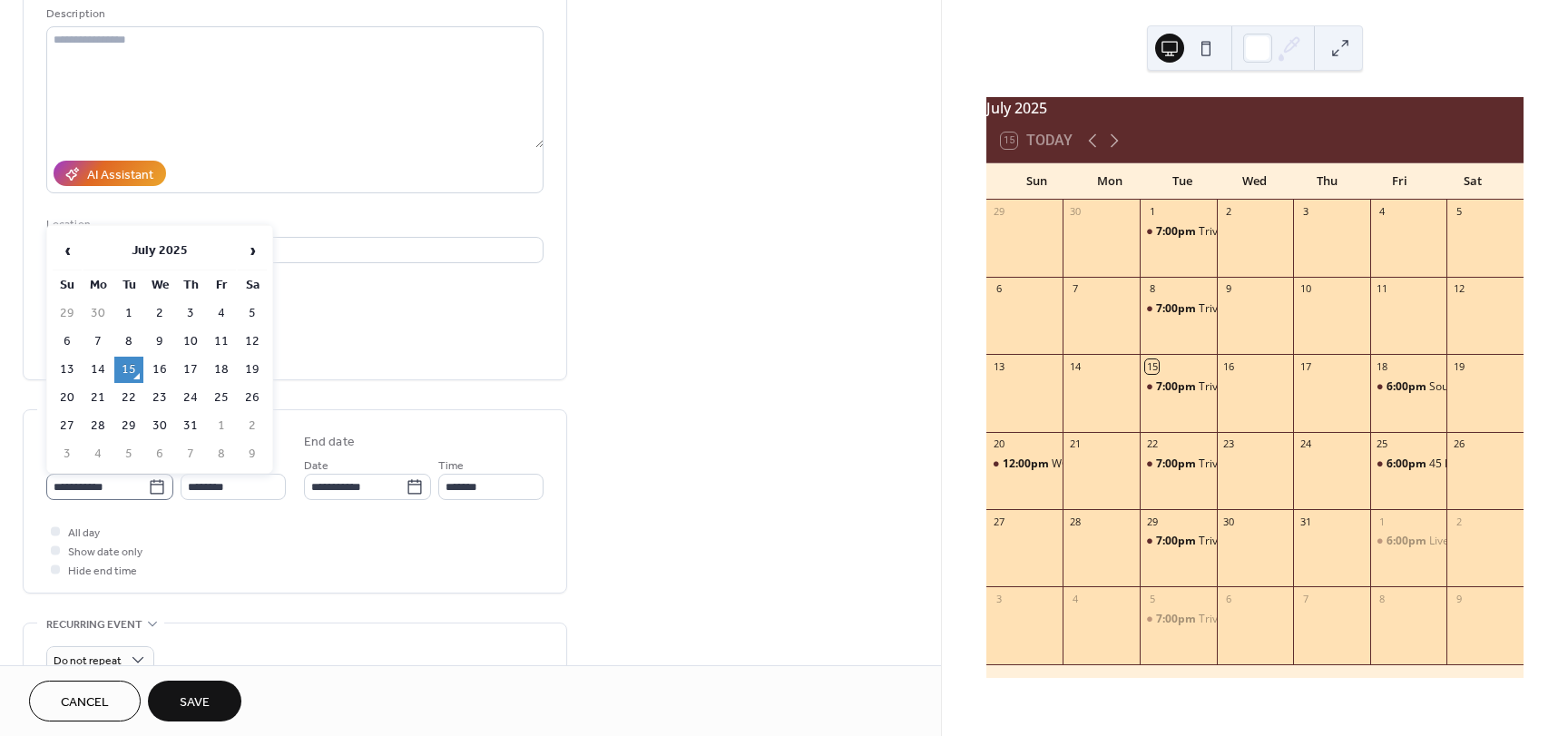 click 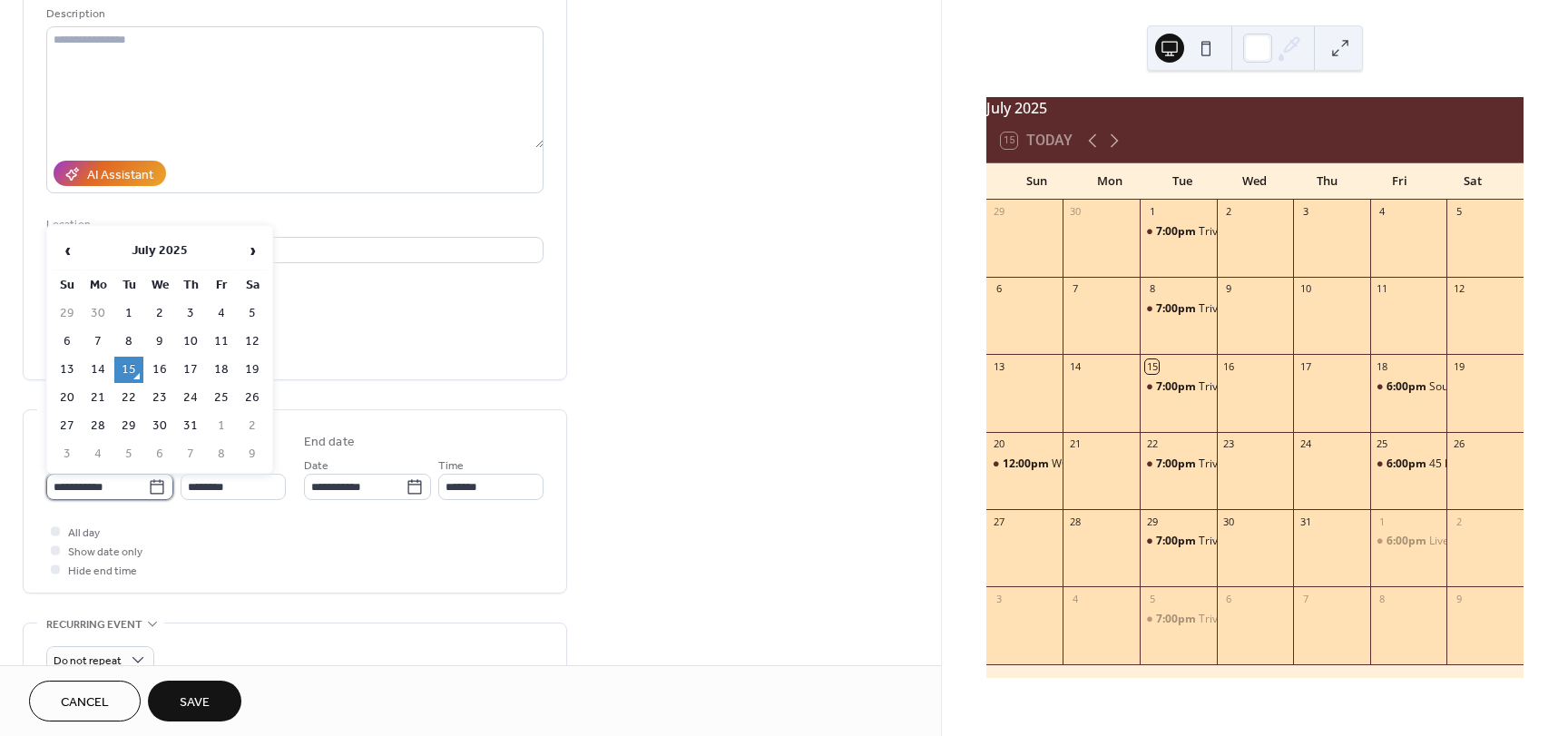 click on "**********" at bounding box center (97, 486) 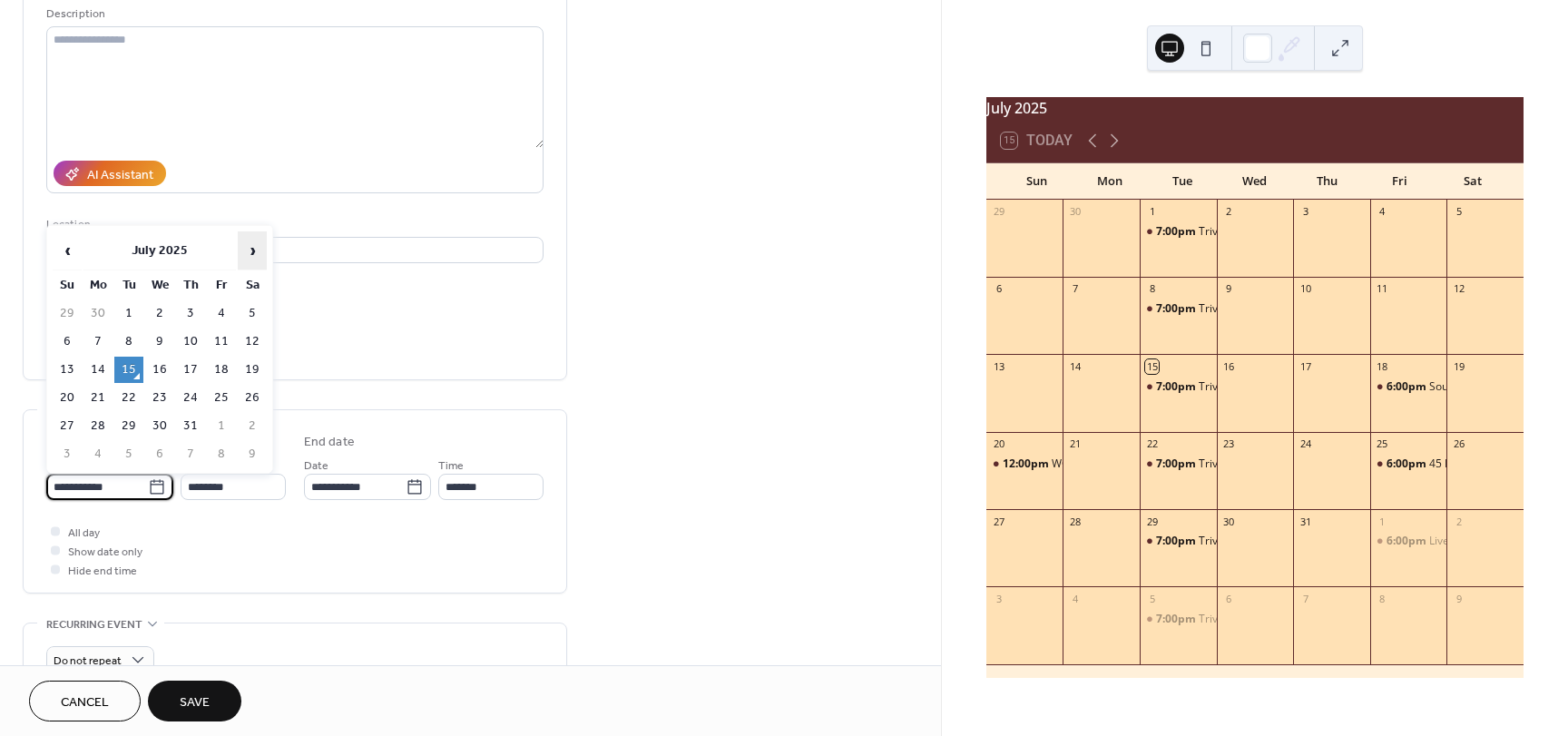 click on "›" at bounding box center (252, 250) 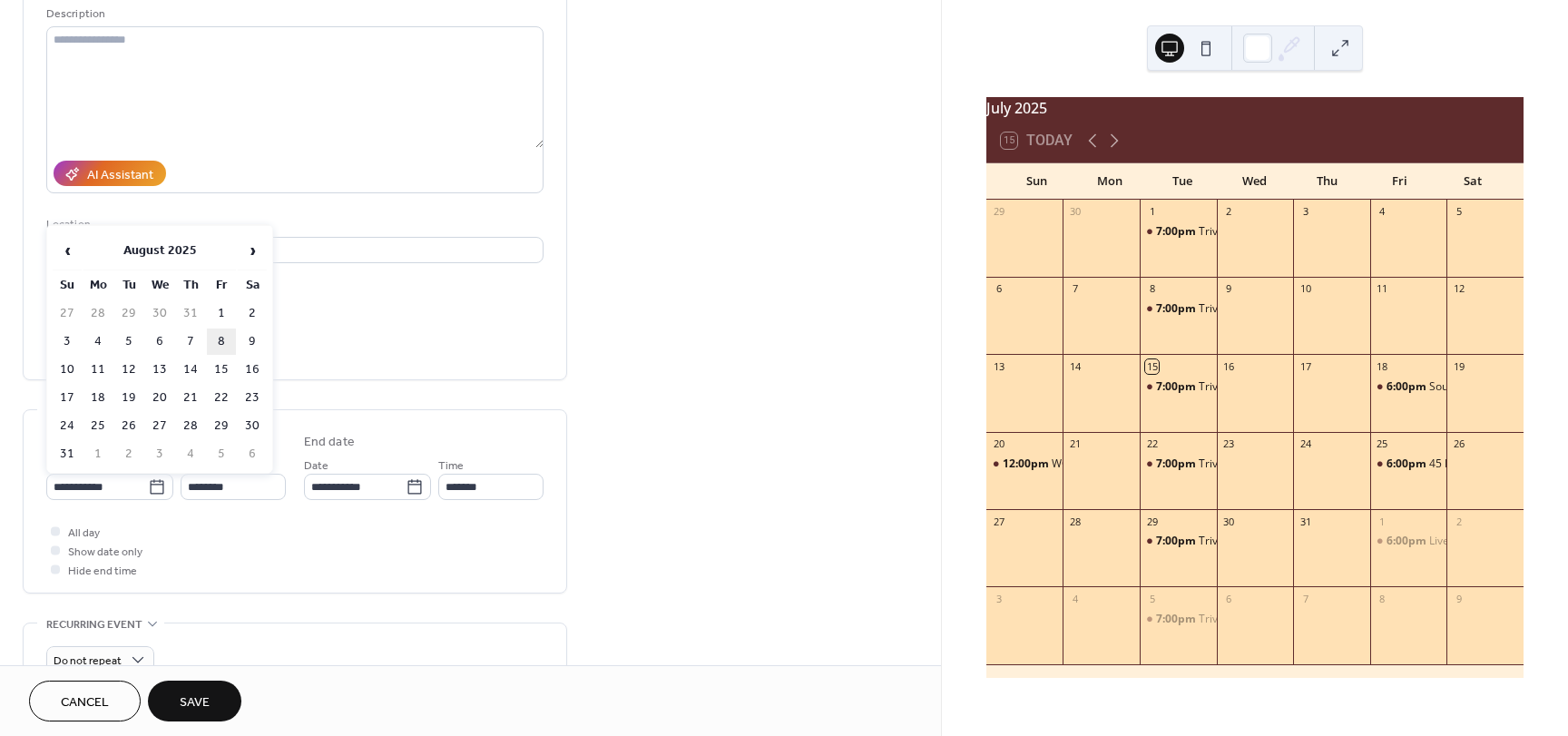 click on "8" at bounding box center (221, 341) 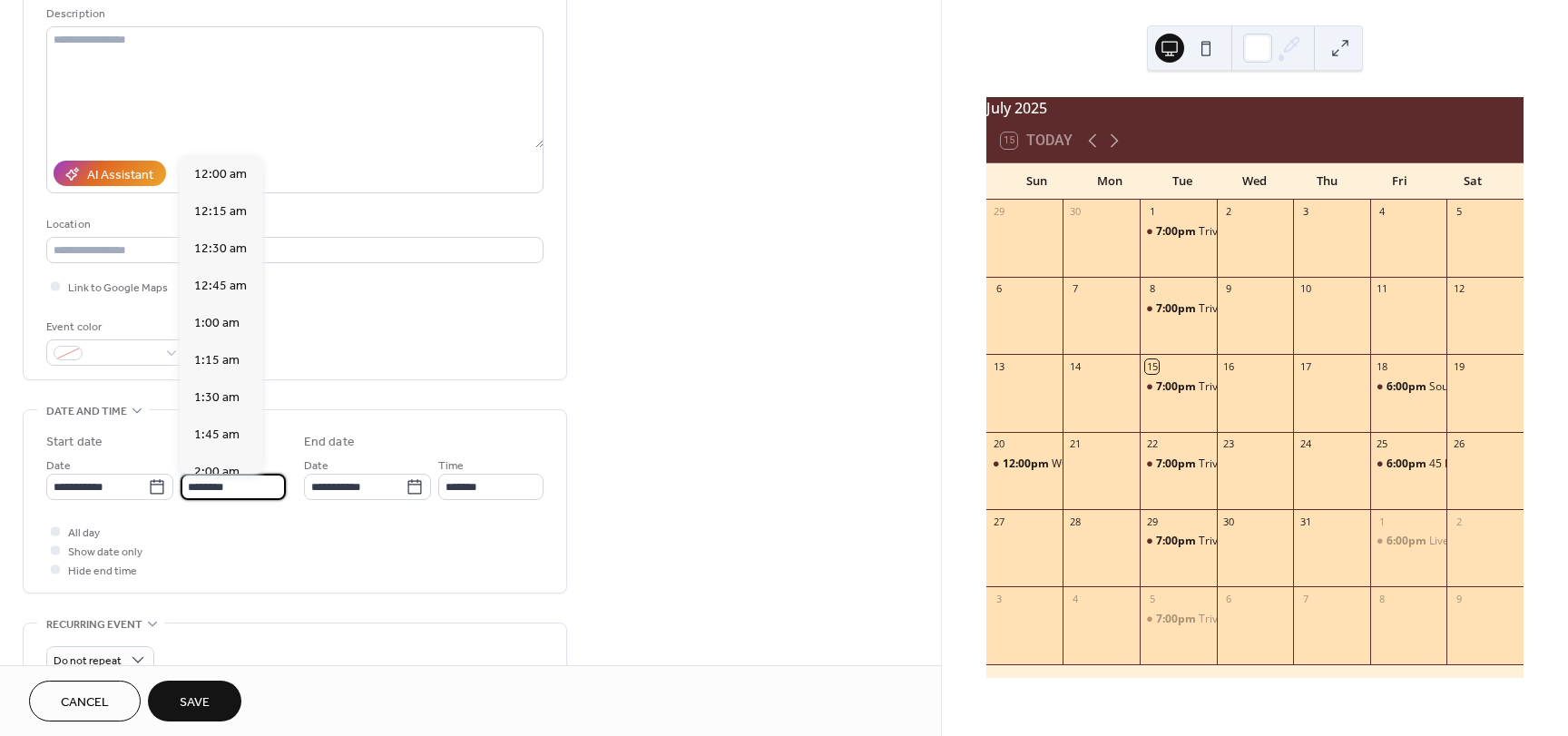 click on "********" at bounding box center [233, 486] 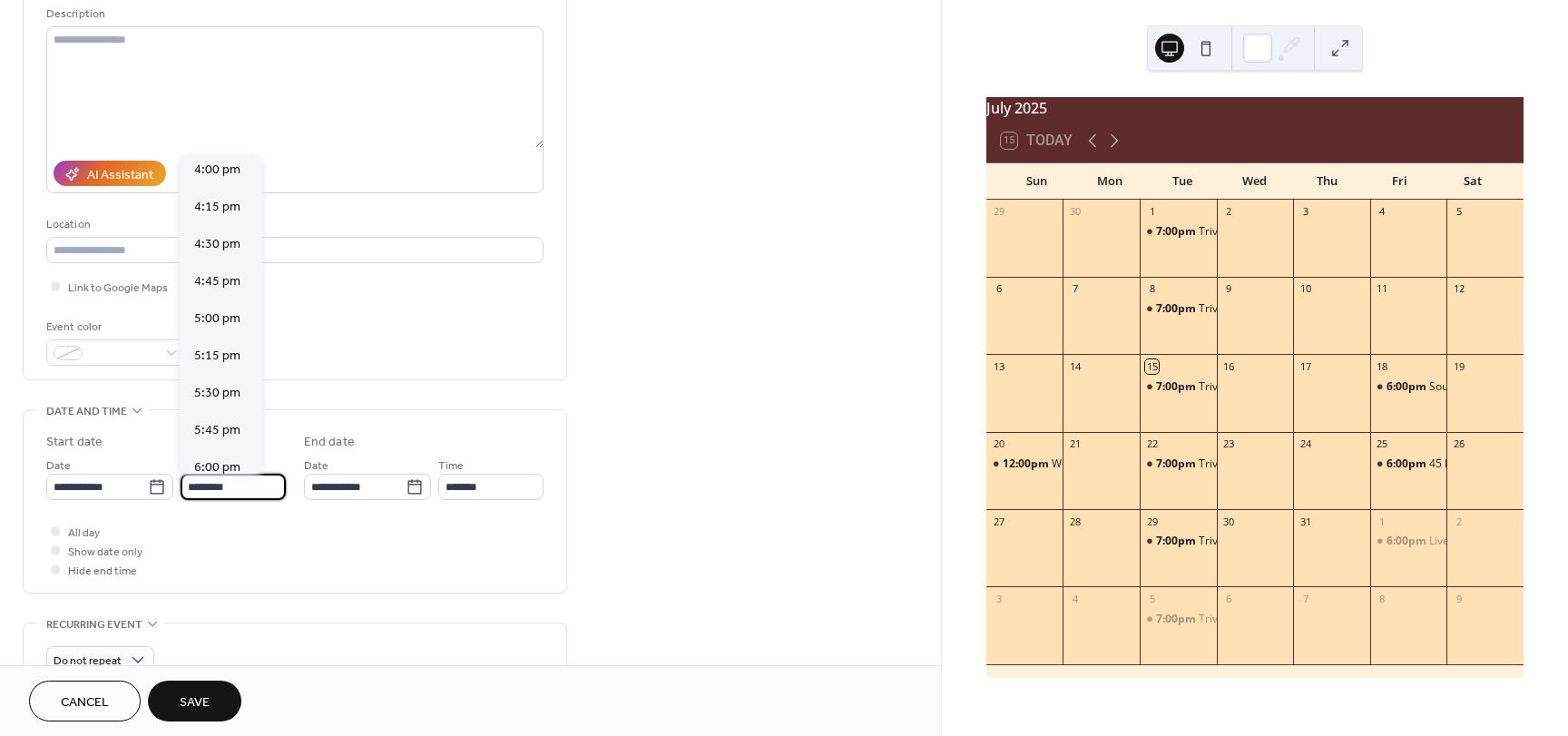 scroll, scrollTop: 2512, scrollLeft: 0, axis: vertical 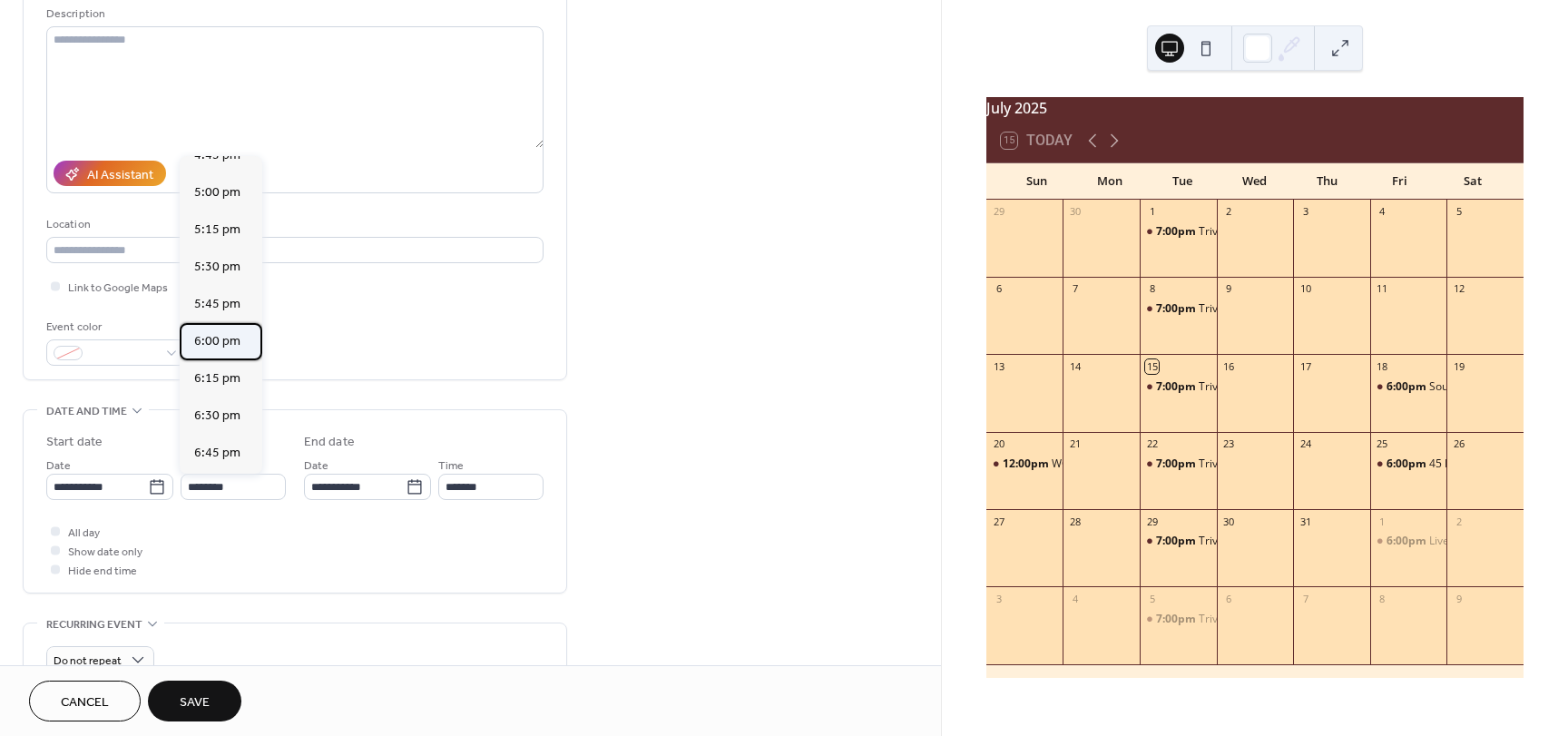 click on "6:00 pm" at bounding box center (217, 341) 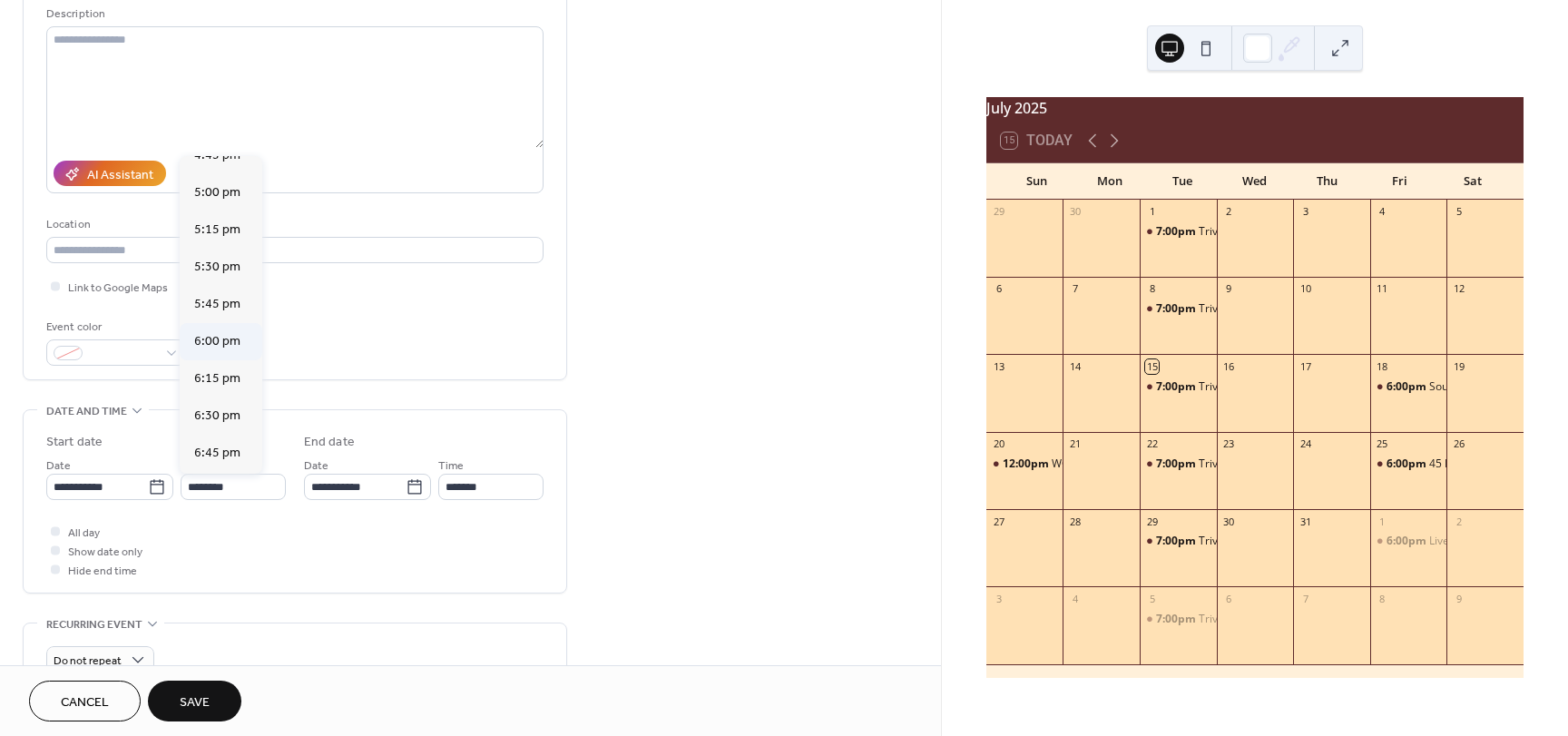 type on "*******" 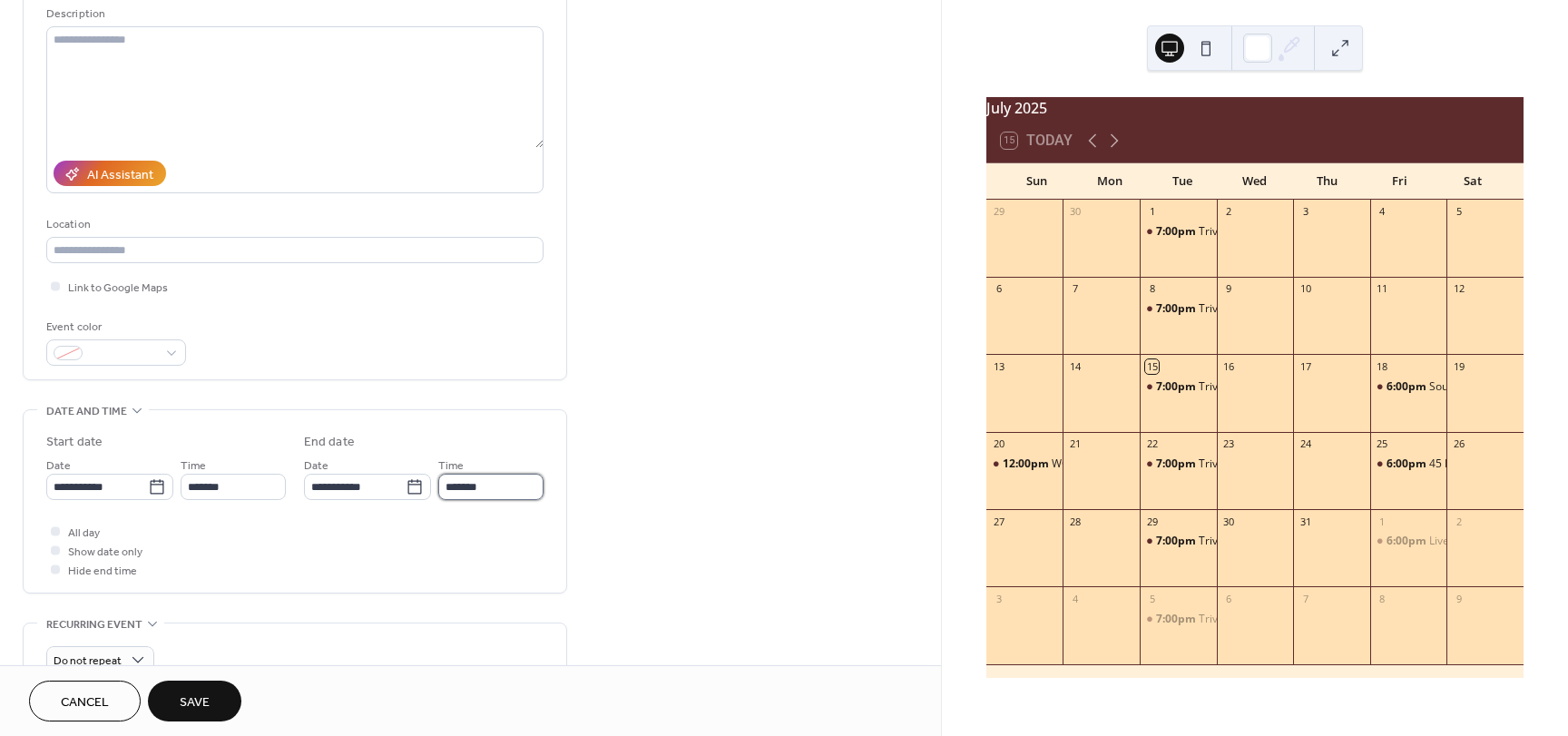 click on "*******" at bounding box center [491, 486] 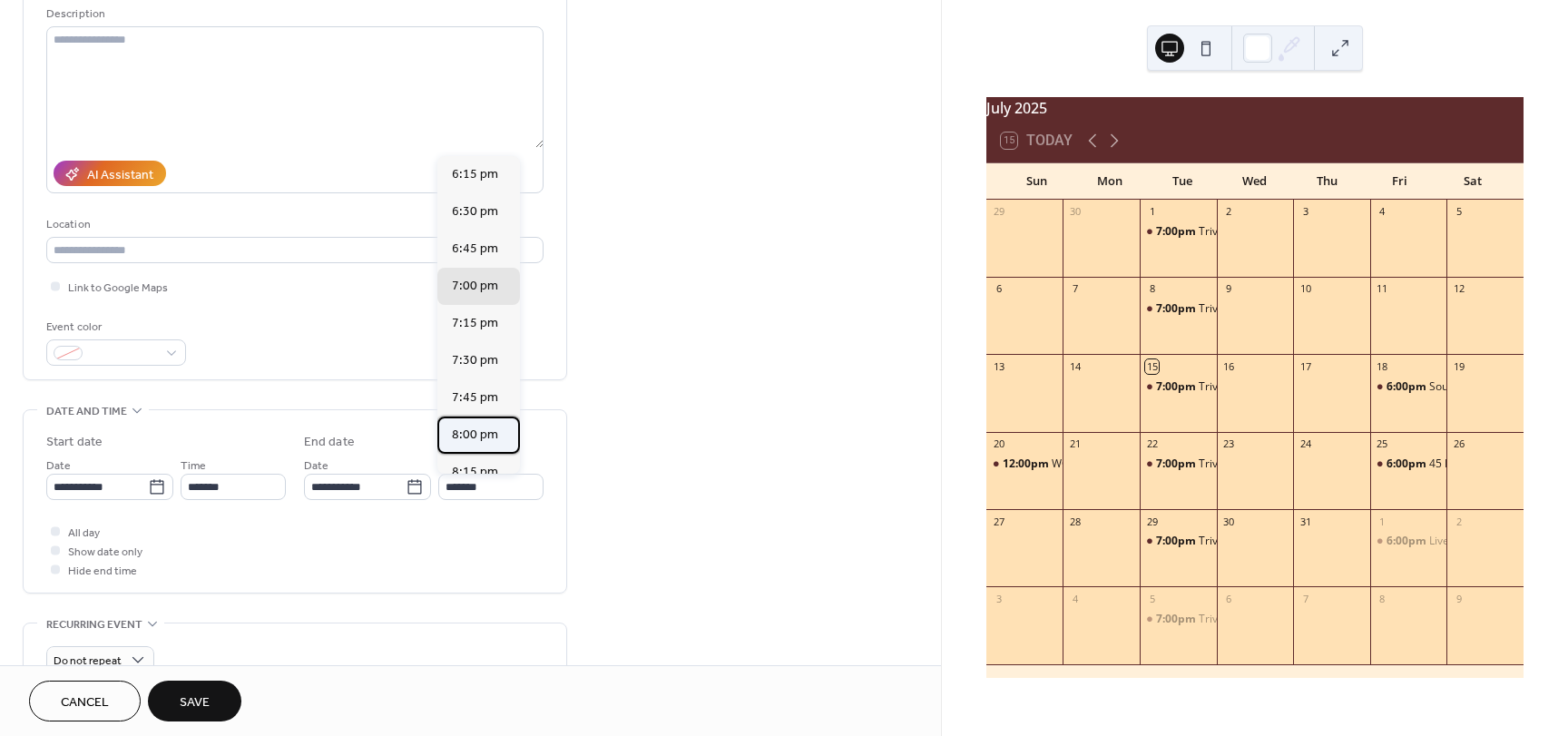 click on "8:00 pm" at bounding box center (475, 435) 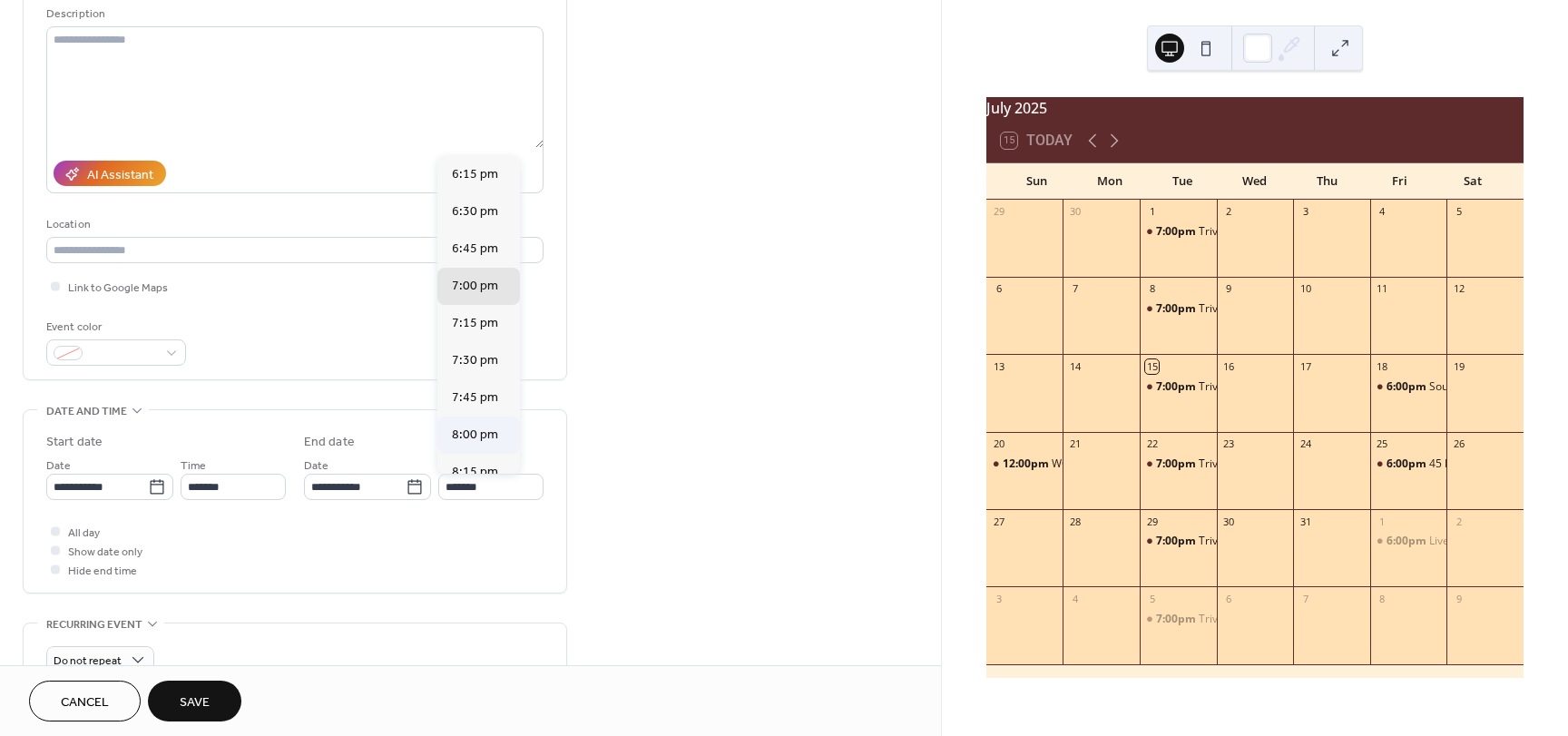 type on "*******" 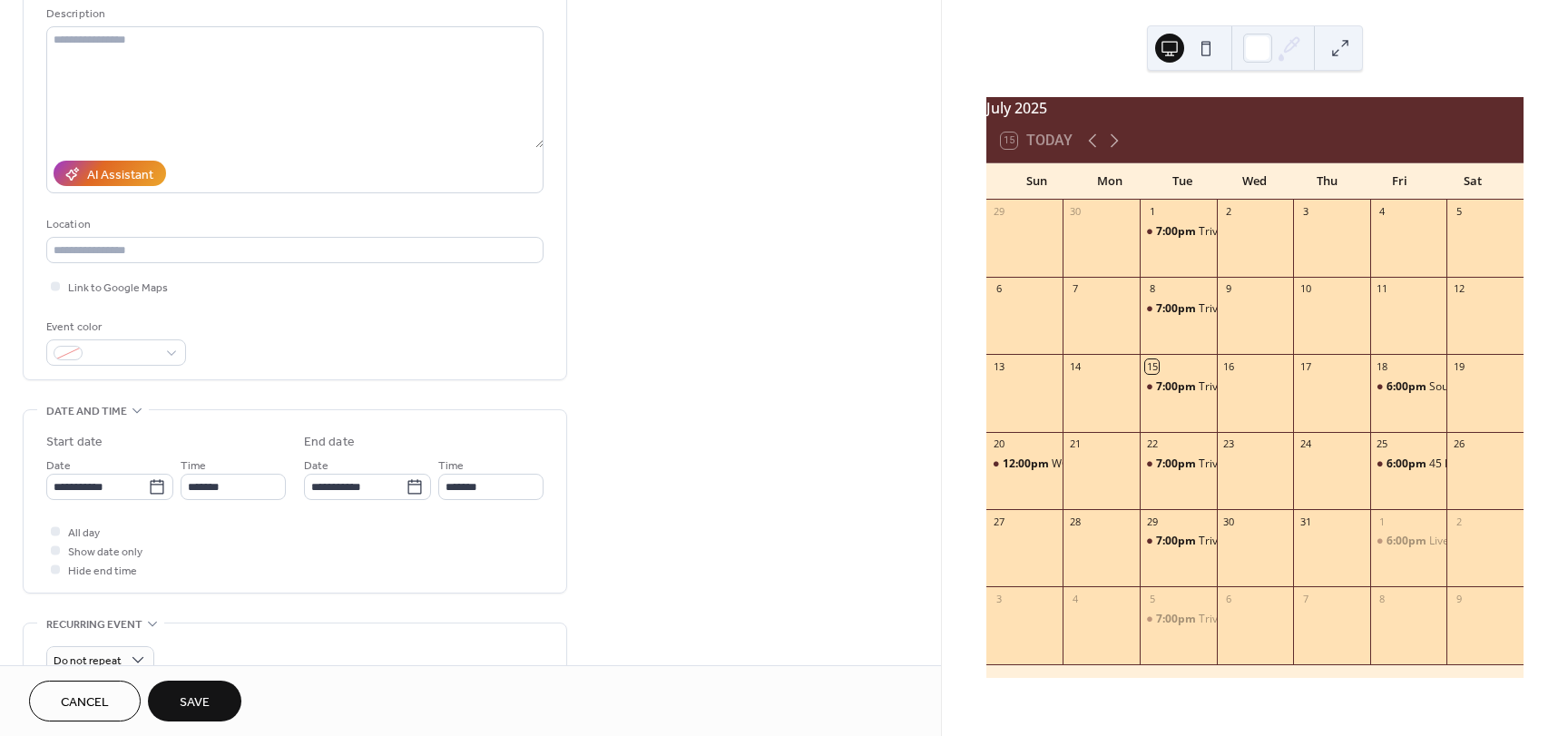 click on "Save" at bounding box center (194, 702) 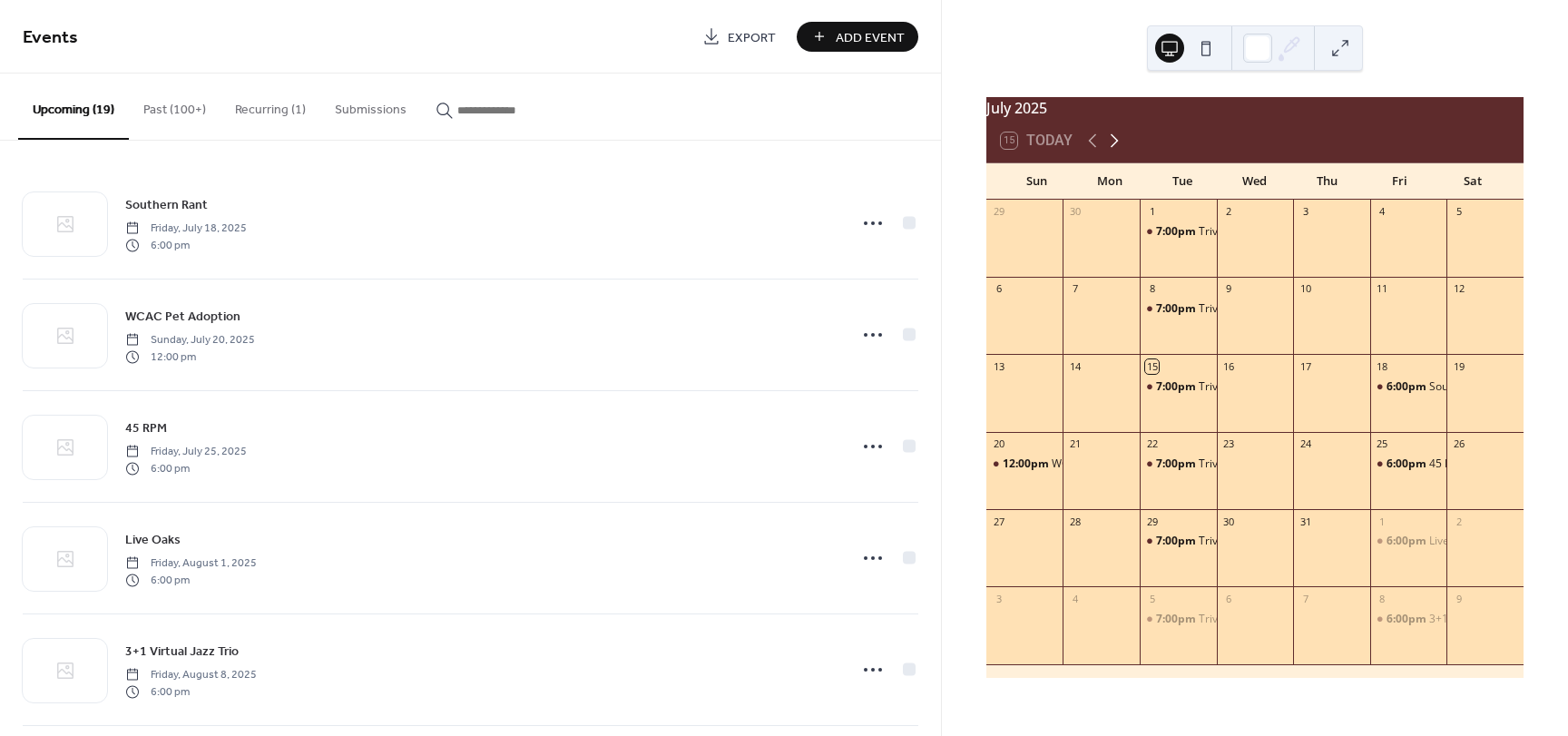 click 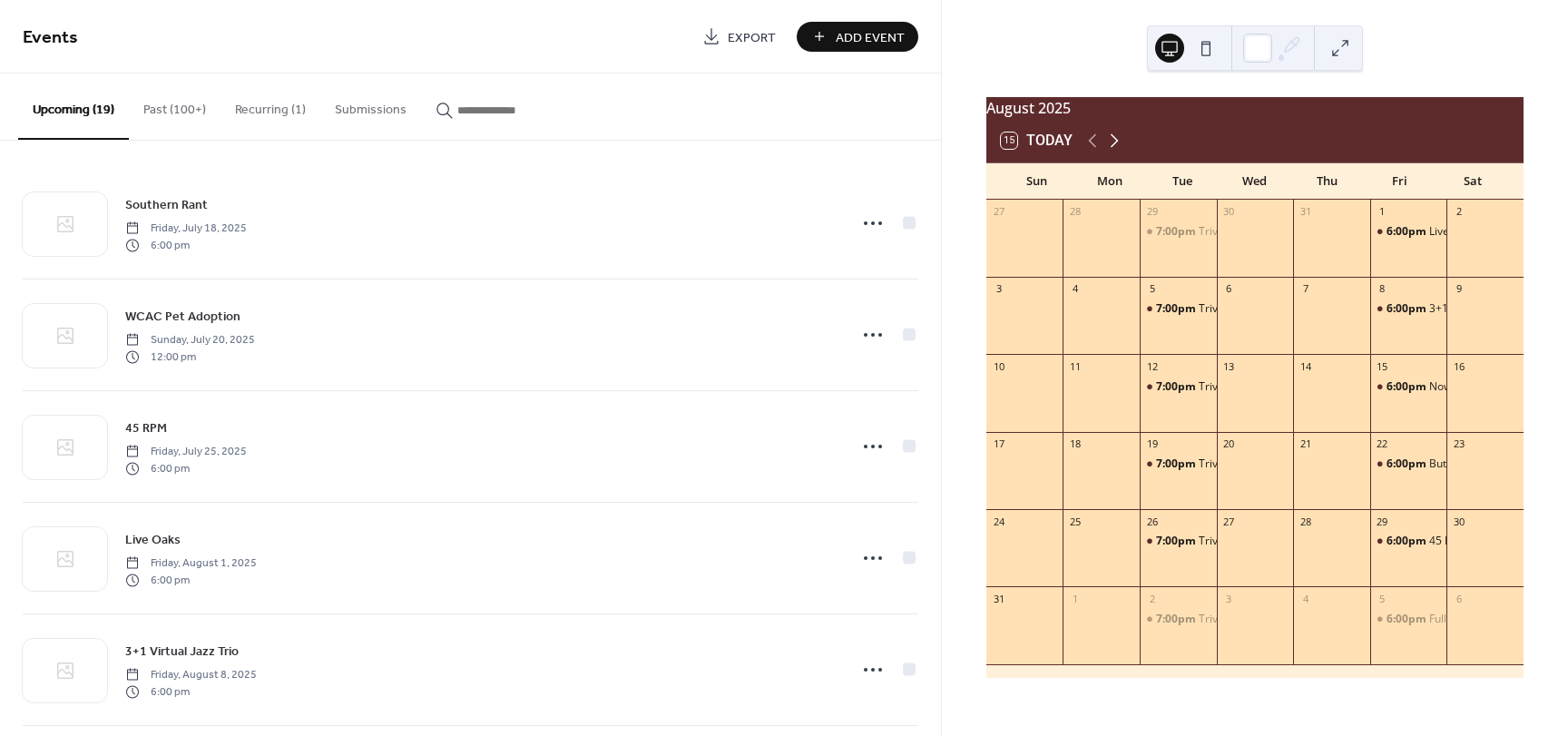 click 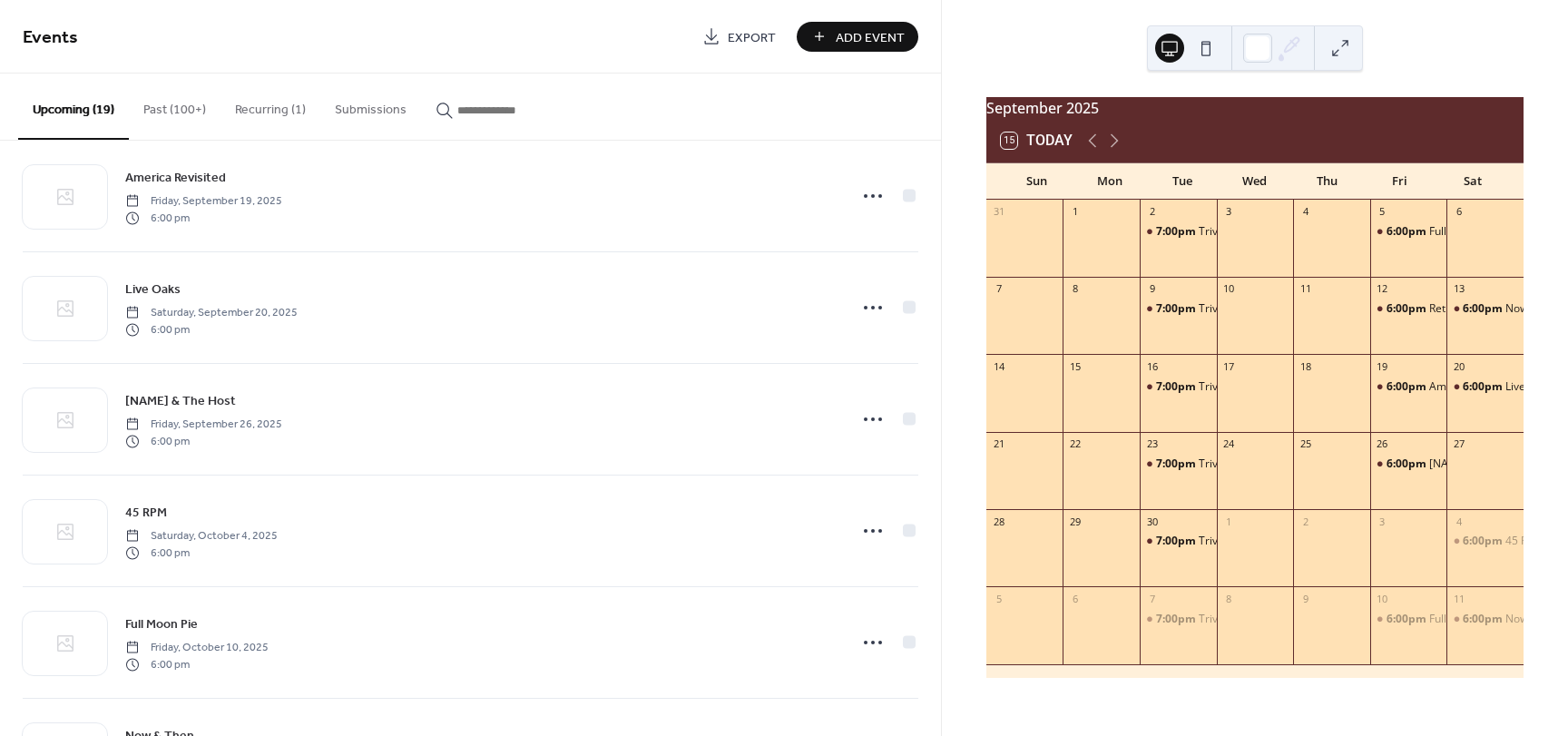 scroll, scrollTop: 1271, scrollLeft: 0, axis: vertical 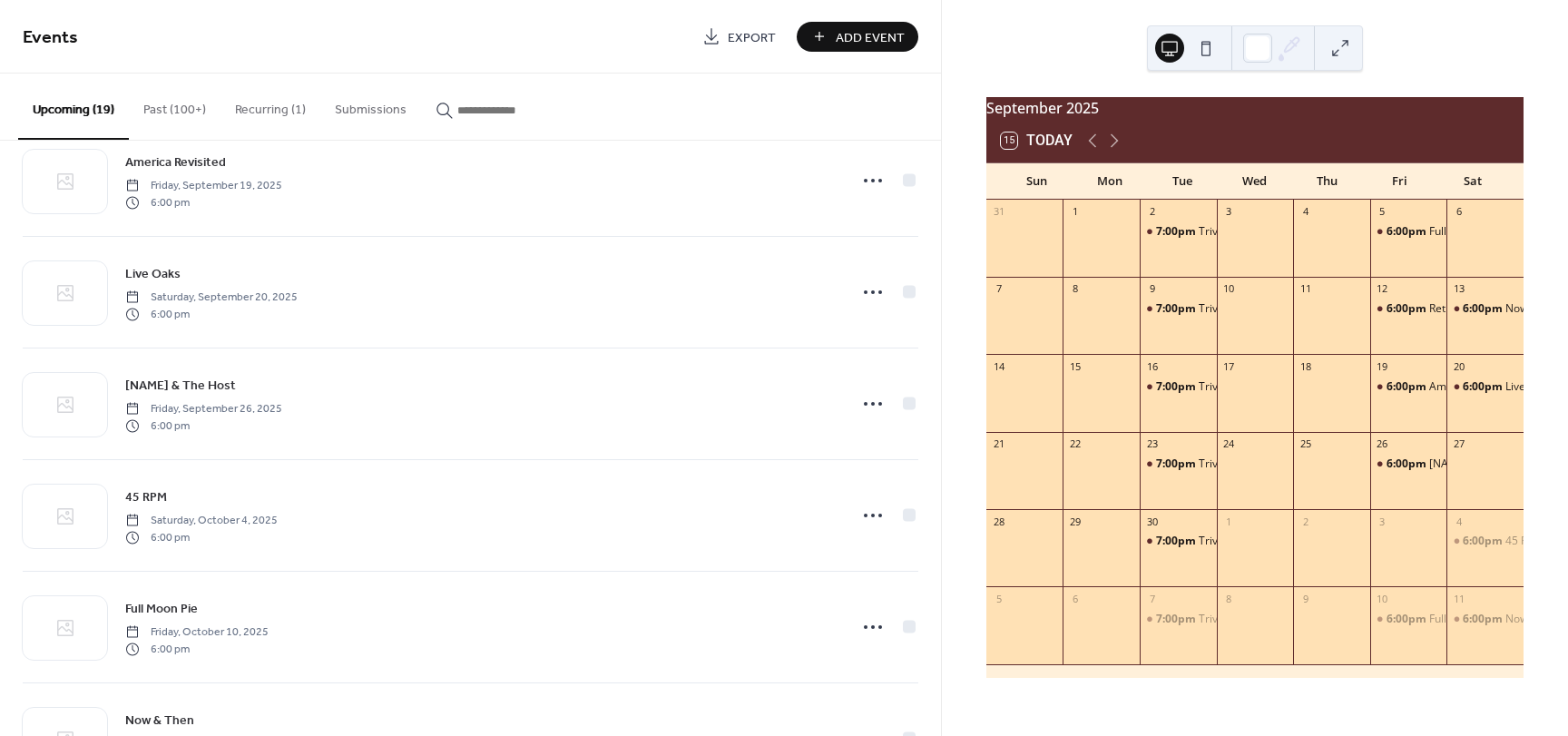 click on "Past (100+)" at bounding box center [174, 105] 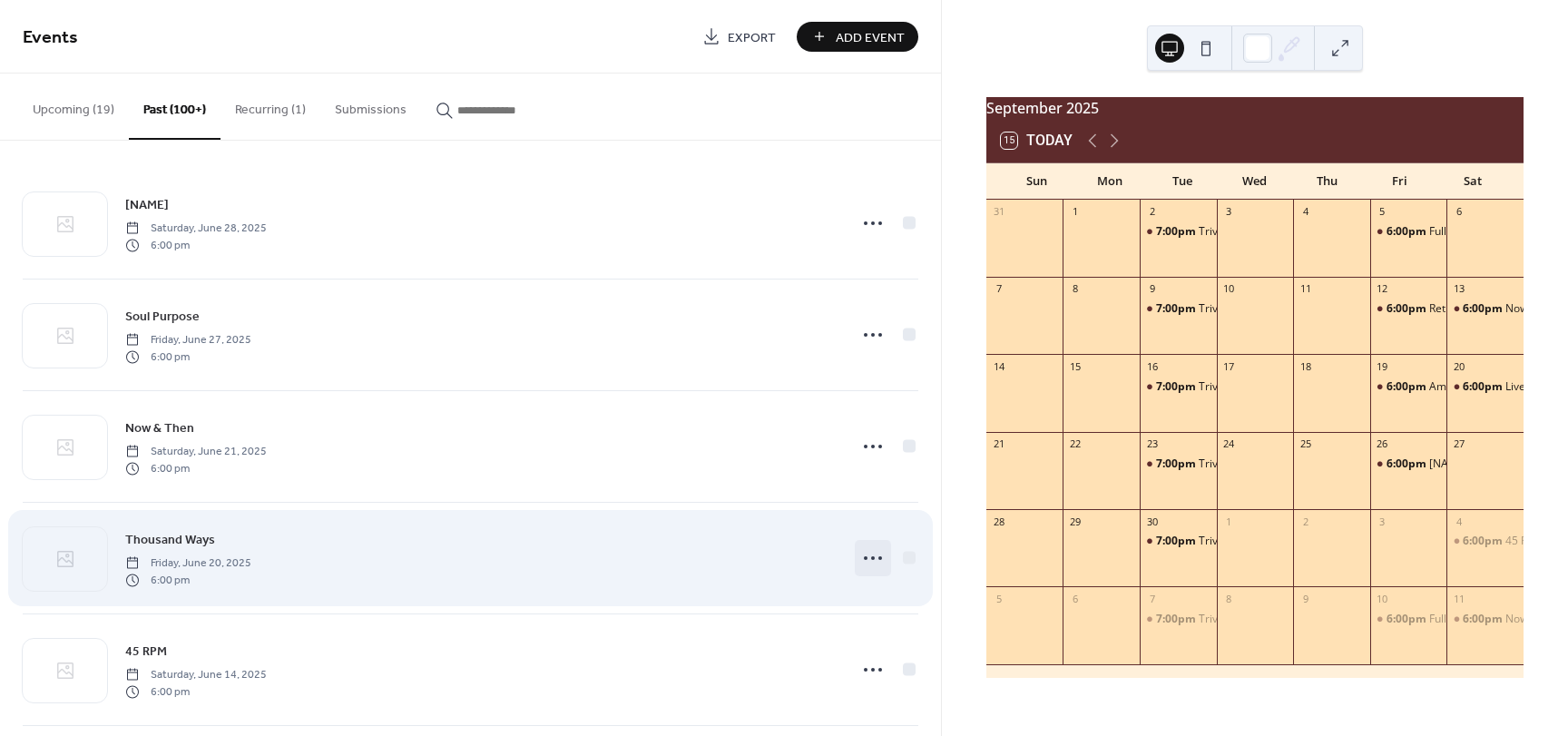 click 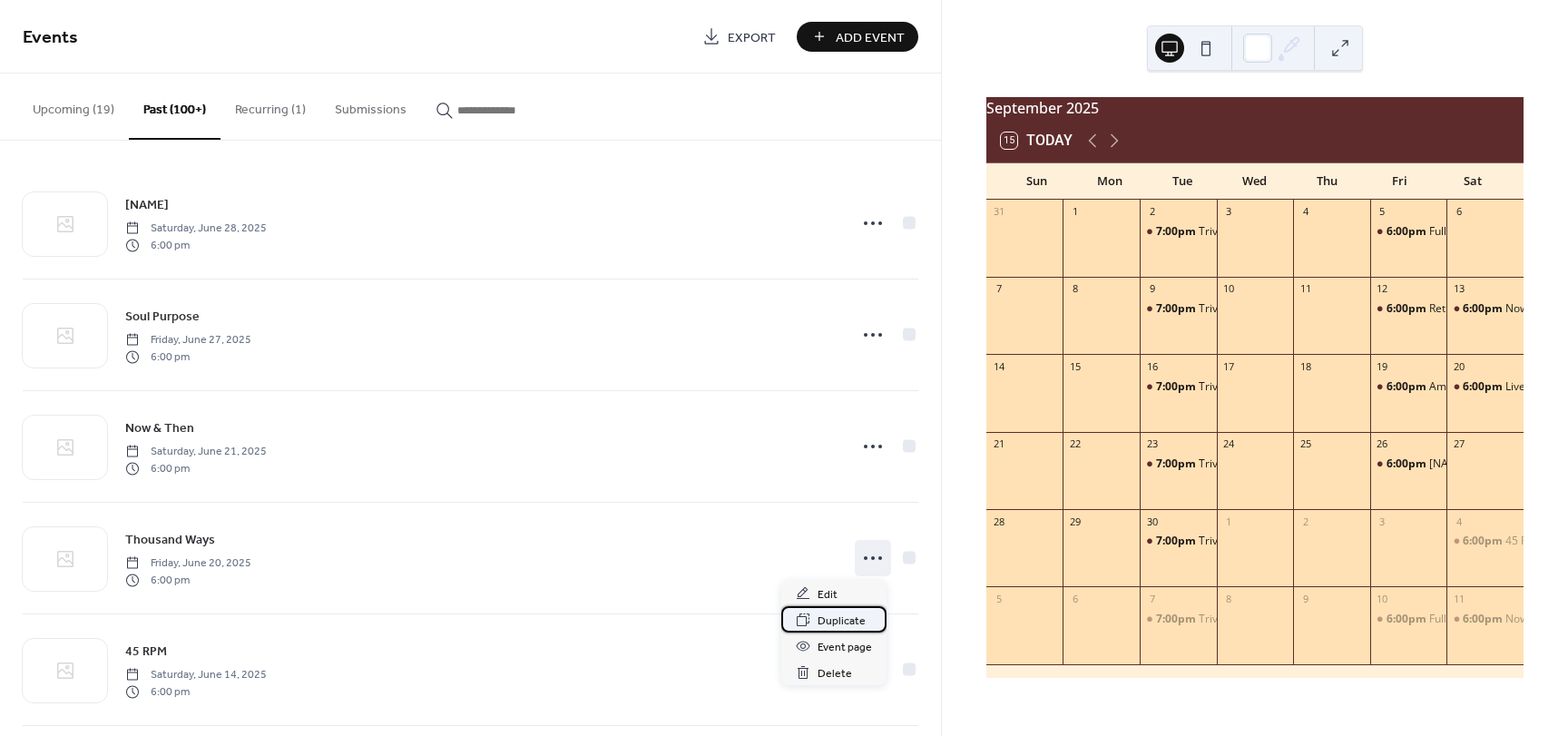 click on "Duplicate" at bounding box center (841, 621) 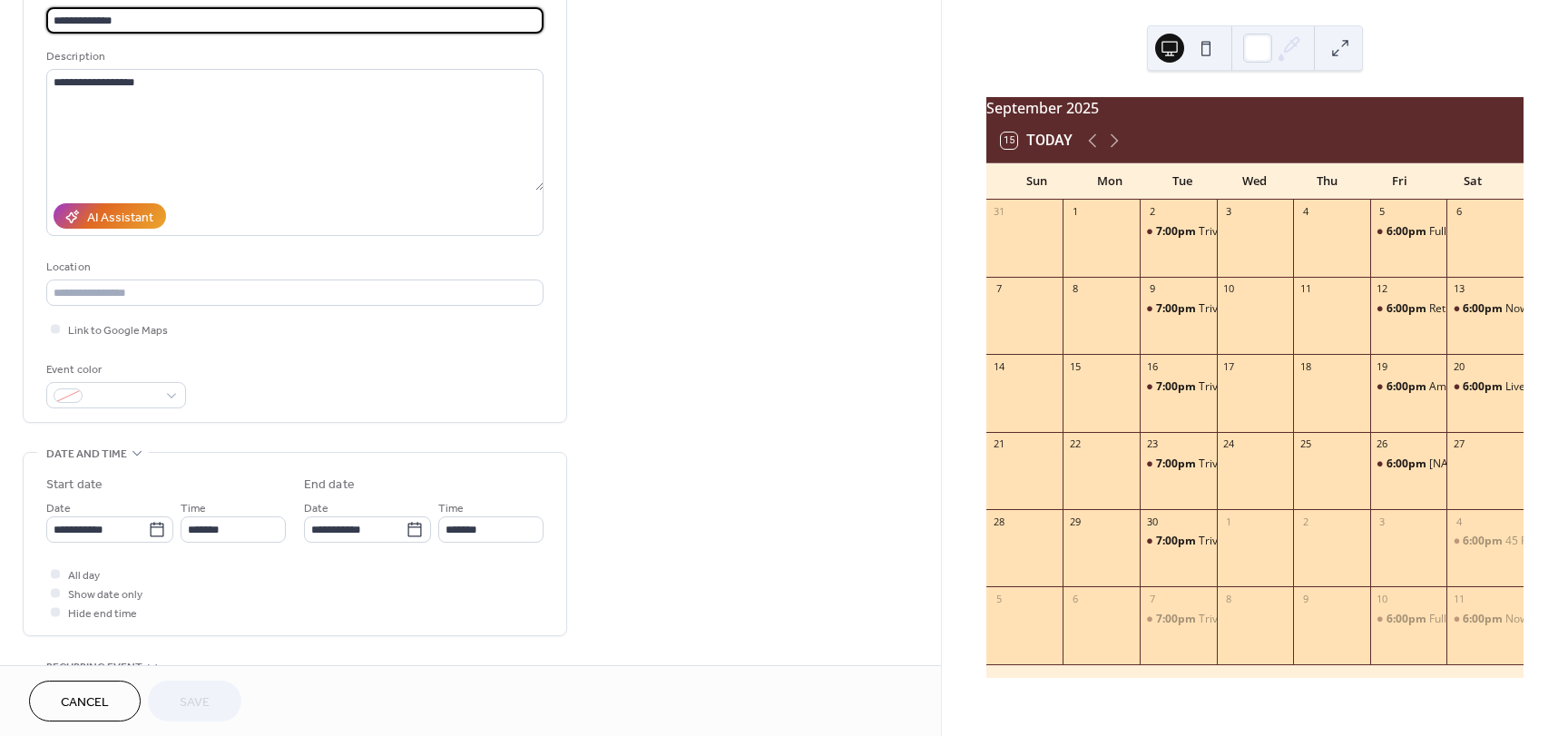 scroll, scrollTop: 272, scrollLeft: 0, axis: vertical 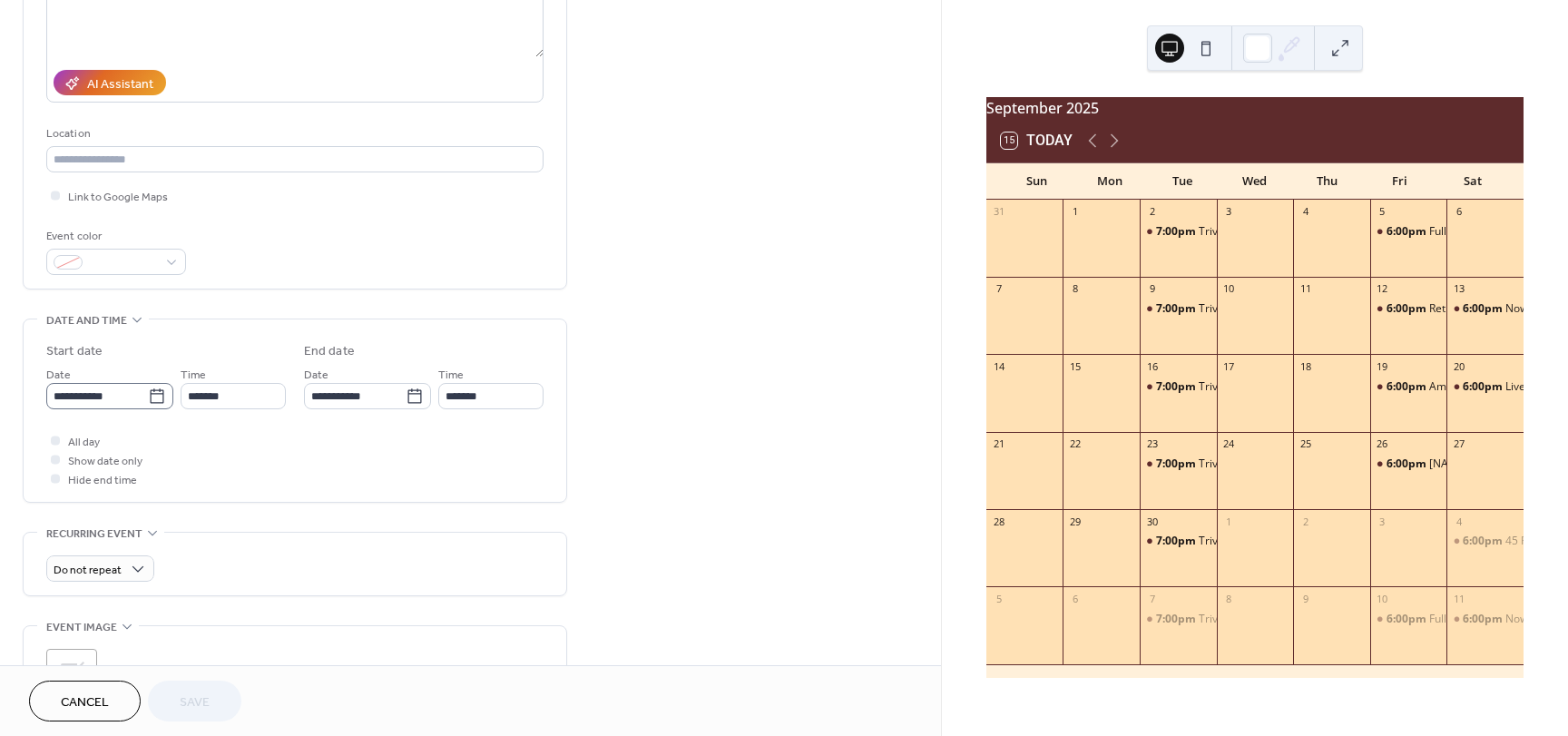 click 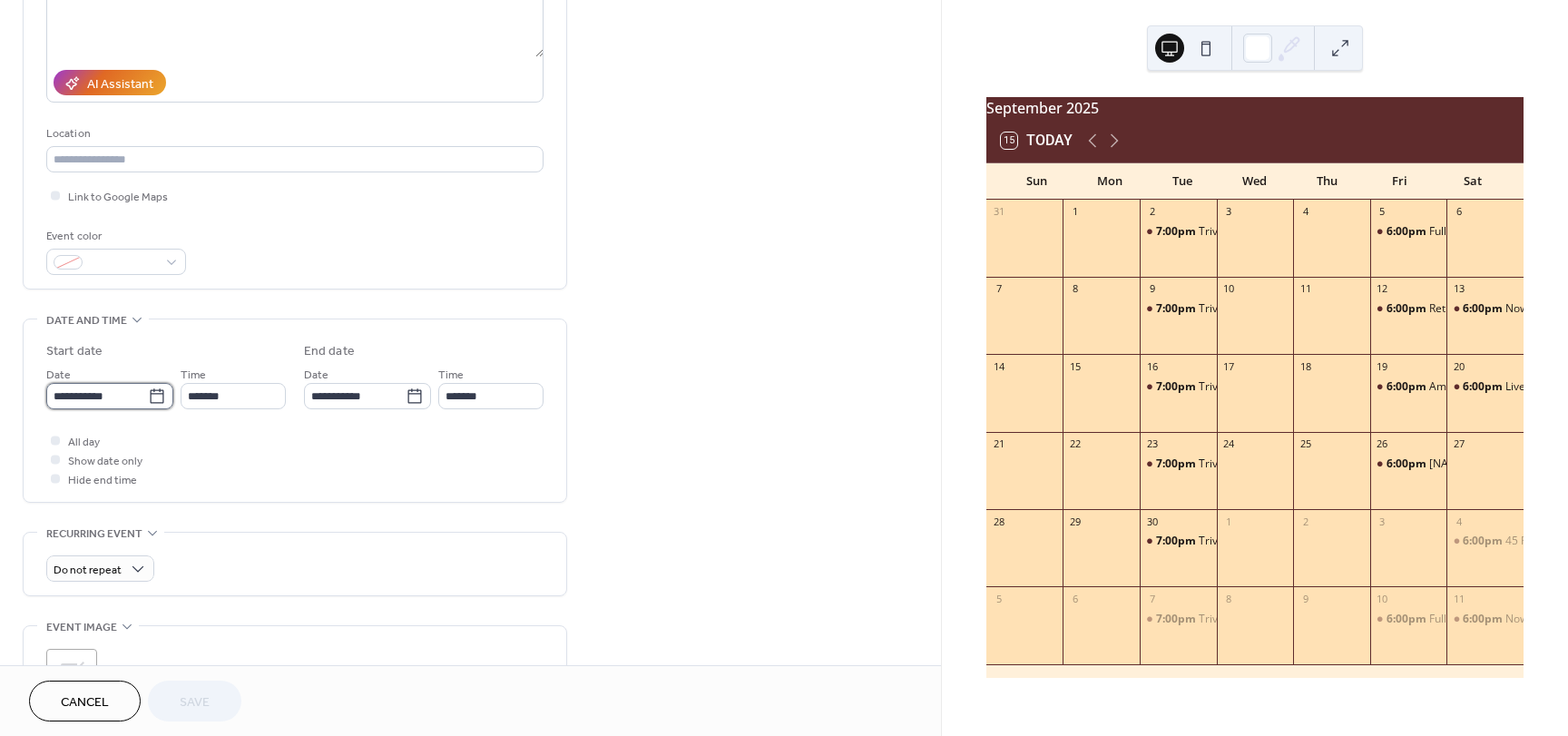 click on "**********" at bounding box center [97, 396] 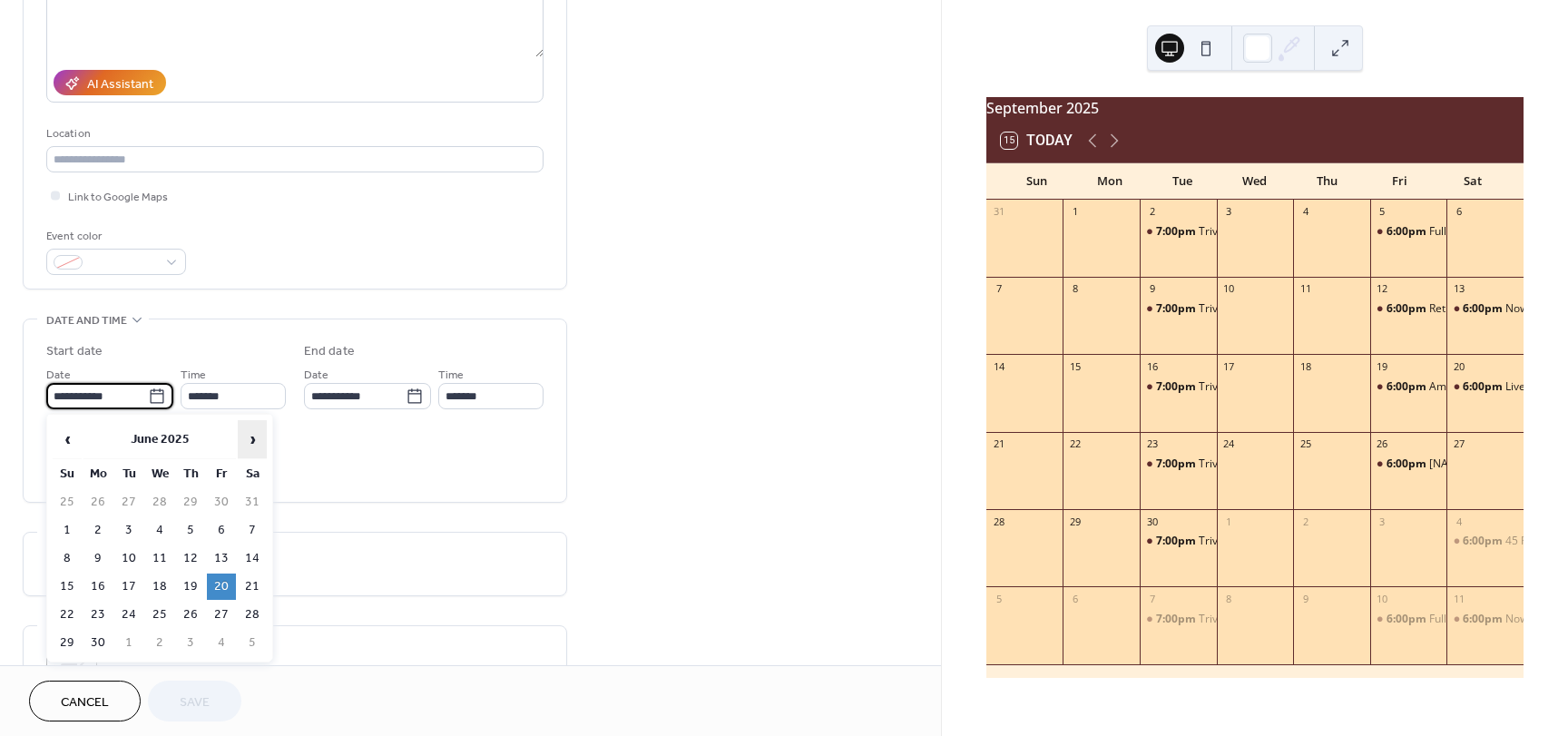 click on "›" at bounding box center (252, 439) 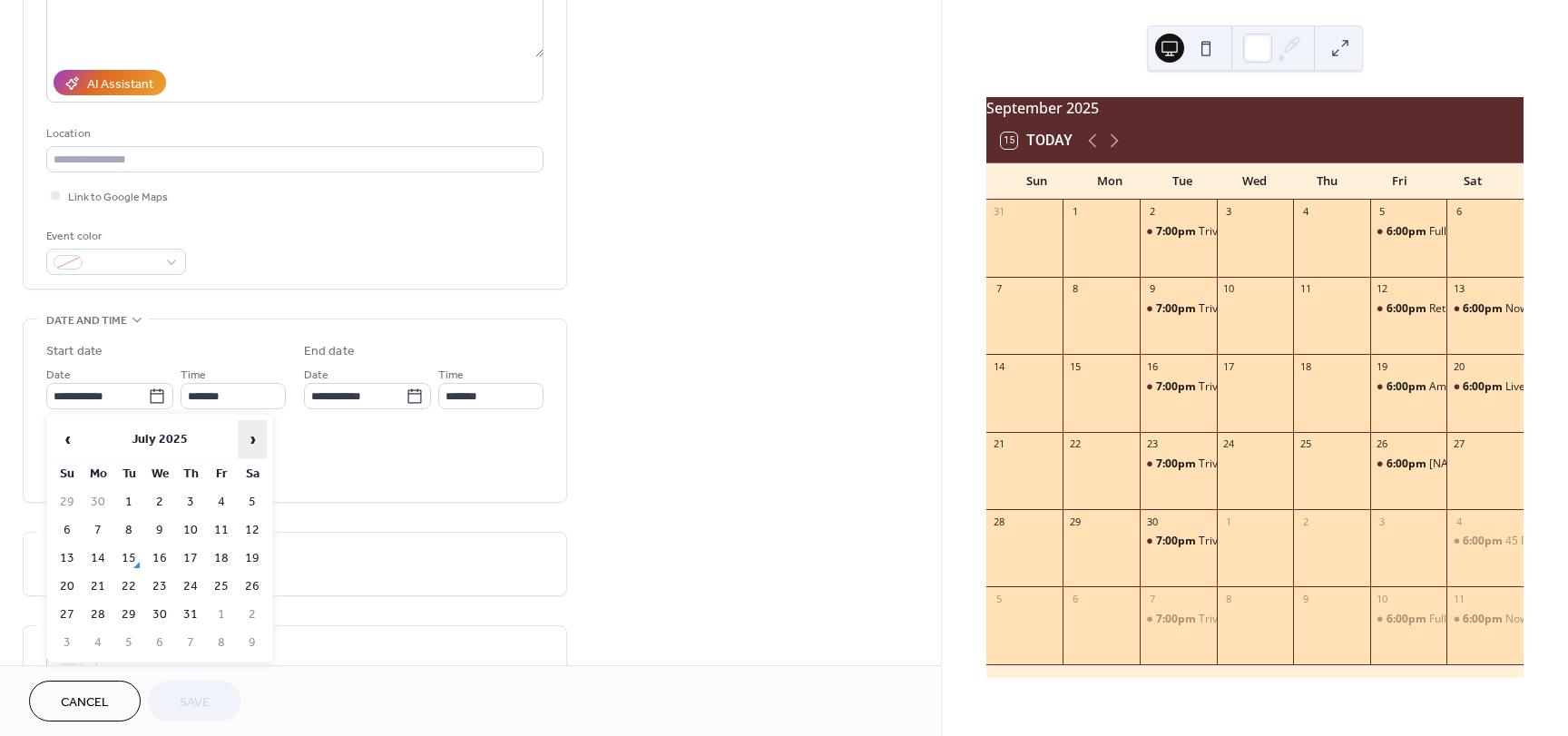 click on "›" at bounding box center (252, 439) 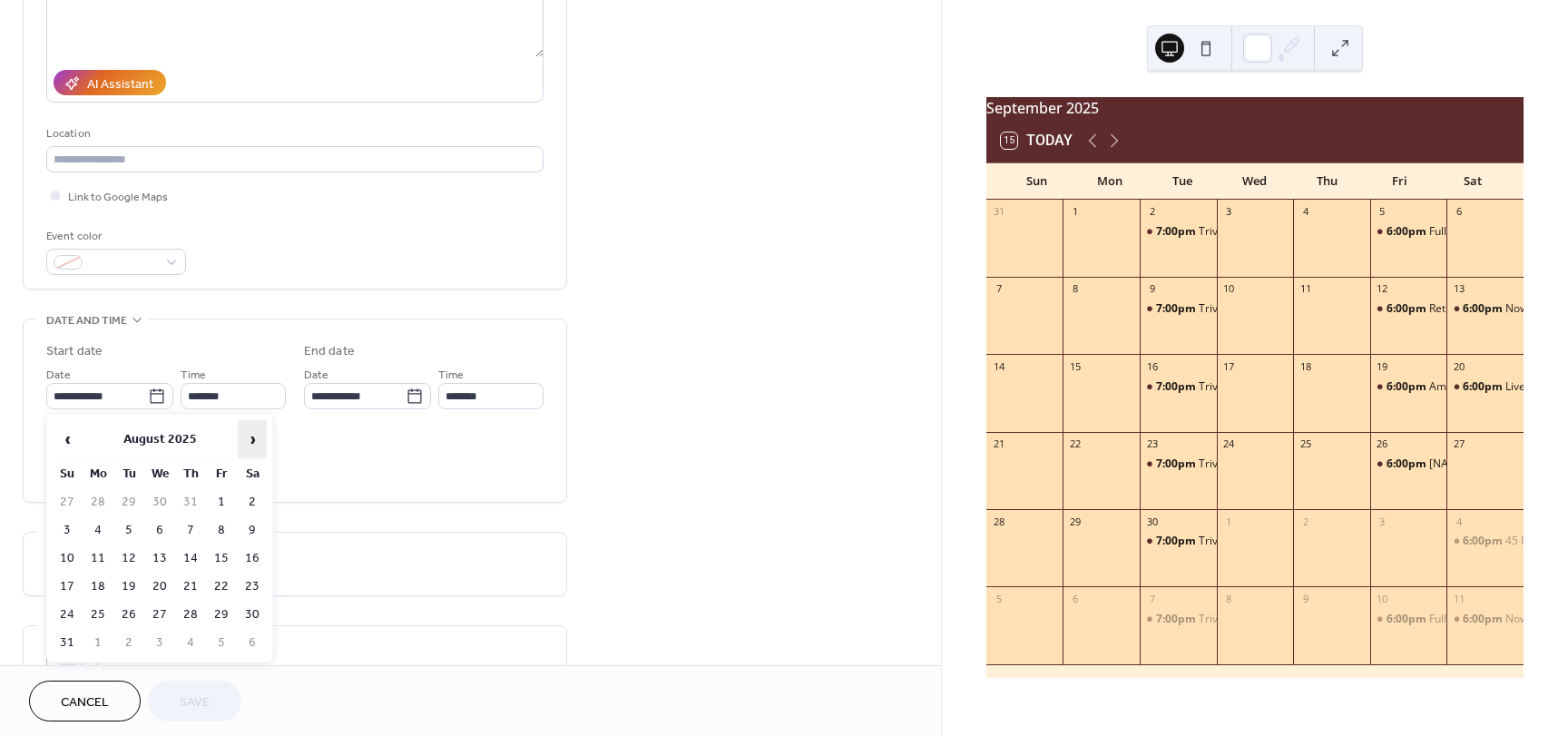 click on "›" at bounding box center (252, 439) 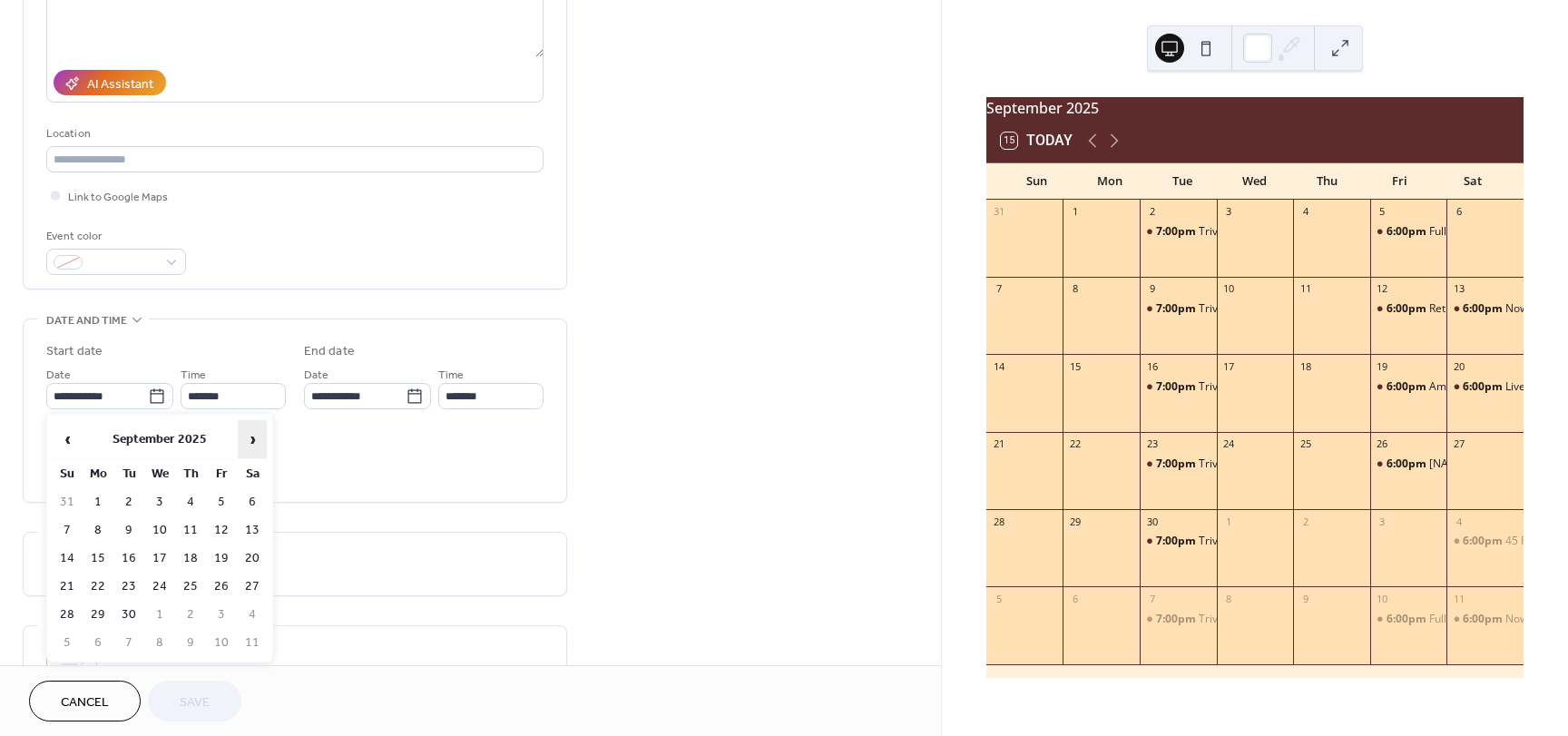 click on "›" at bounding box center (252, 439) 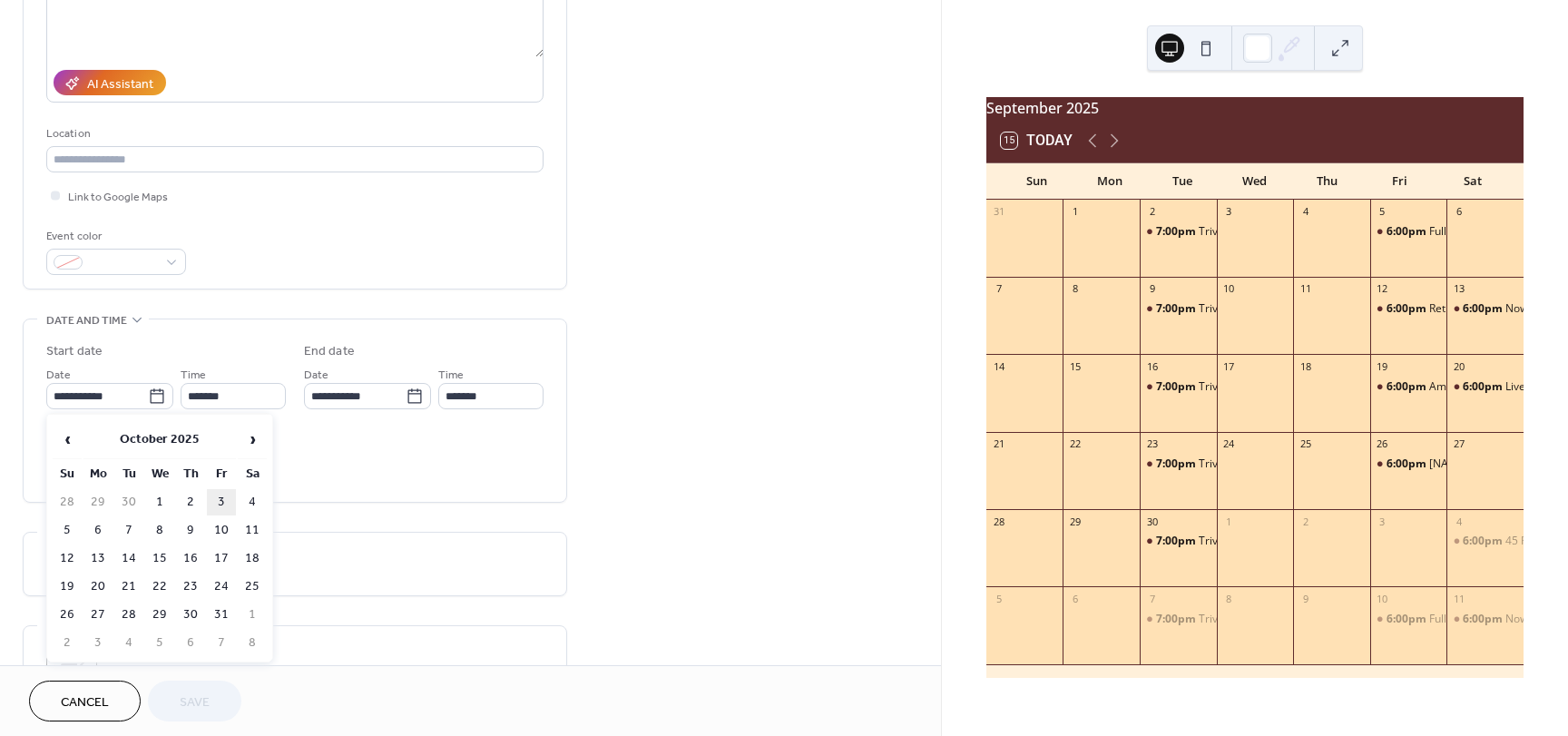 click on "3" at bounding box center [221, 502] 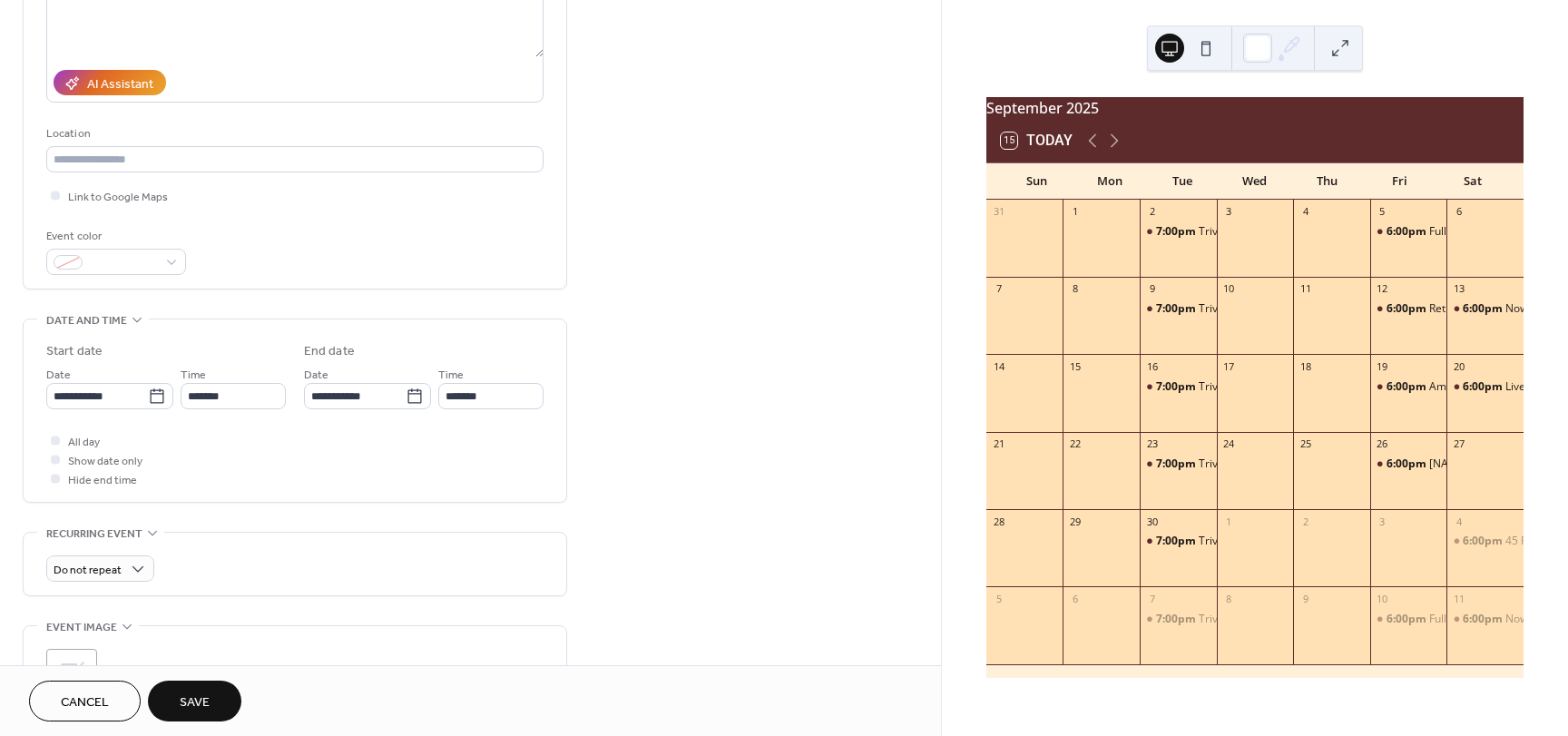 click on "Save" at bounding box center (194, 701) 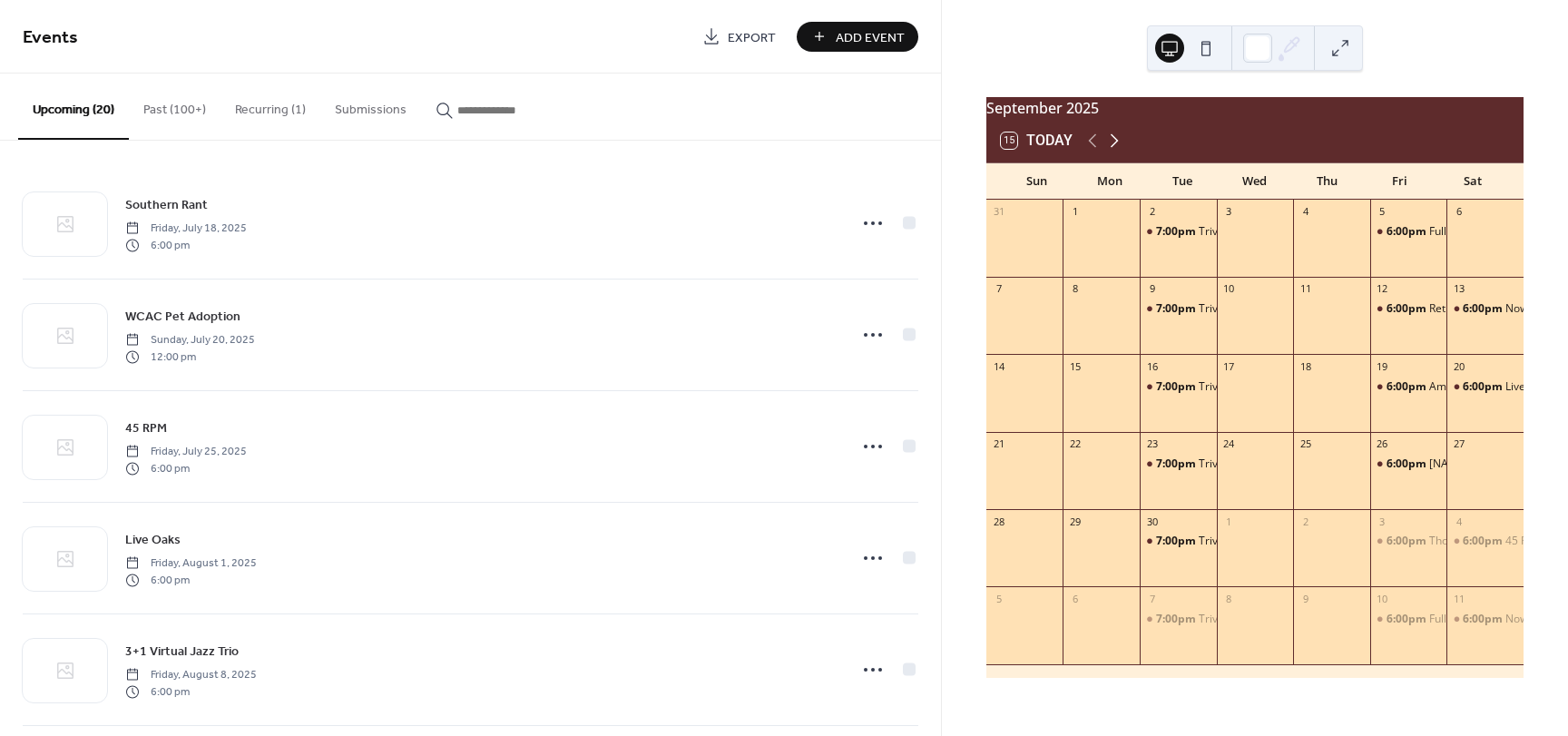 click 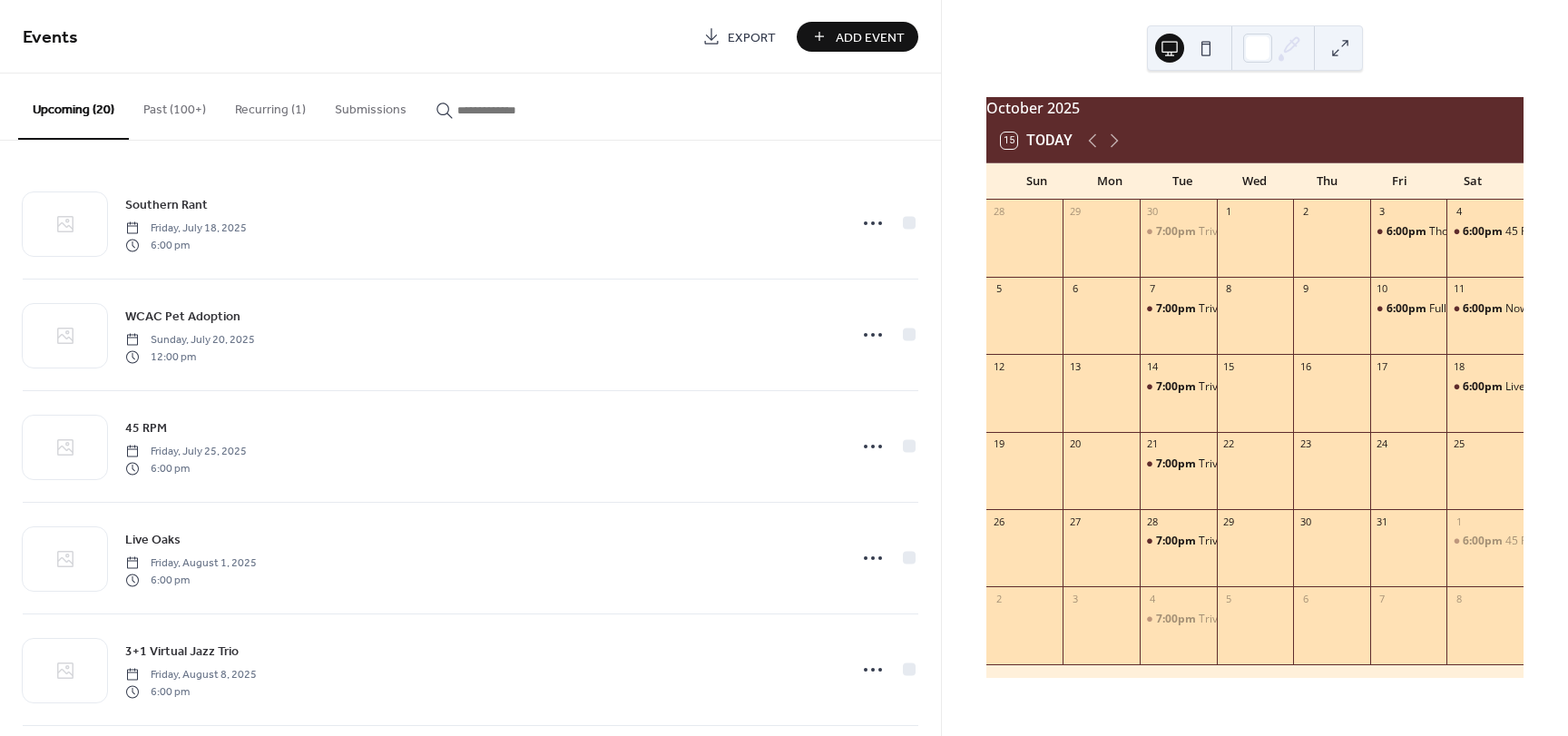 click on "Add Event" at bounding box center [870, 37] 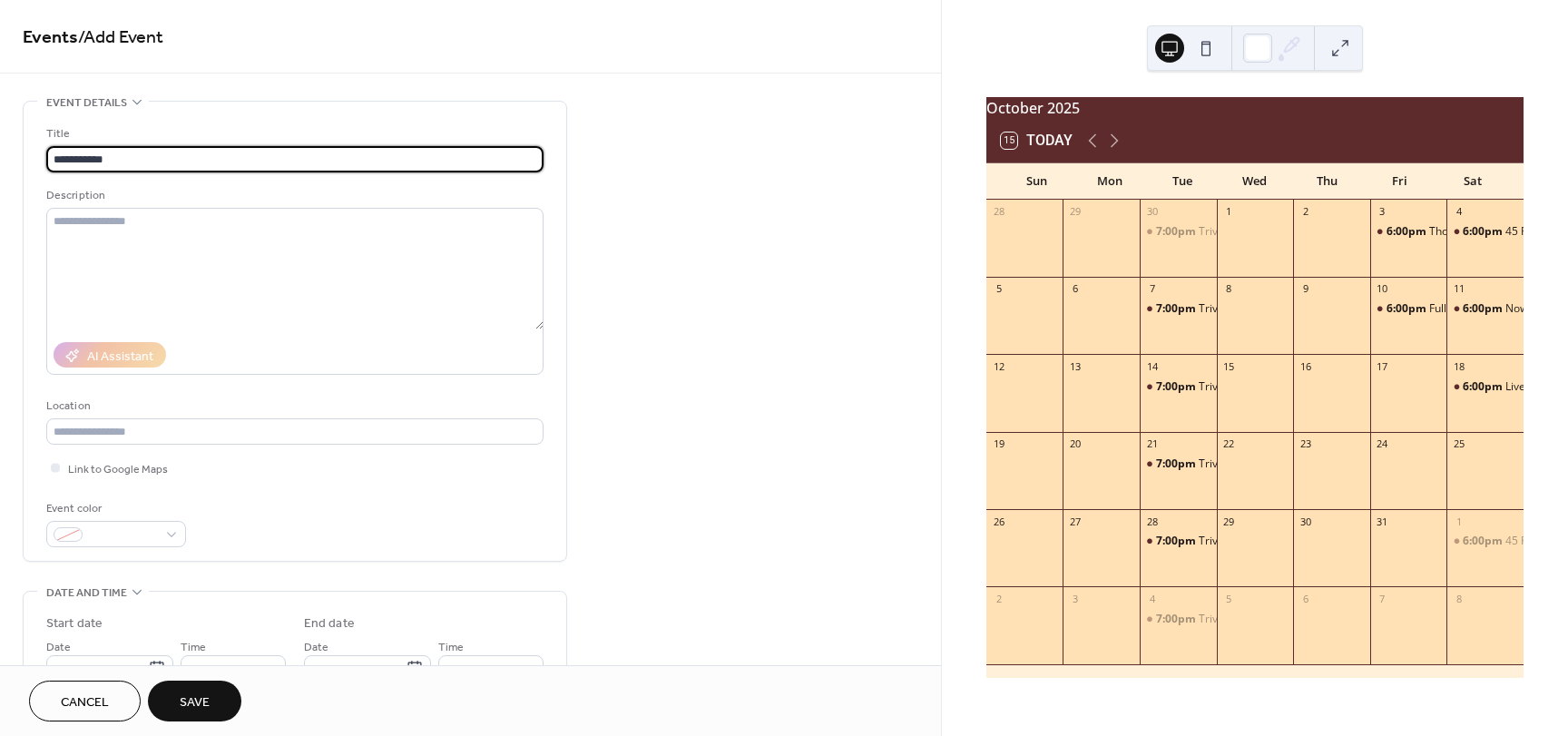 type on "**********" 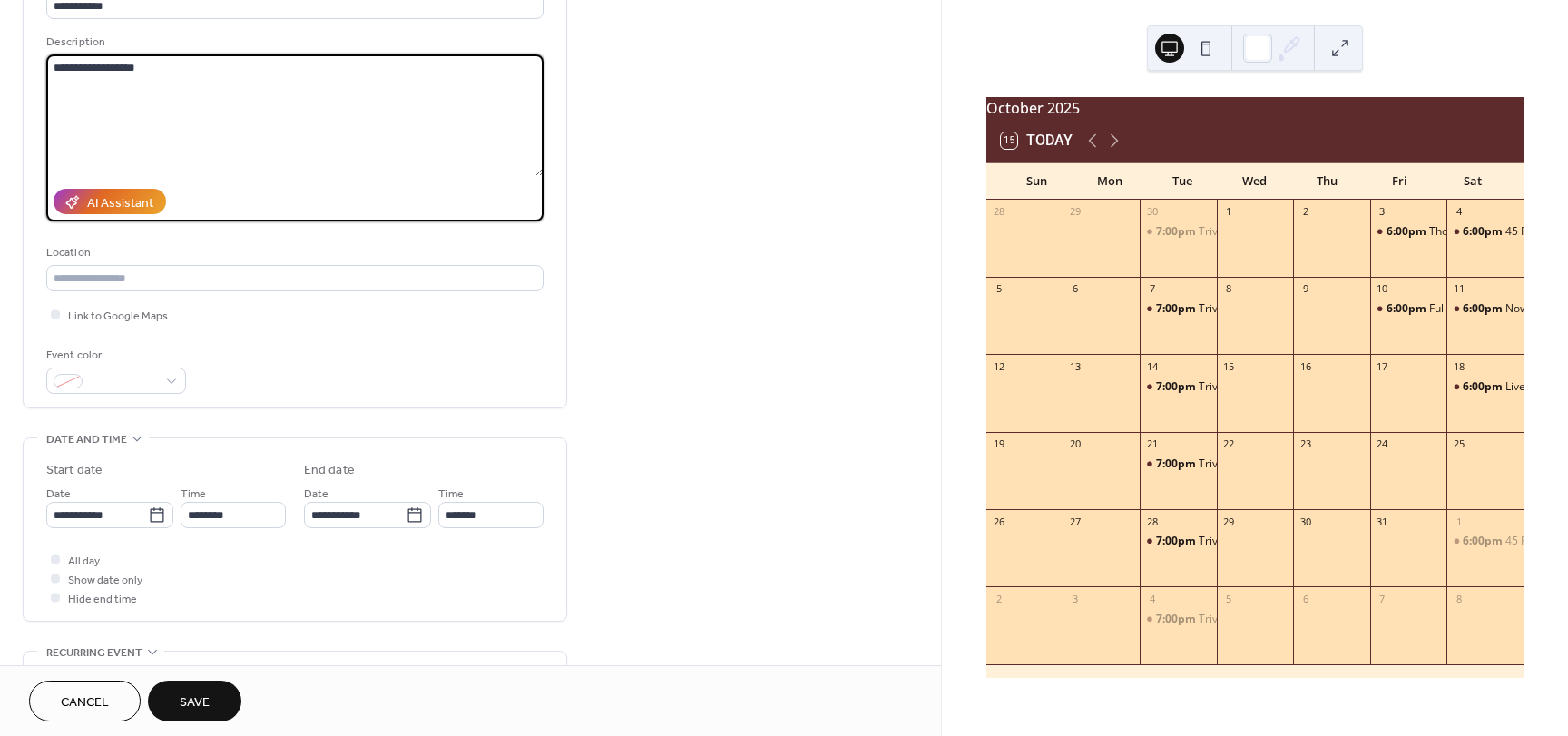 scroll, scrollTop: 182, scrollLeft: 0, axis: vertical 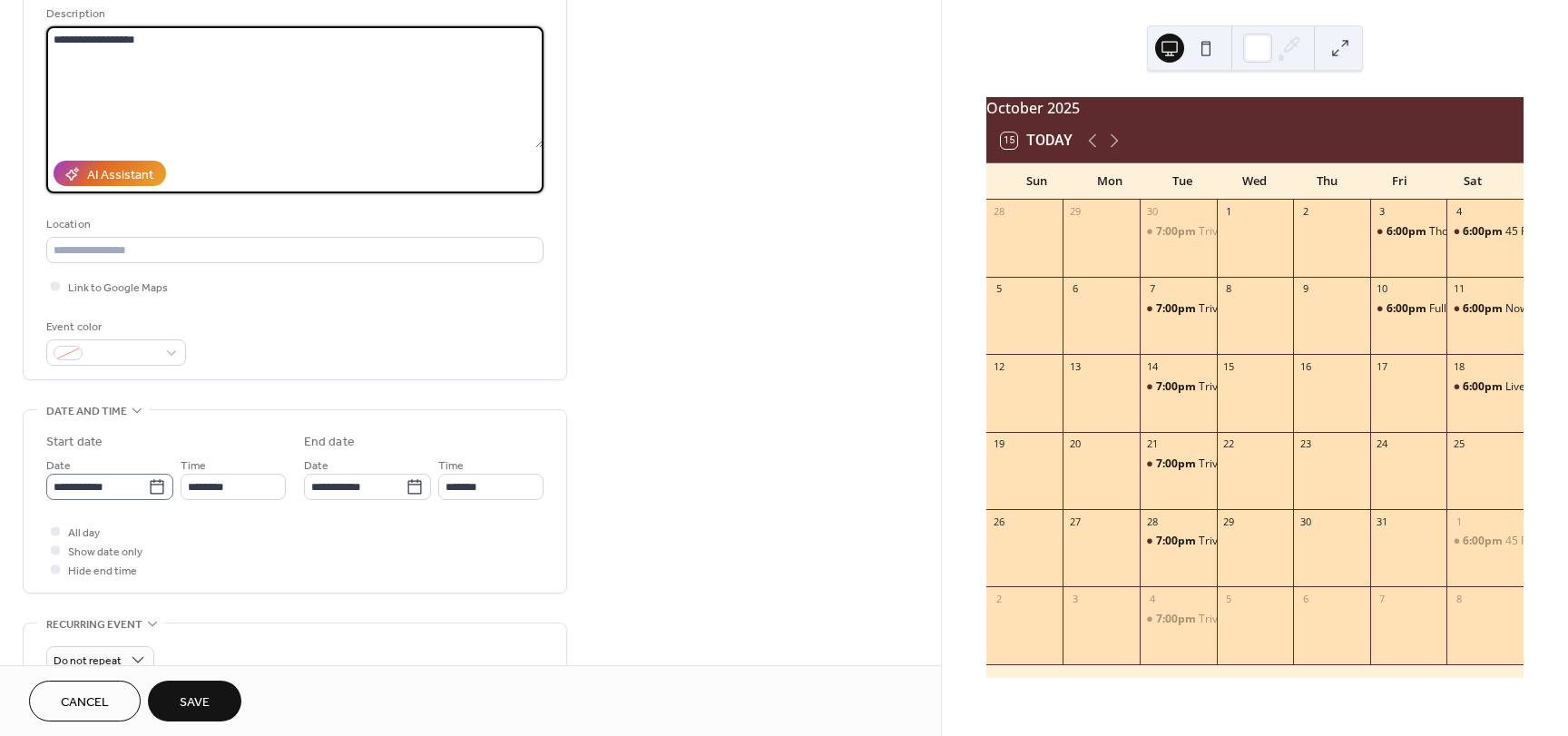 type on "**********" 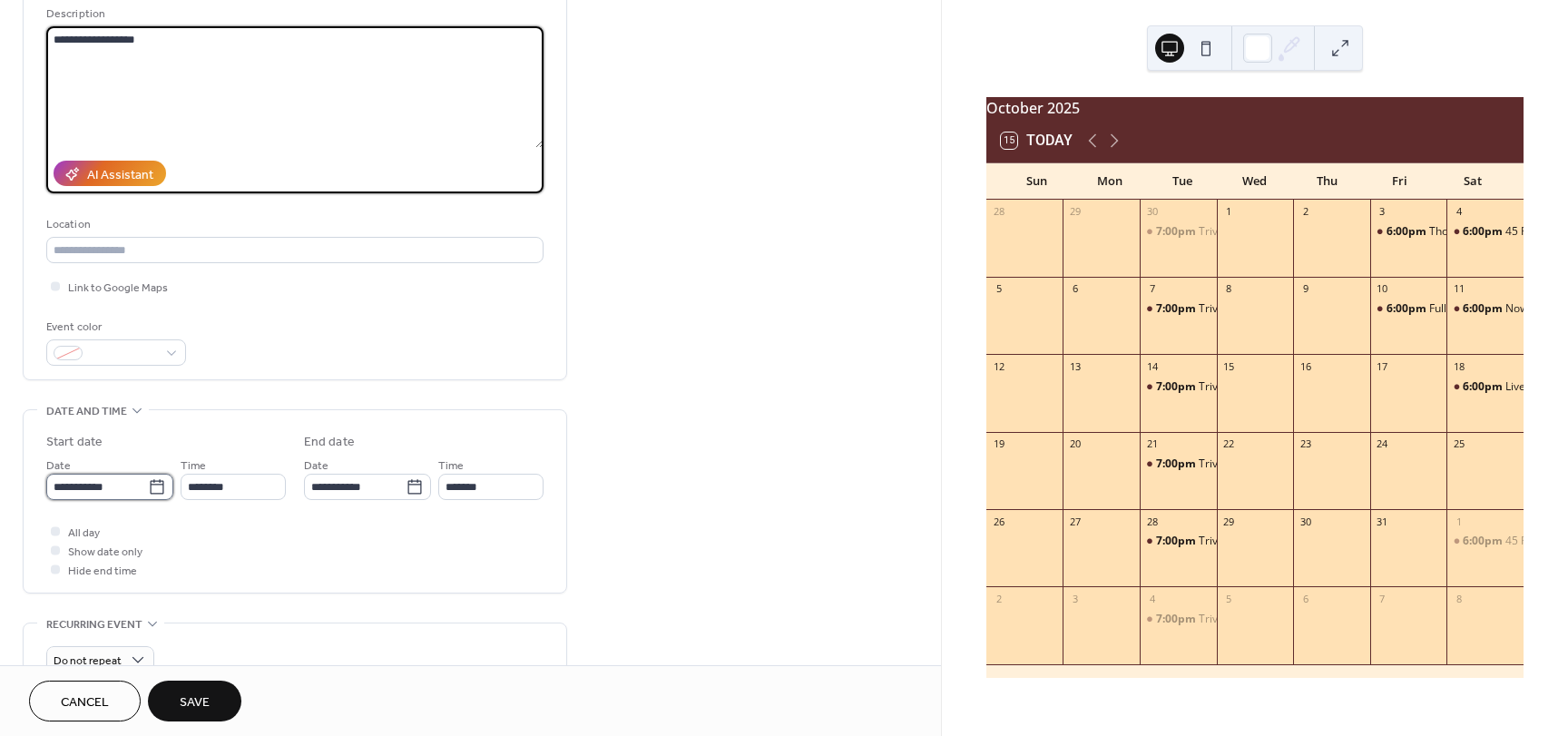 click on "**********" at bounding box center [97, 486] 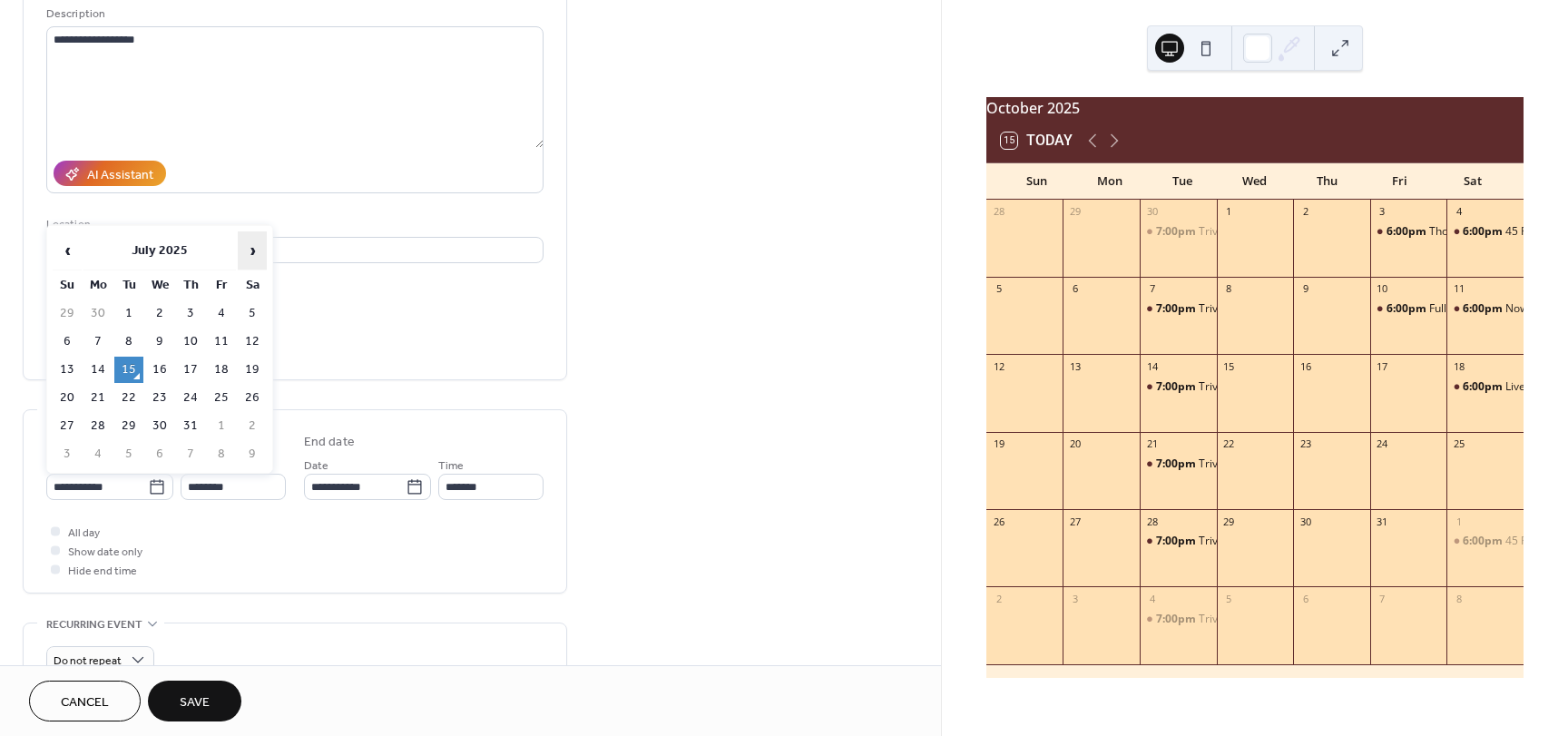 click on "›" at bounding box center (252, 250) 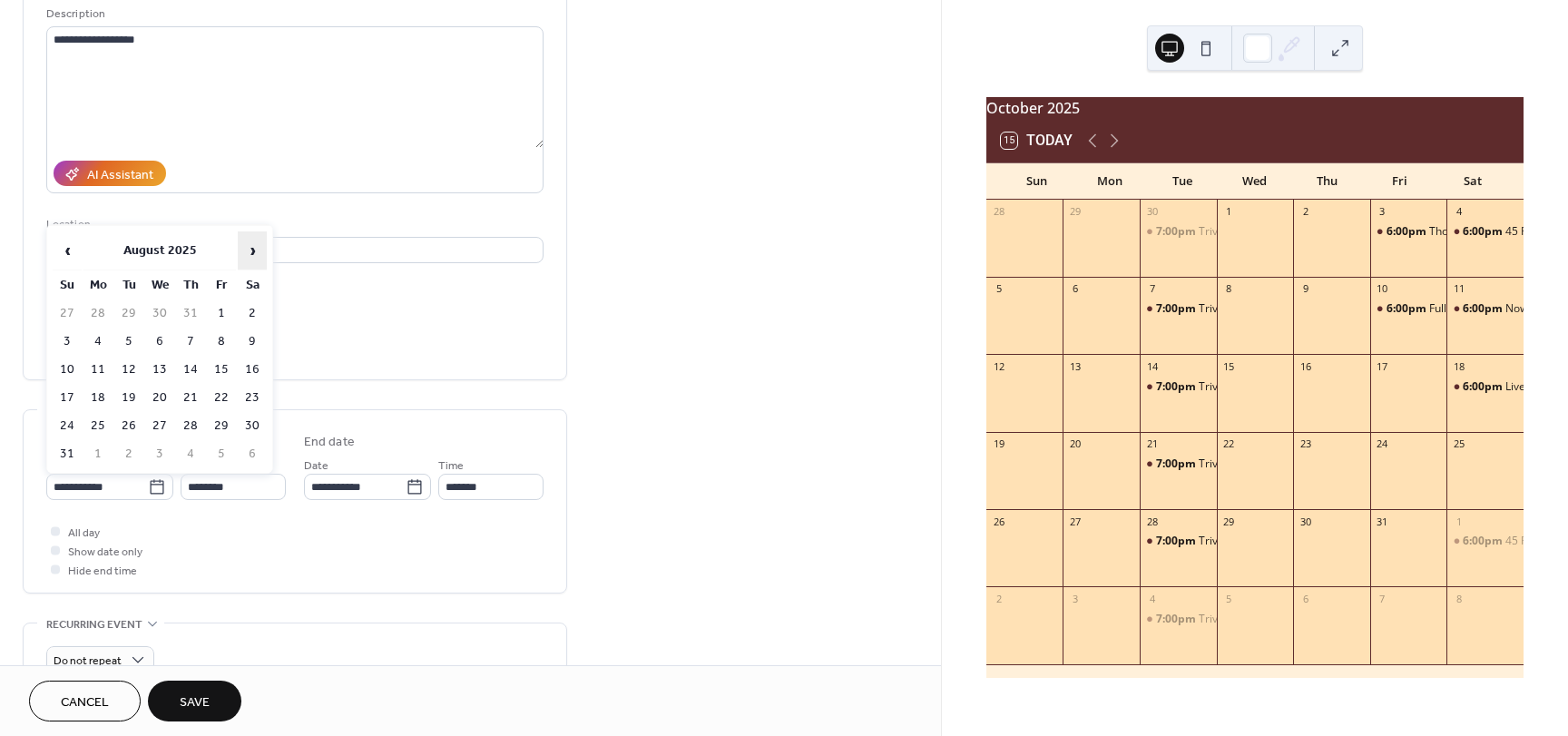 click on "›" at bounding box center (252, 250) 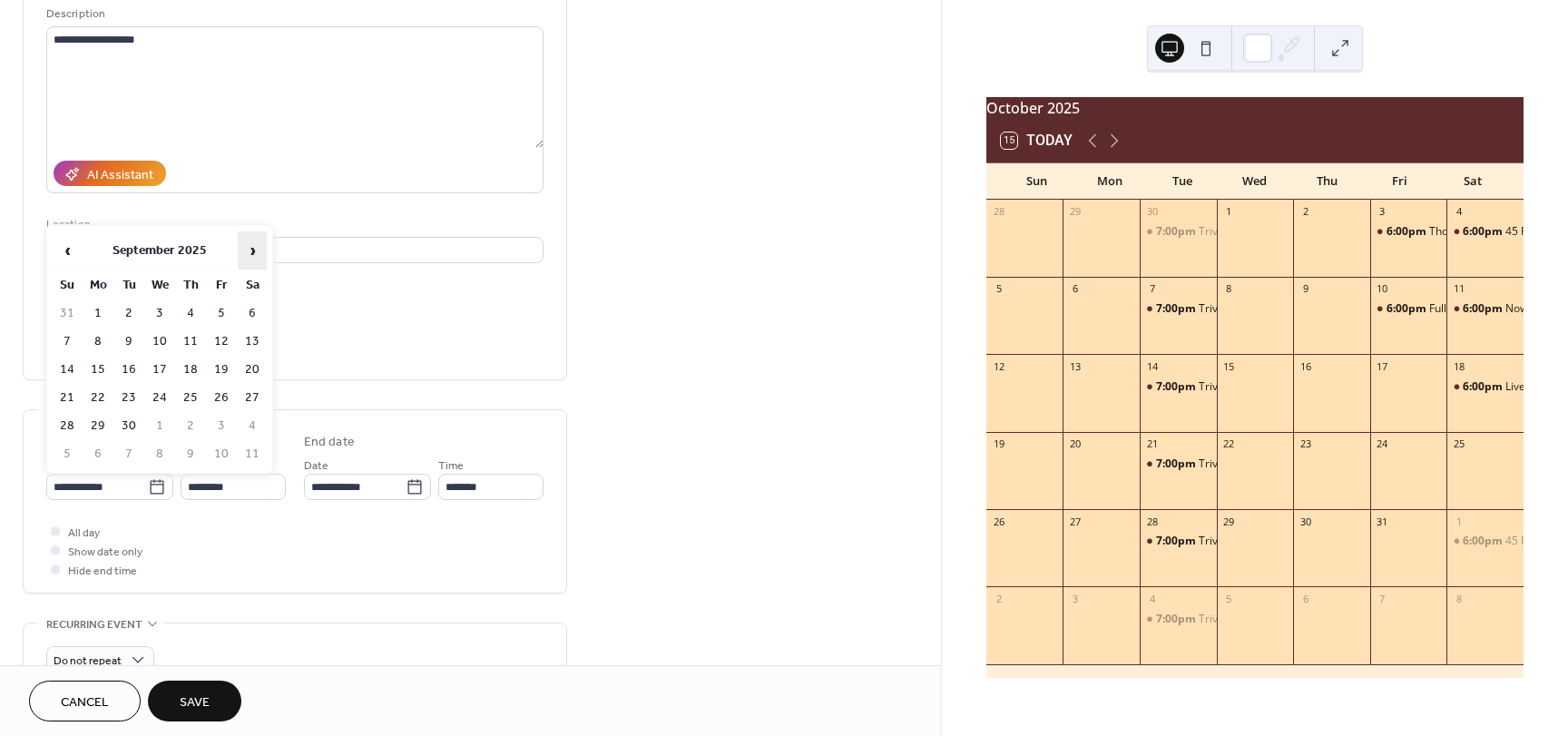 click on "›" at bounding box center [252, 250] 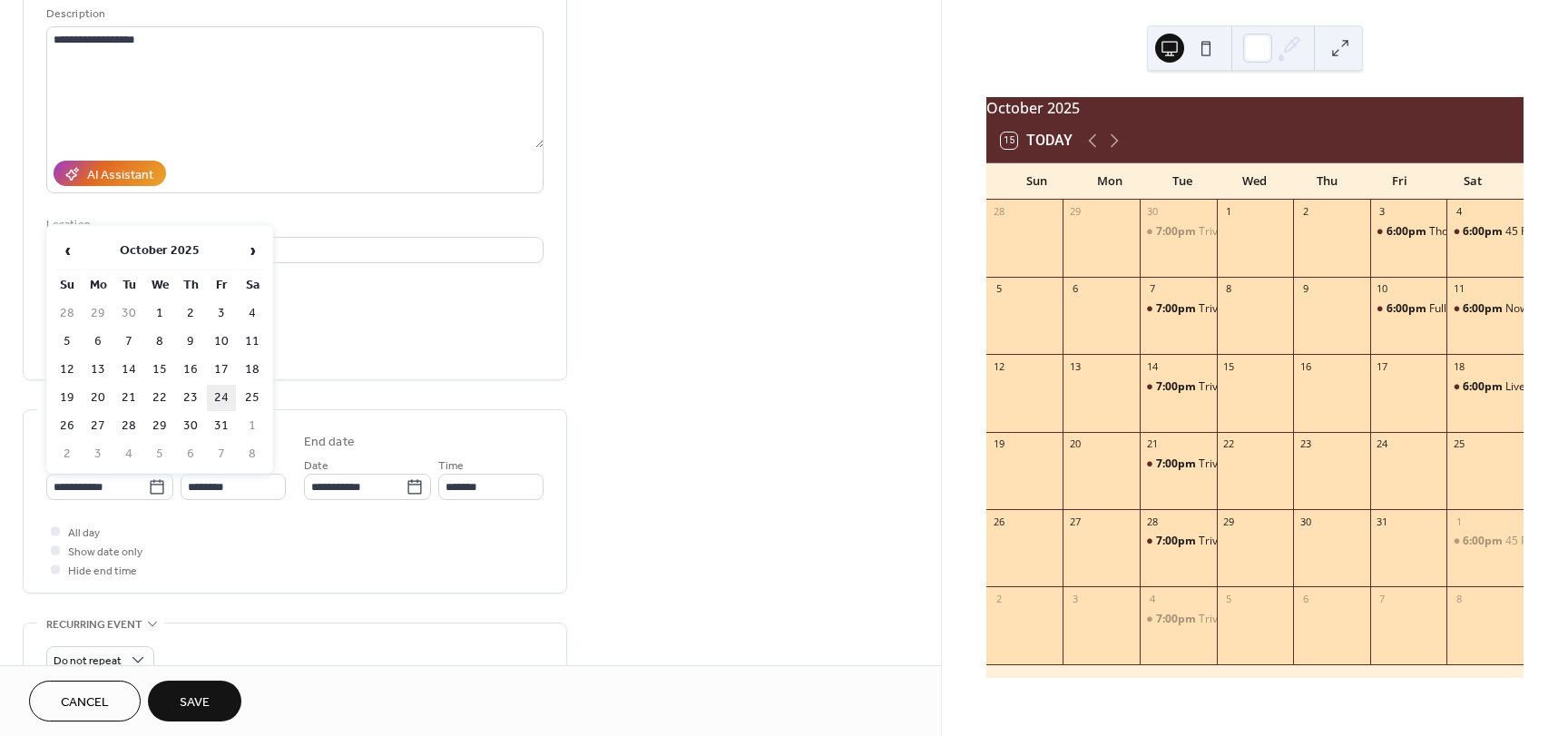 click on "24" at bounding box center [221, 397] 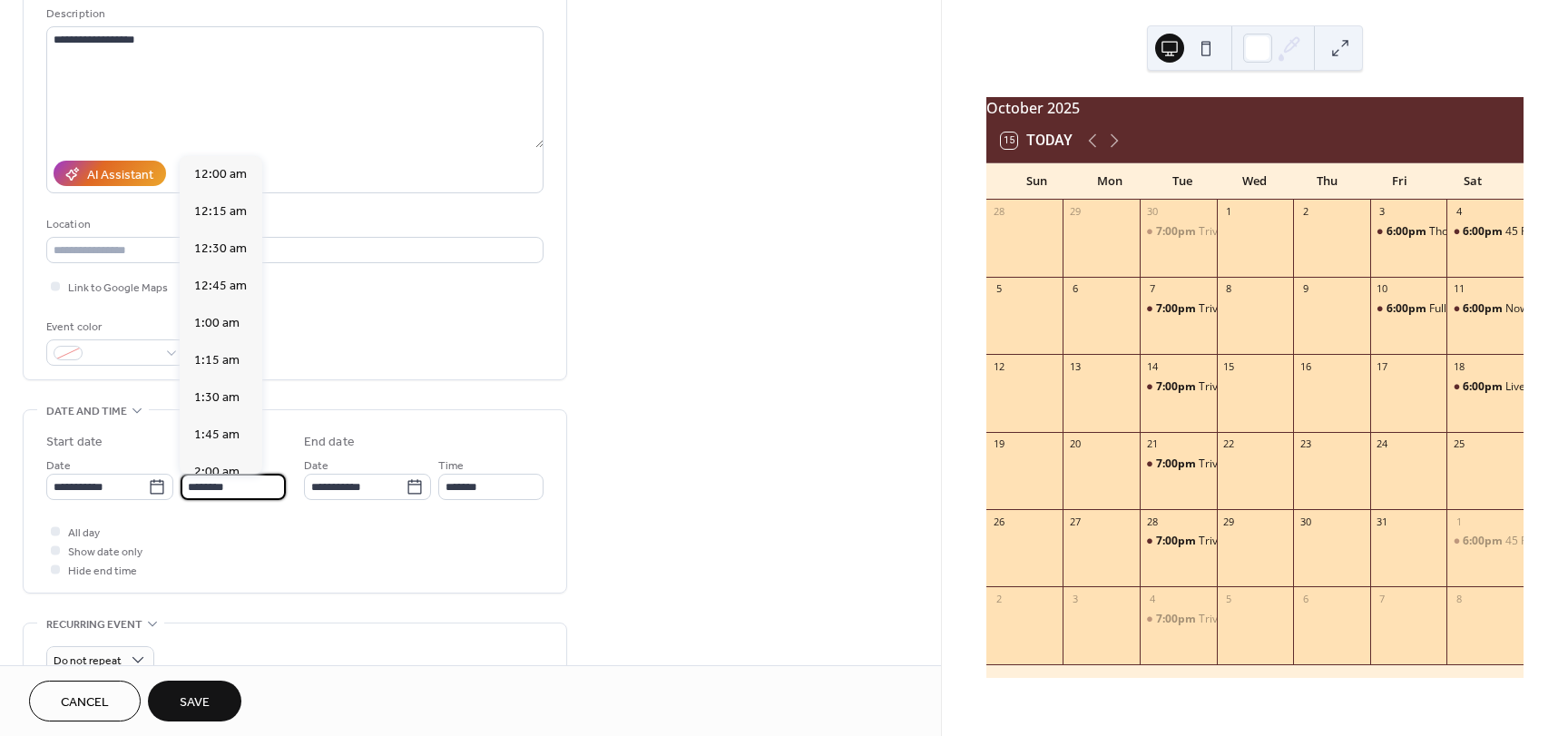 click on "********" at bounding box center (233, 486) 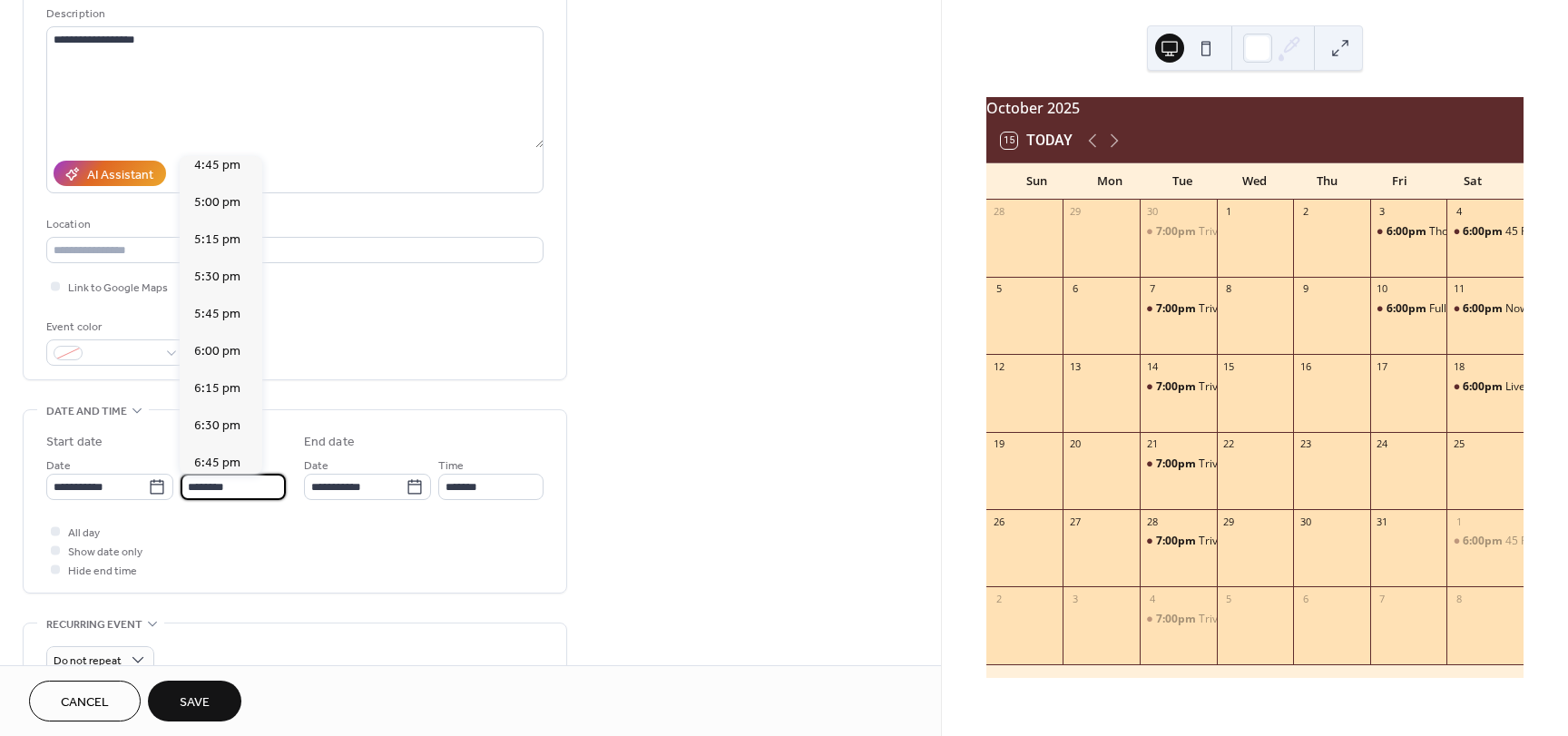 scroll, scrollTop: 2512, scrollLeft: 0, axis: vertical 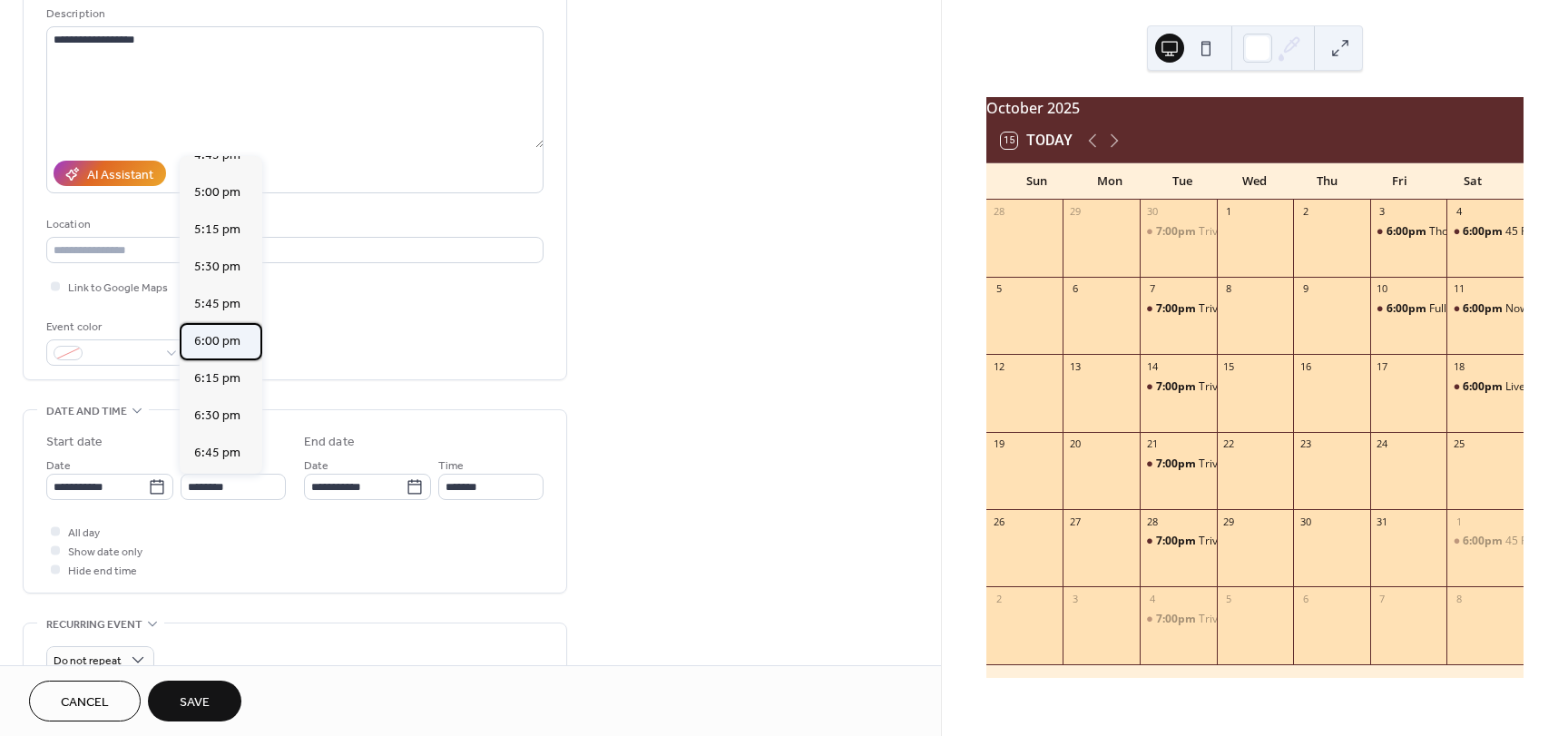 click on "6:00 pm" at bounding box center (217, 341) 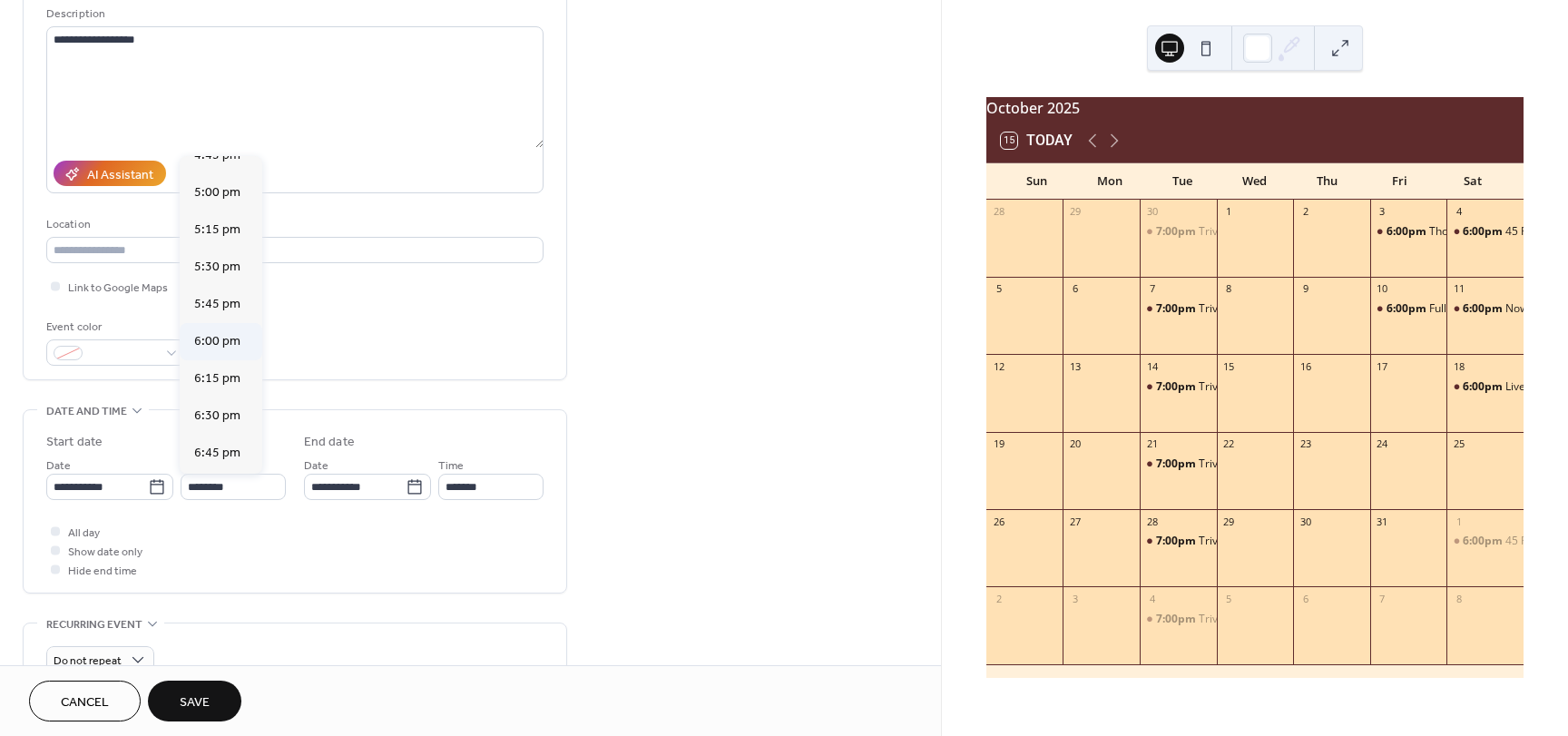 type on "*******" 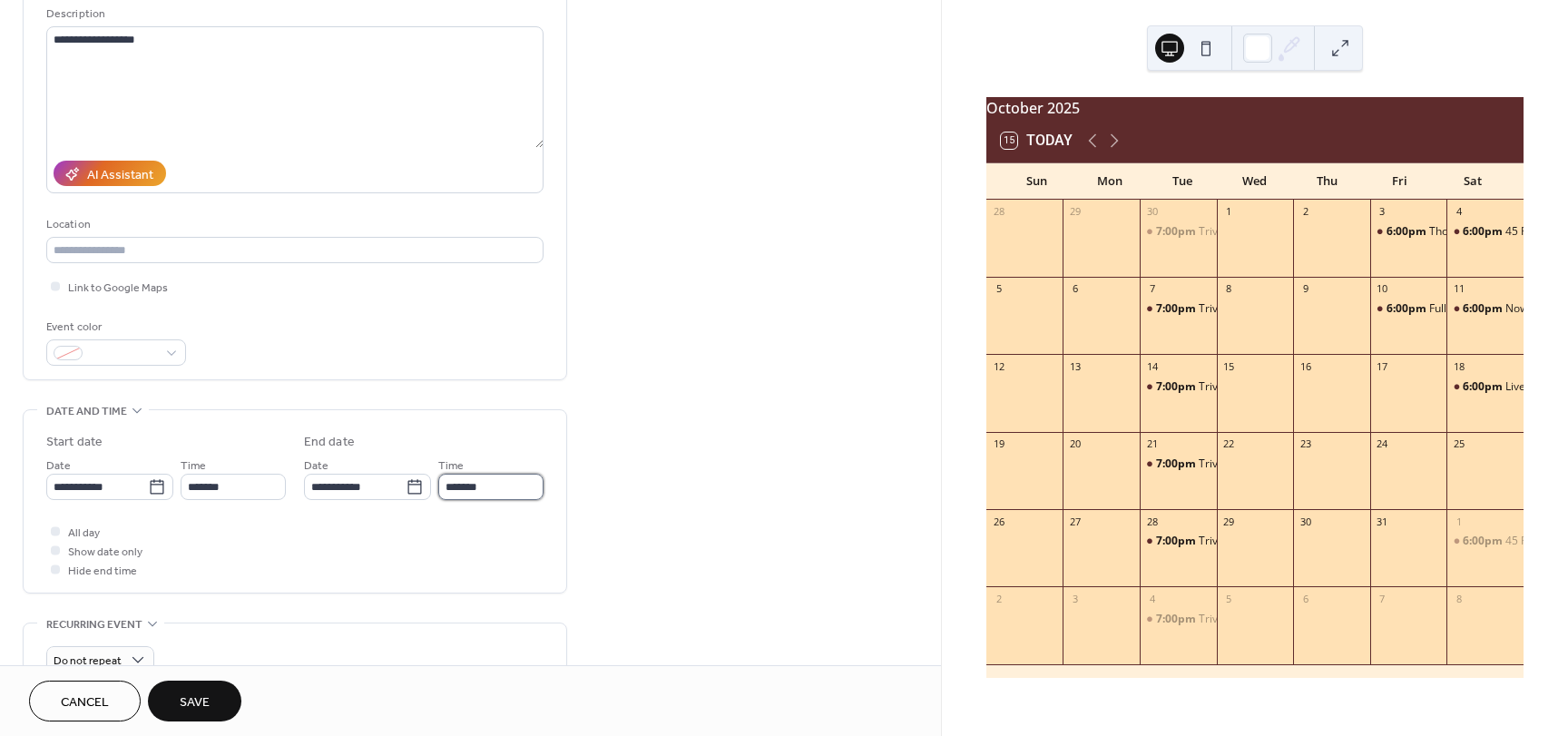 click on "*******" at bounding box center [491, 486] 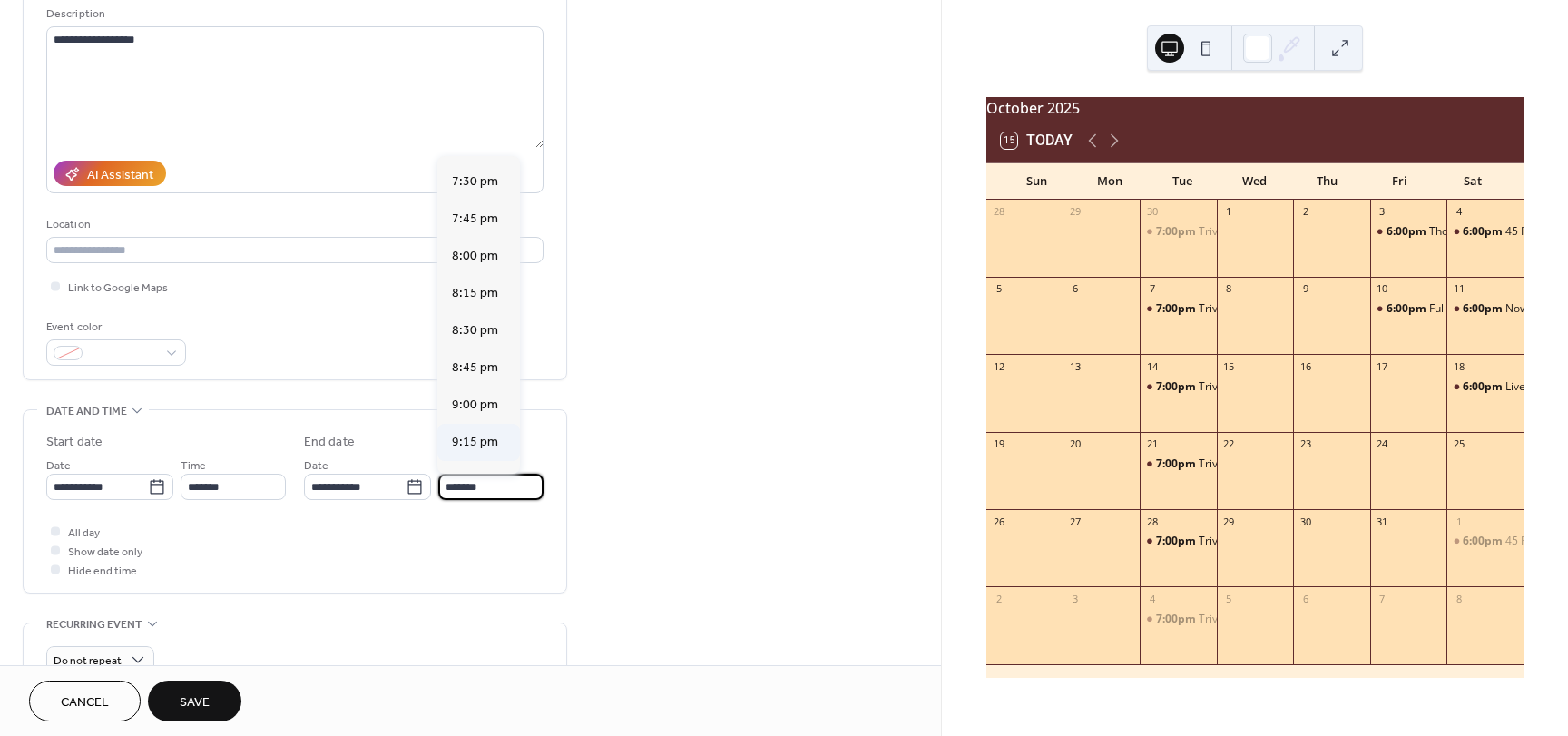 scroll, scrollTop: 182, scrollLeft: 0, axis: vertical 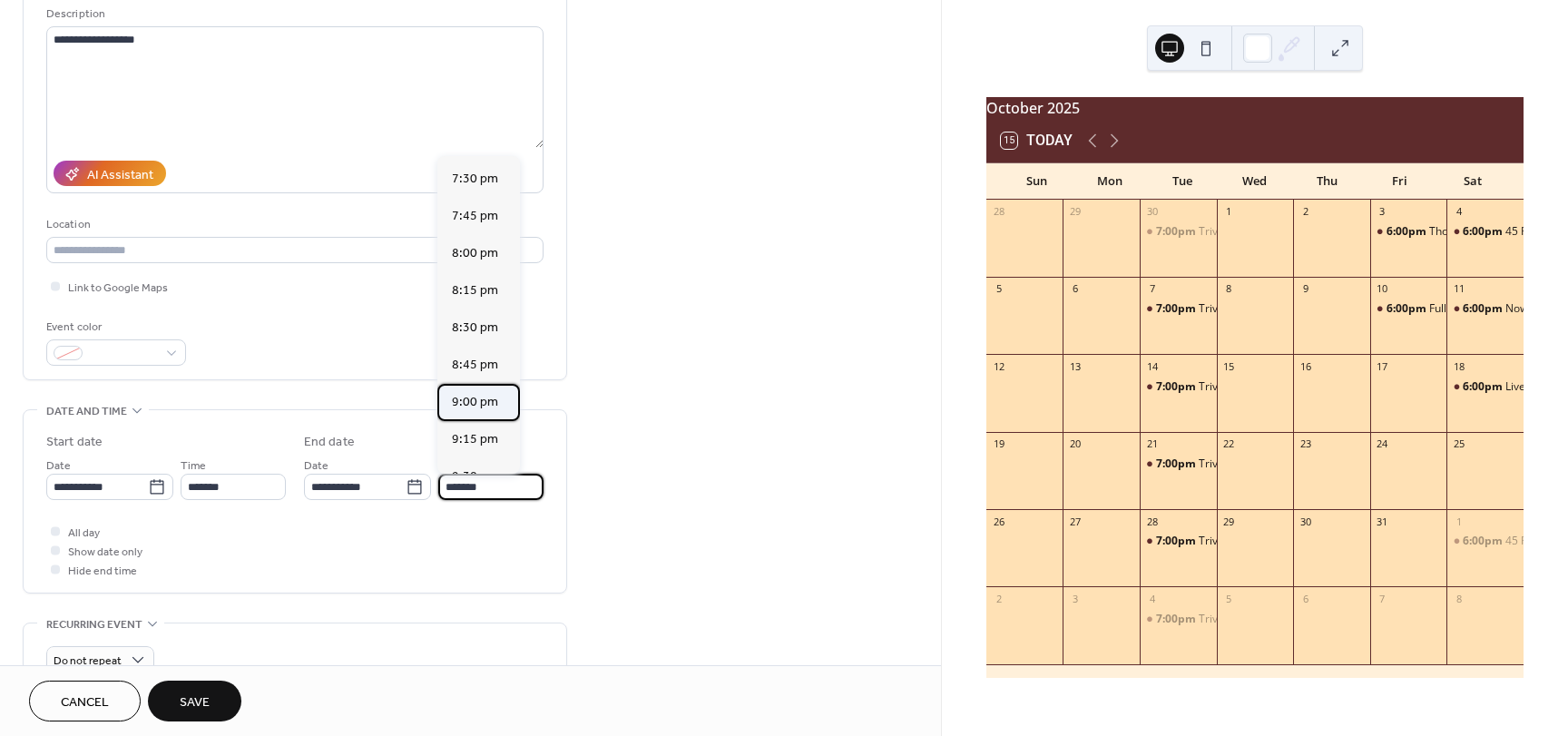 click on "9:00 pm" at bounding box center [475, 402] 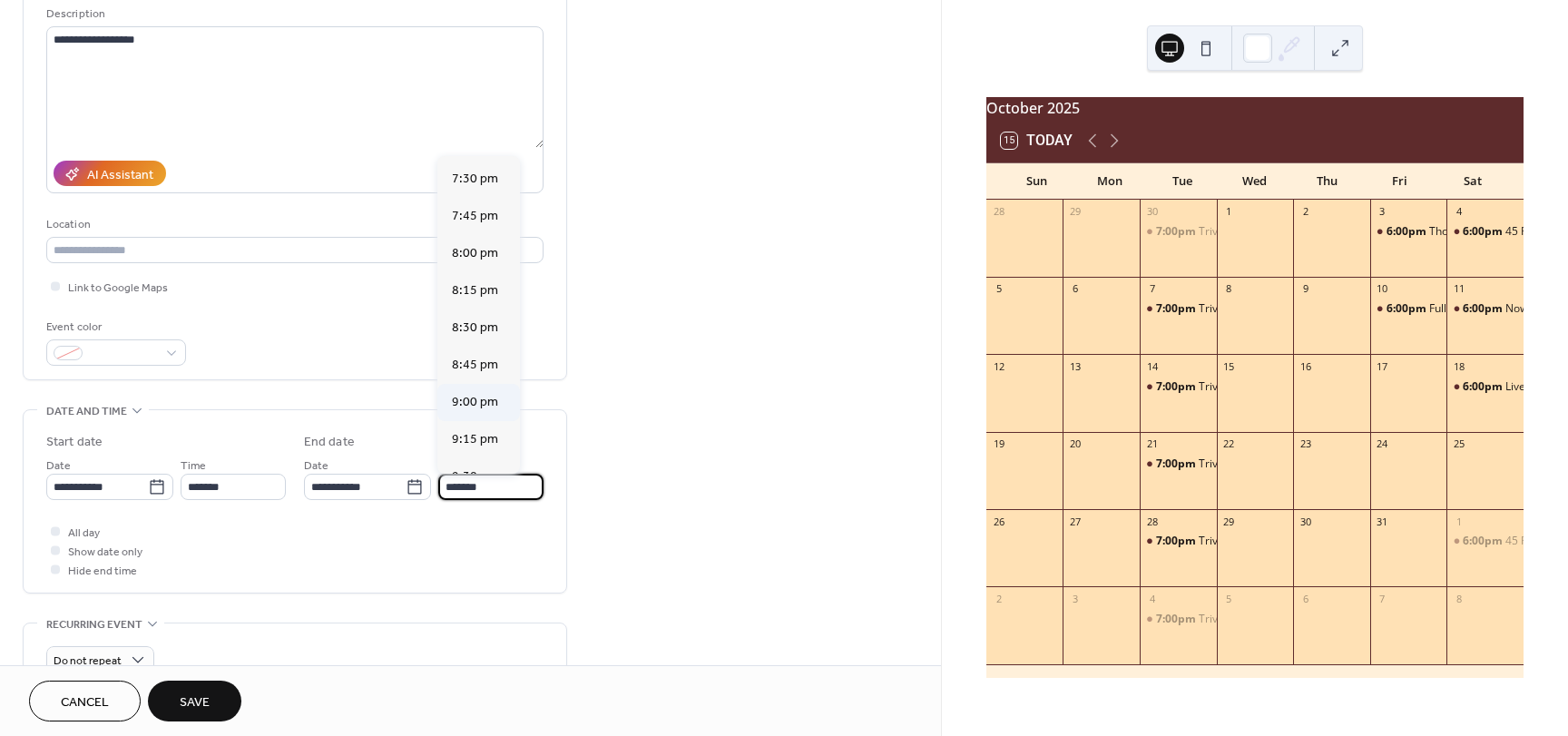 type on "*******" 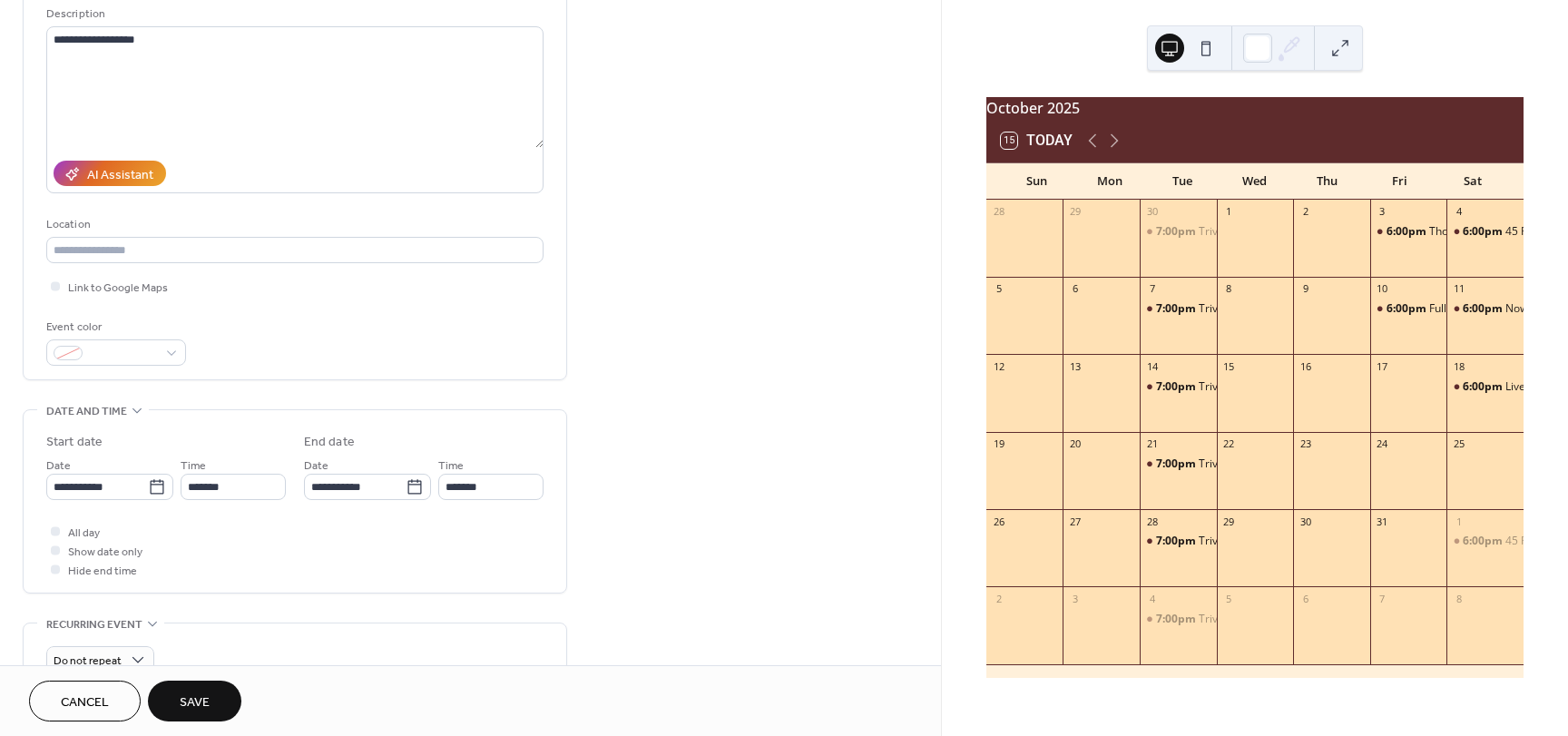 click on "Save" at bounding box center (194, 702) 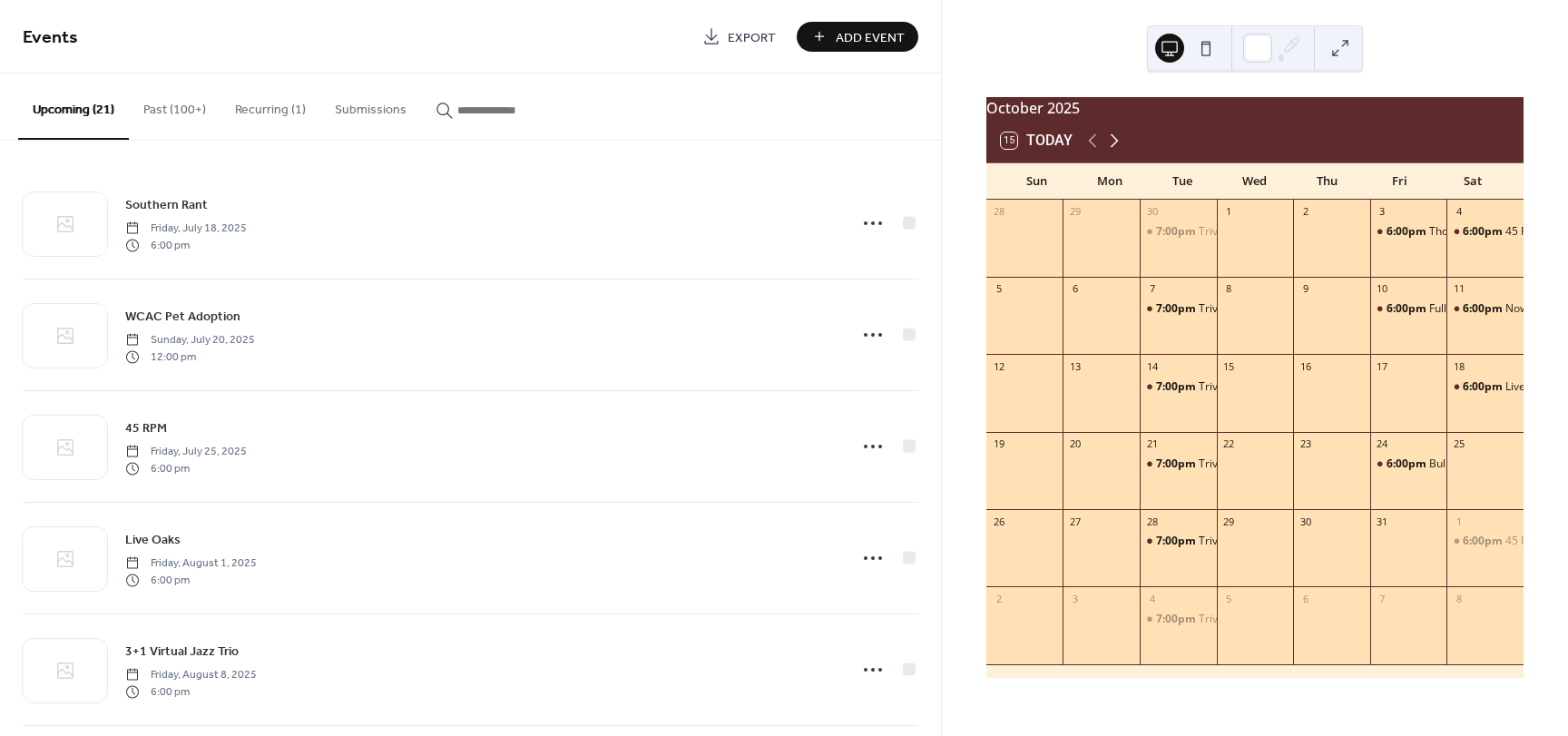 click 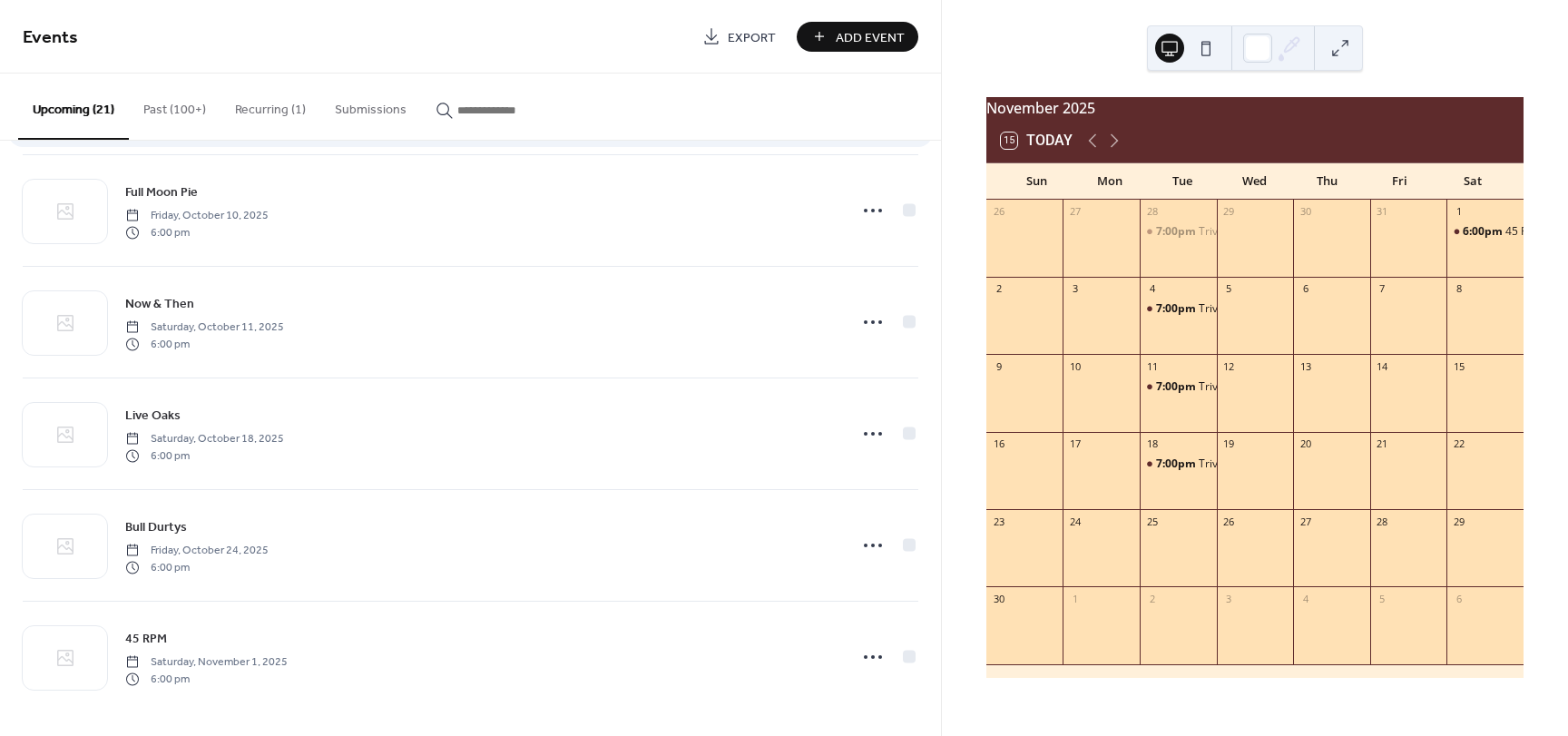 scroll, scrollTop: 1802, scrollLeft: 0, axis: vertical 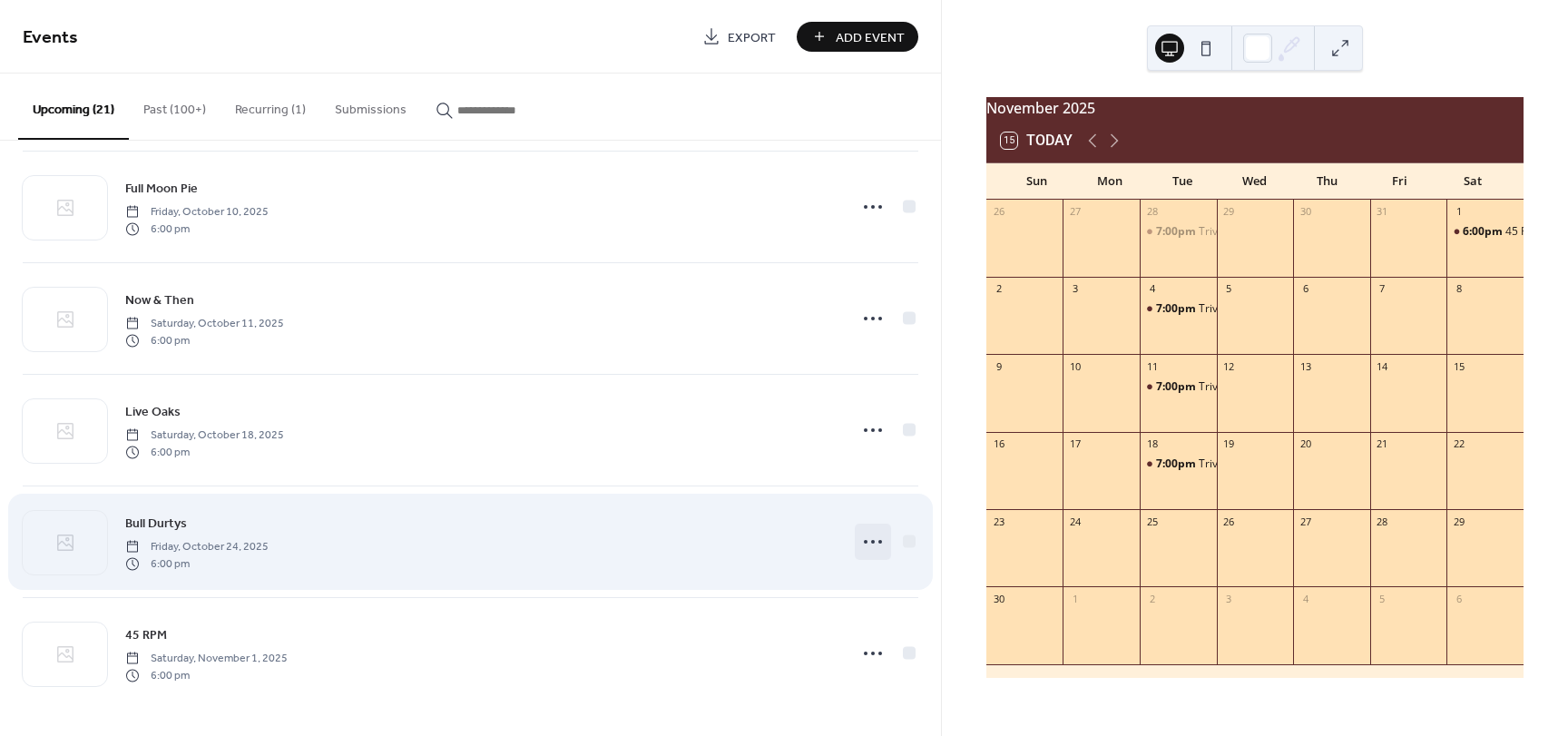 click 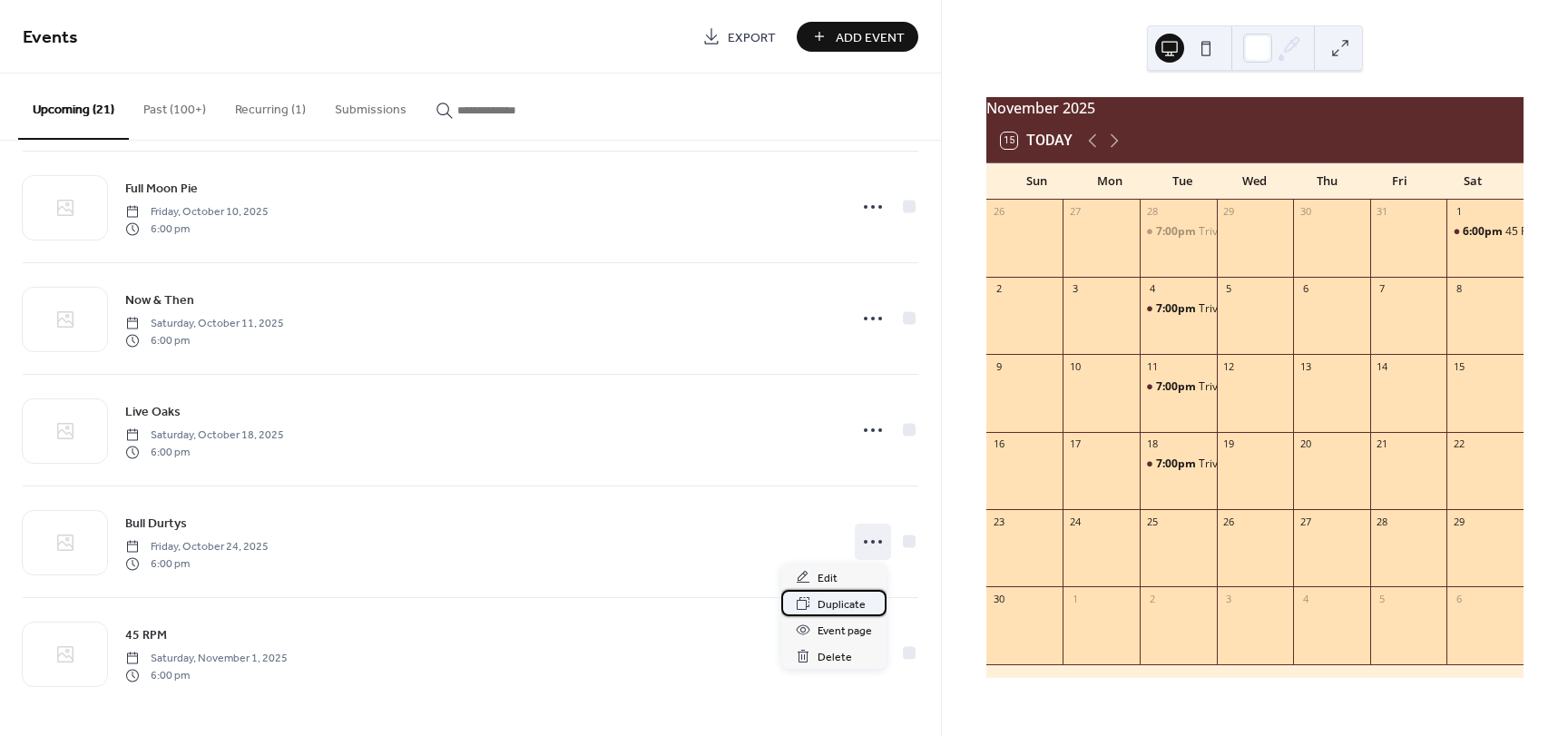 click on "Duplicate" at bounding box center (841, 604) 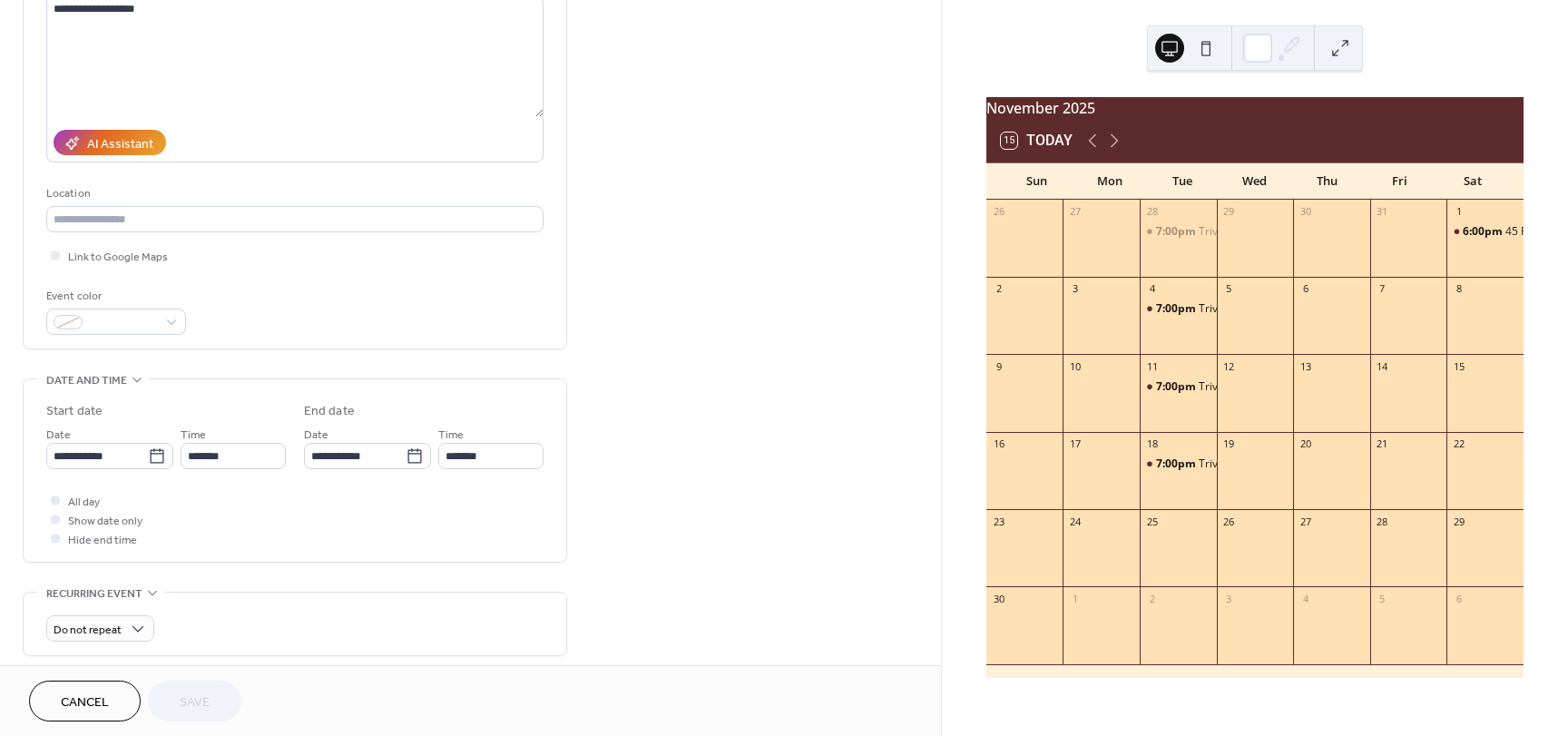 scroll, scrollTop: 272, scrollLeft: 0, axis: vertical 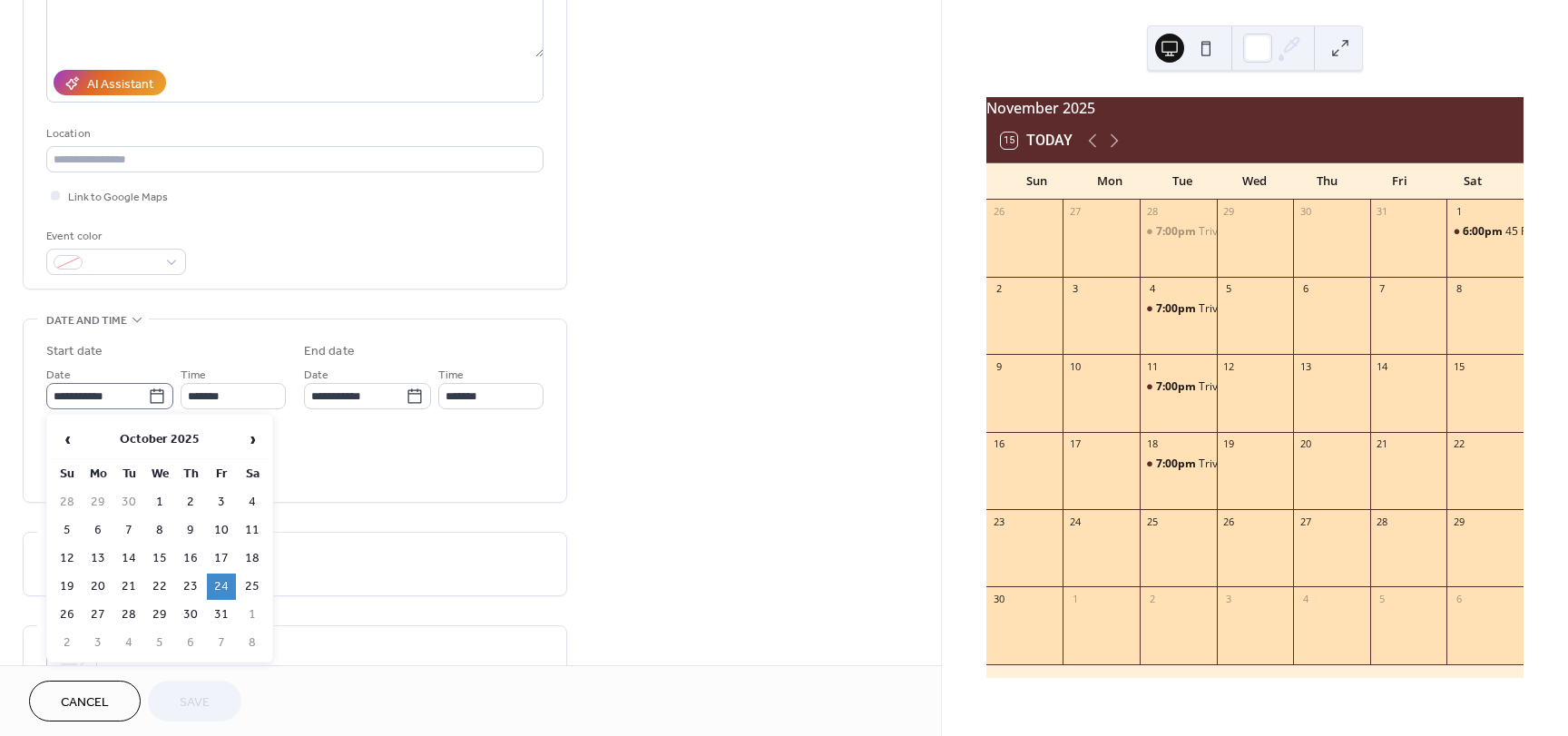 click 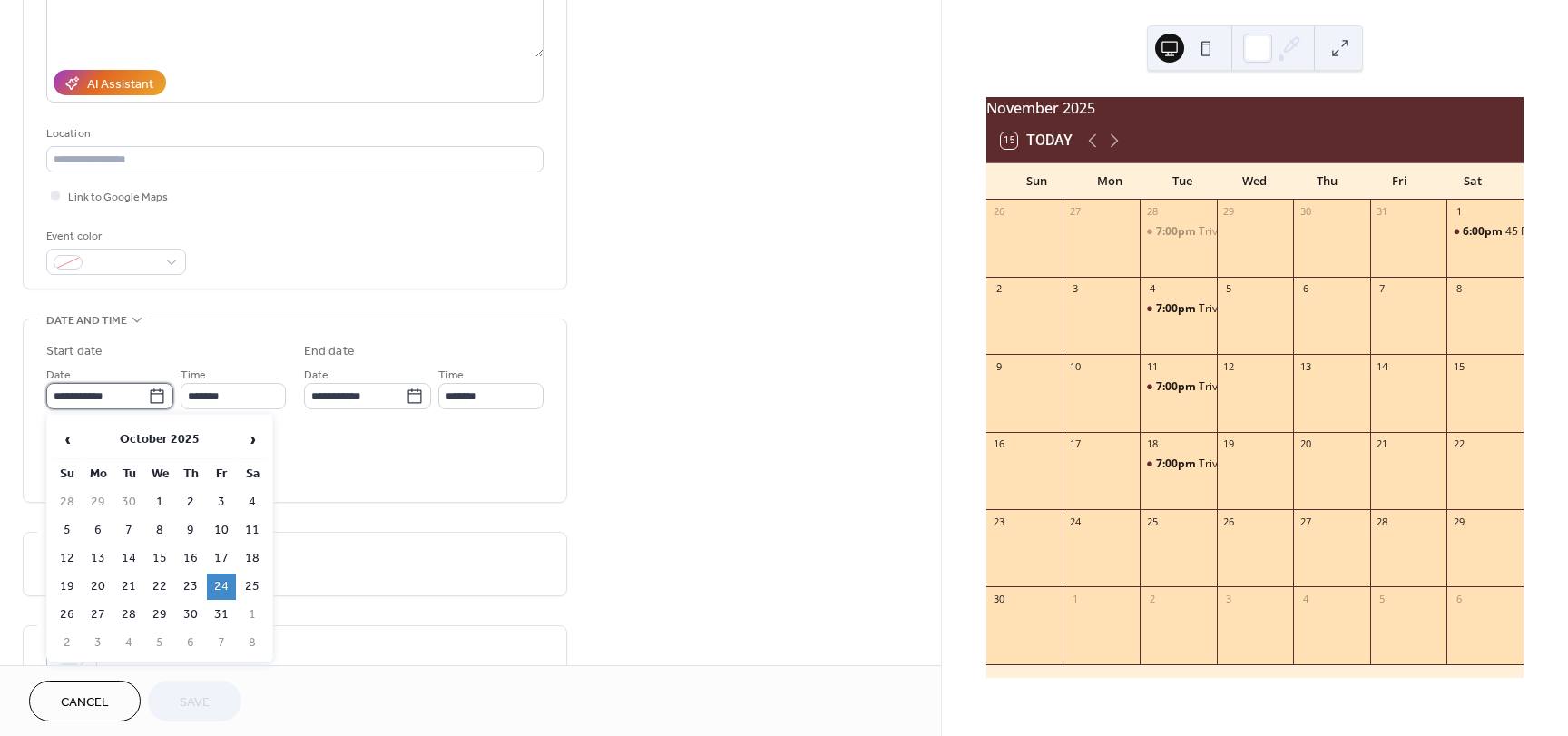 click on "**********" at bounding box center (97, 396) 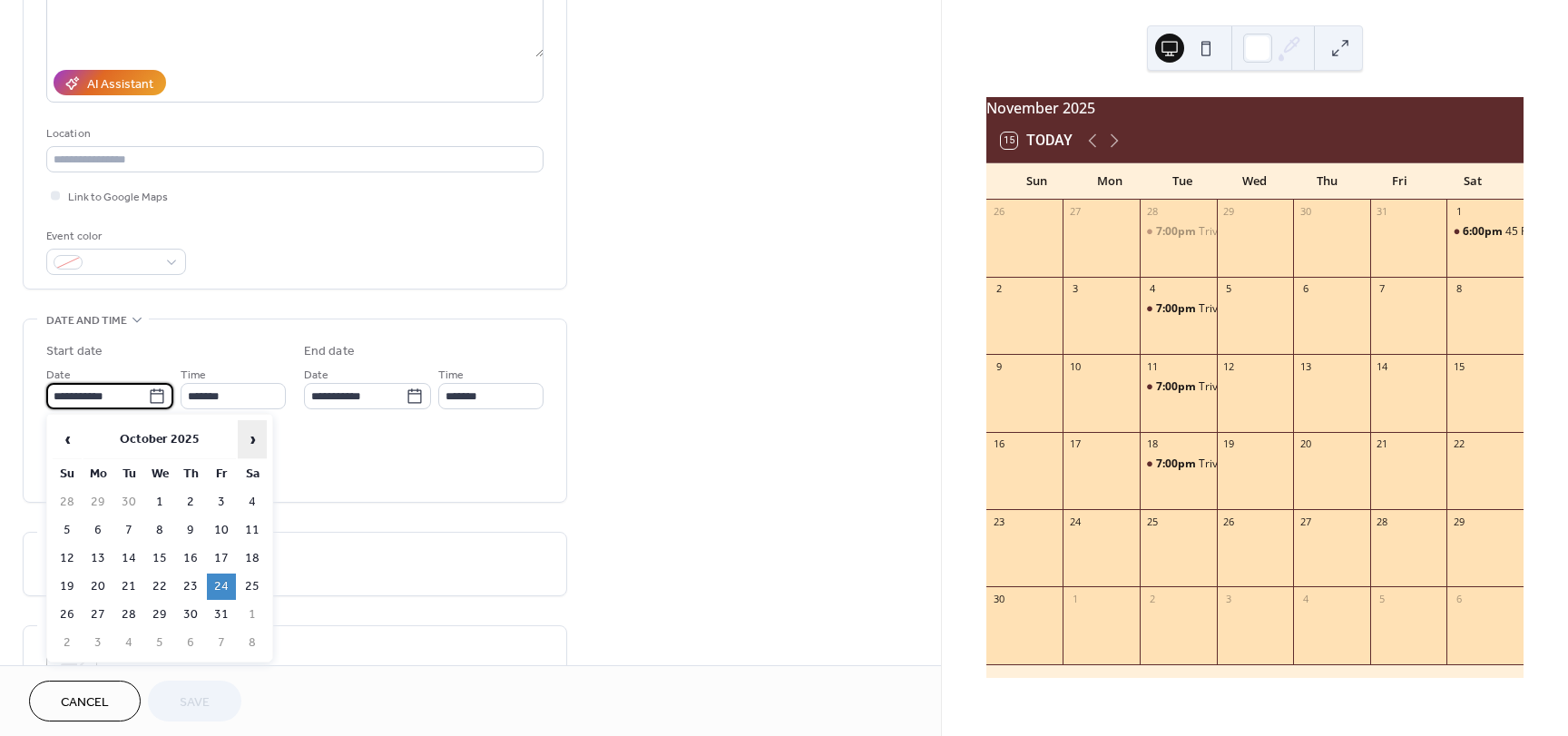 click on "›" at bounding box center [252, 439] 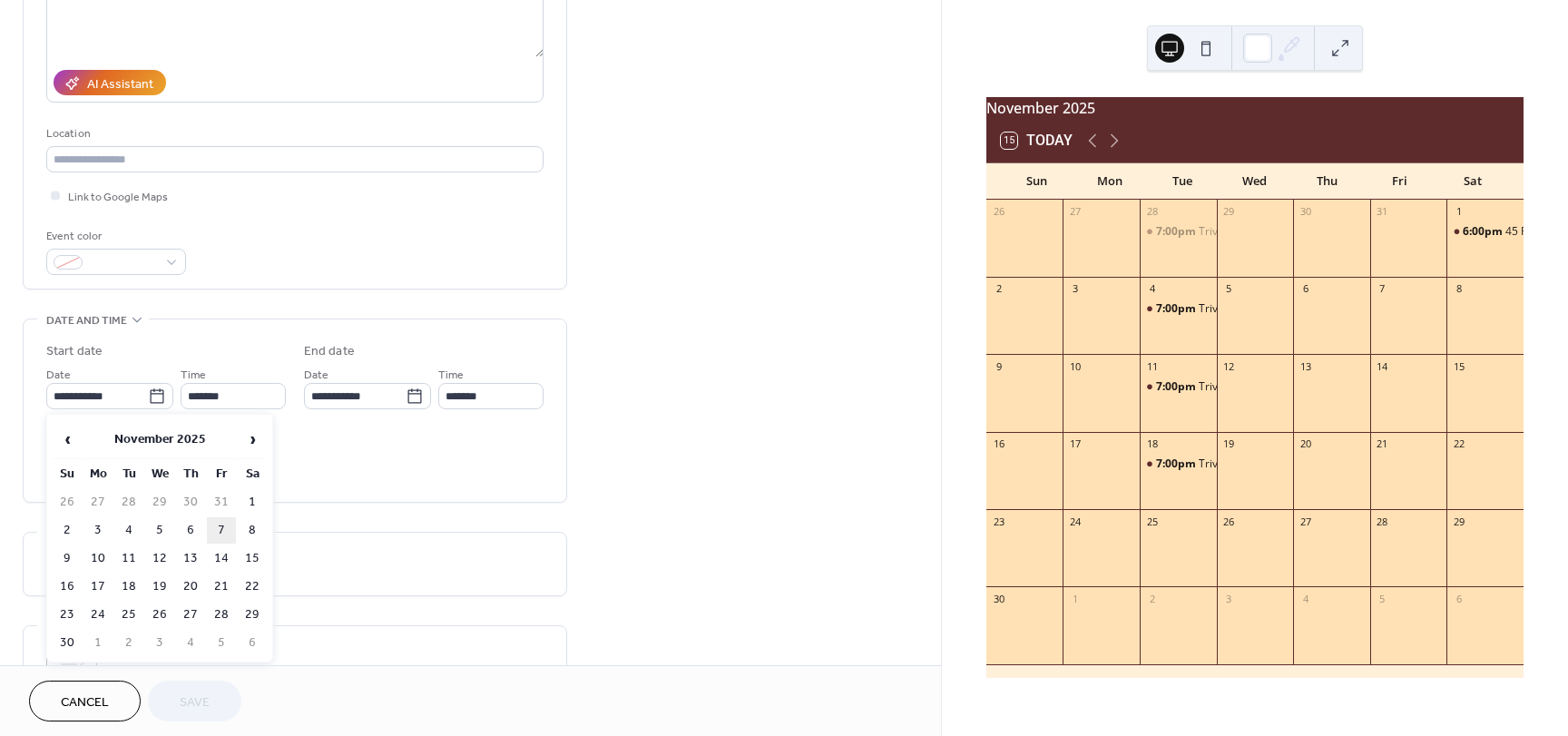 click on "7" at bounding box center [221, 530] 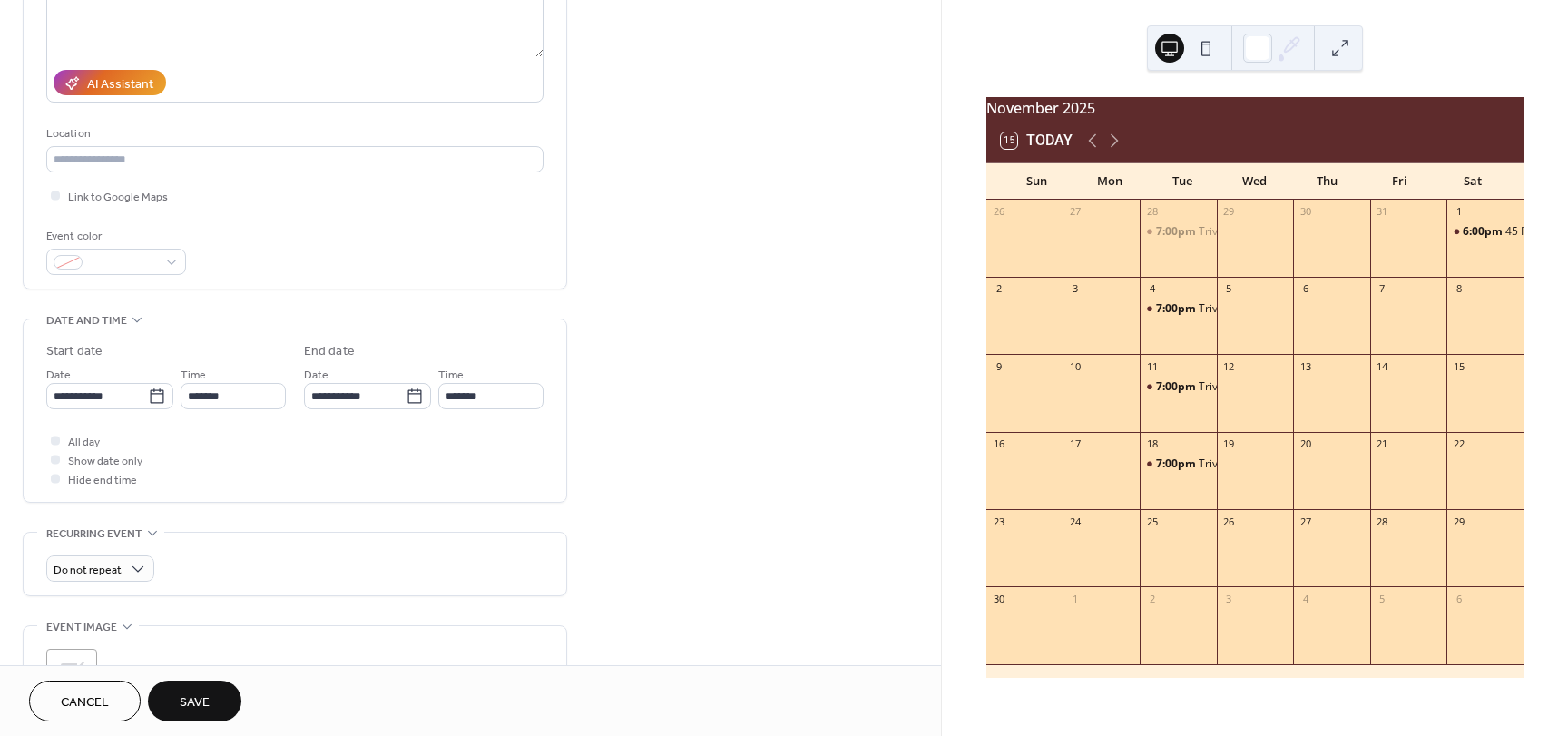 click on "Save" at bounding box center [194, 702] 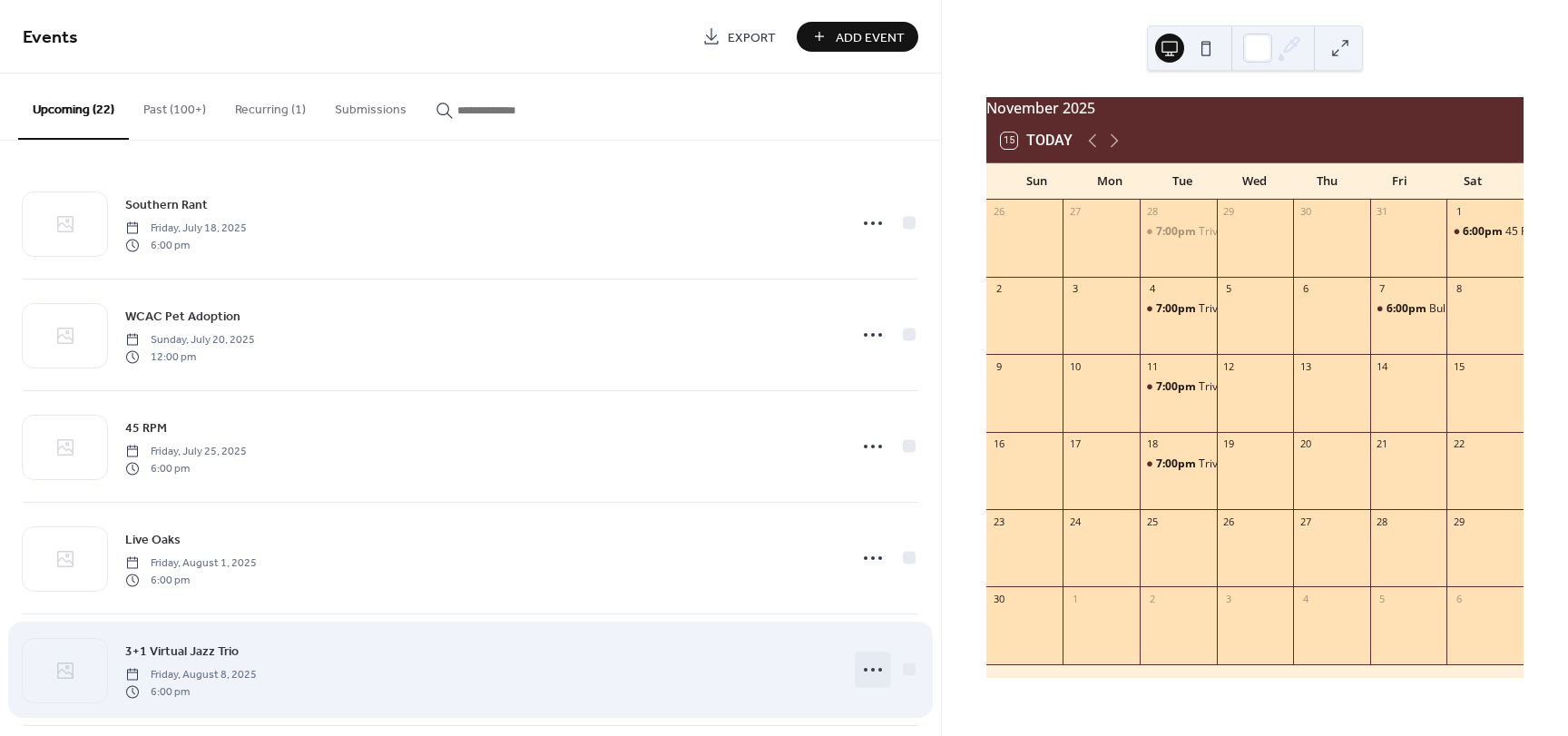 click 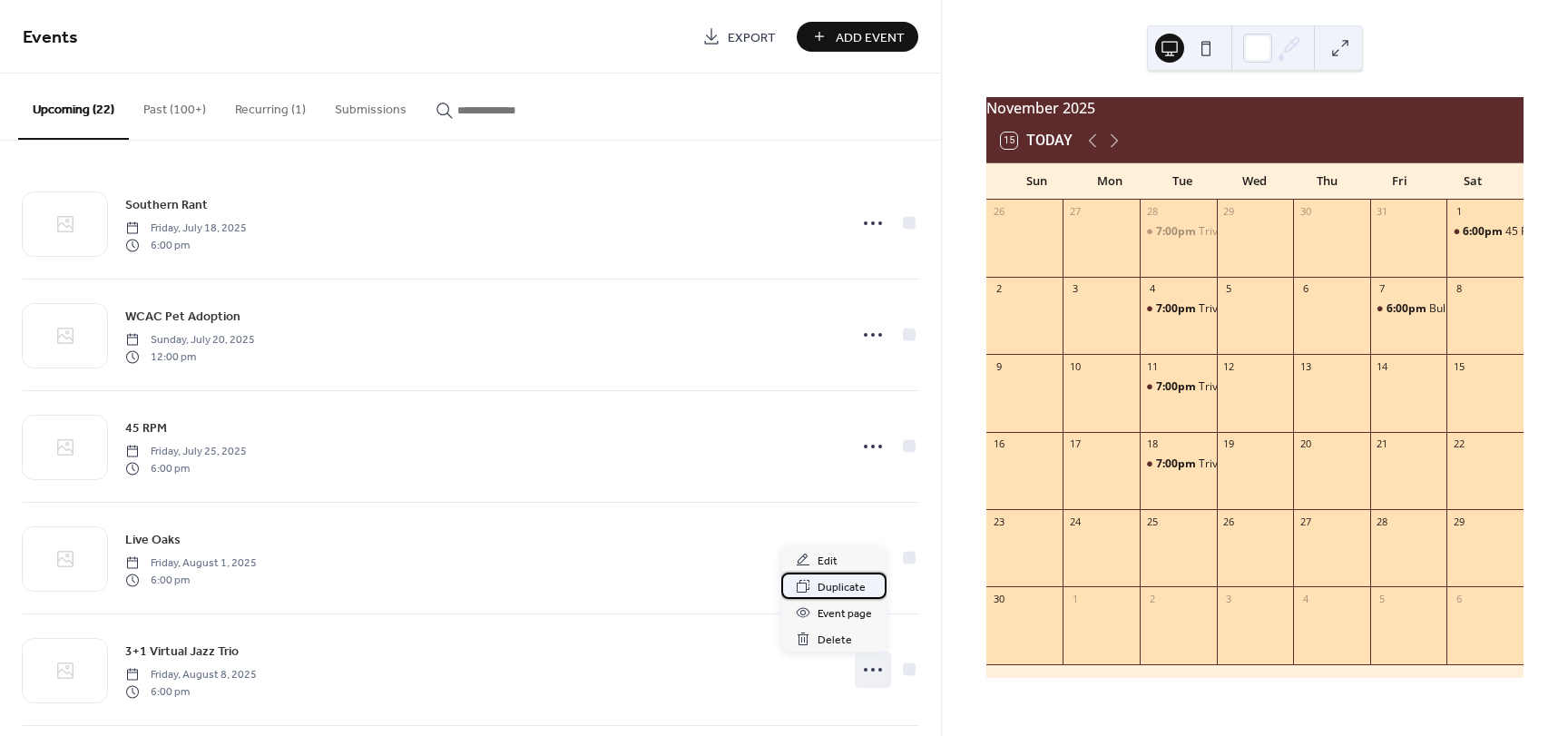 click on "Duplicate" at bounding box center (841, 587) 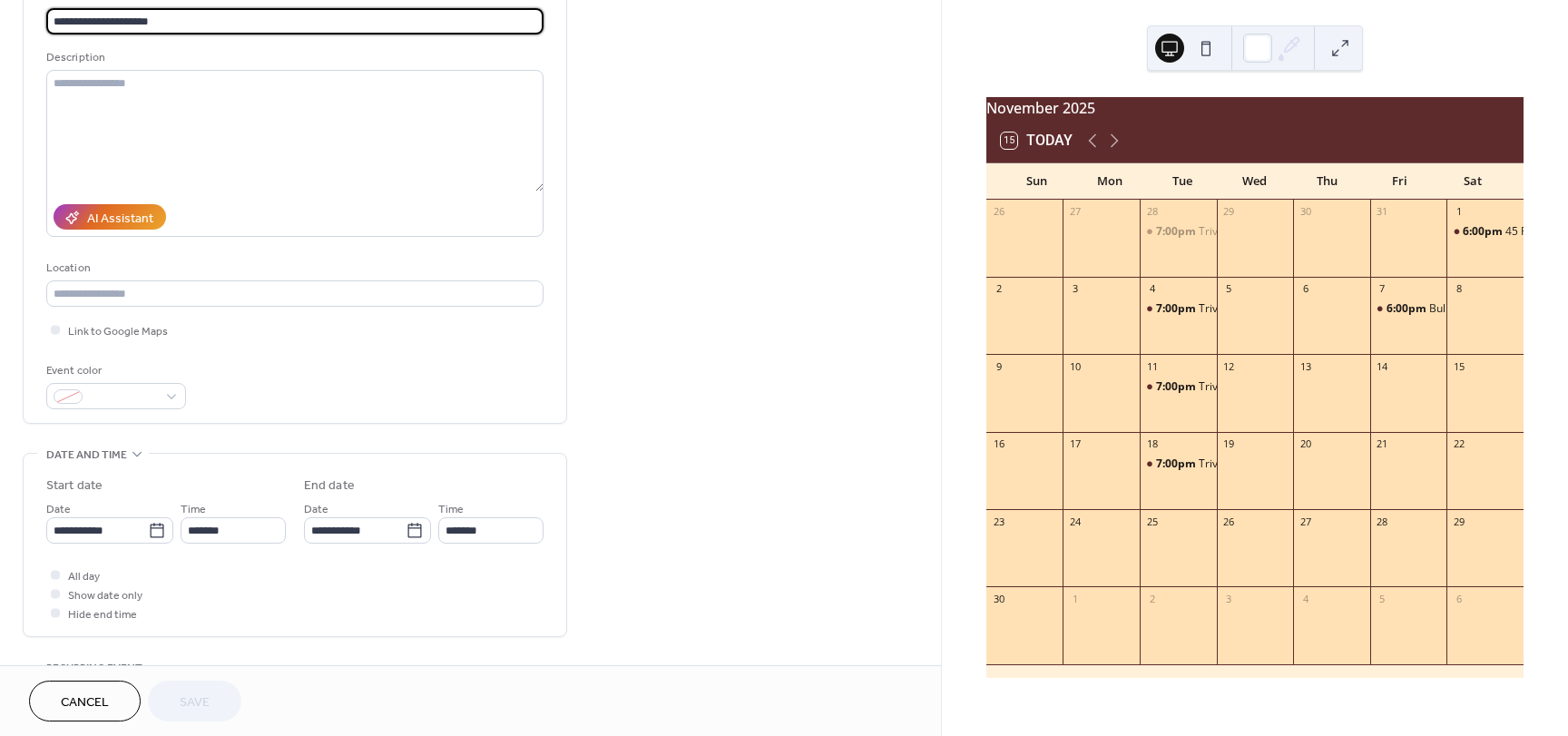 scroll, scrollTop: 182, scrollLeft: 0, axis: vertical 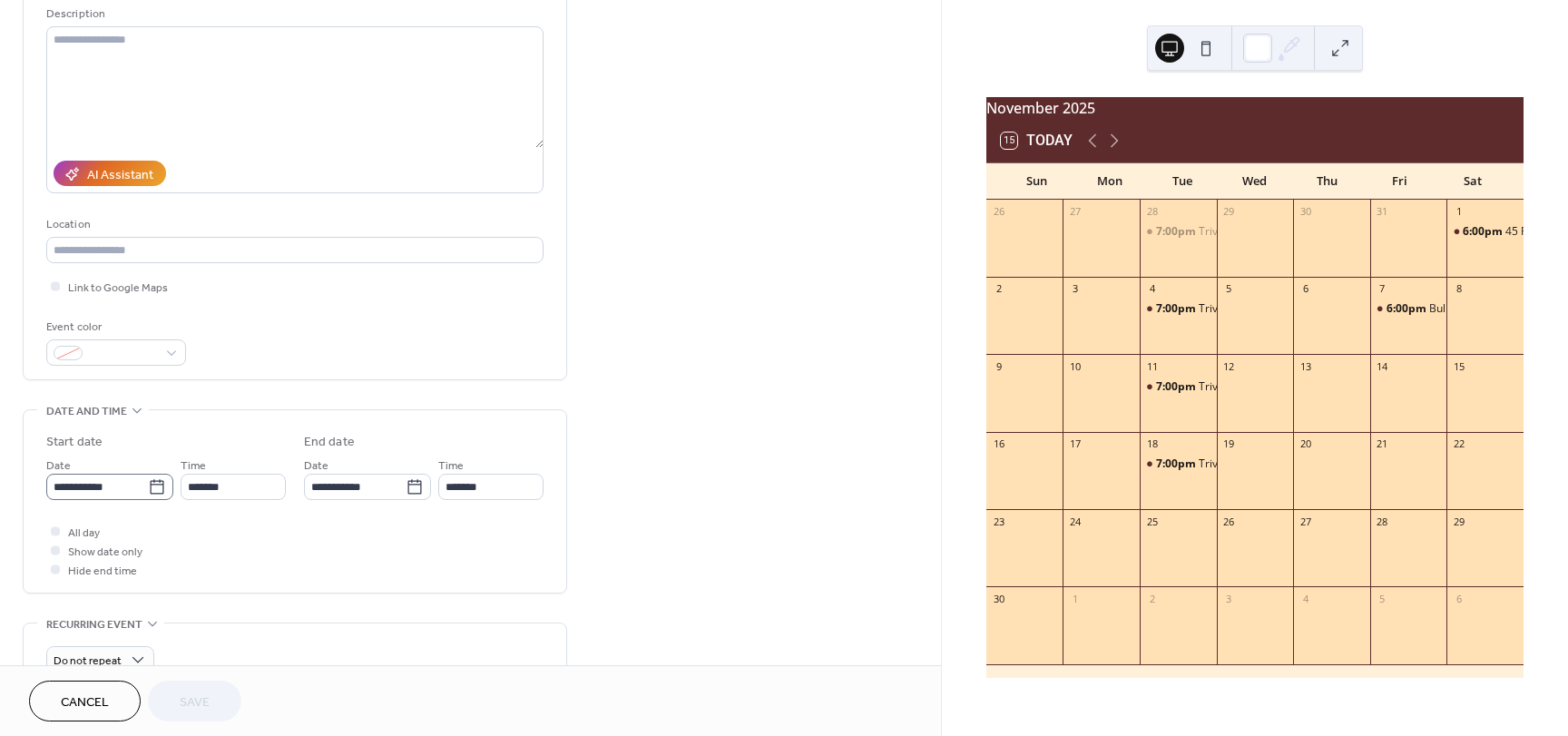 click 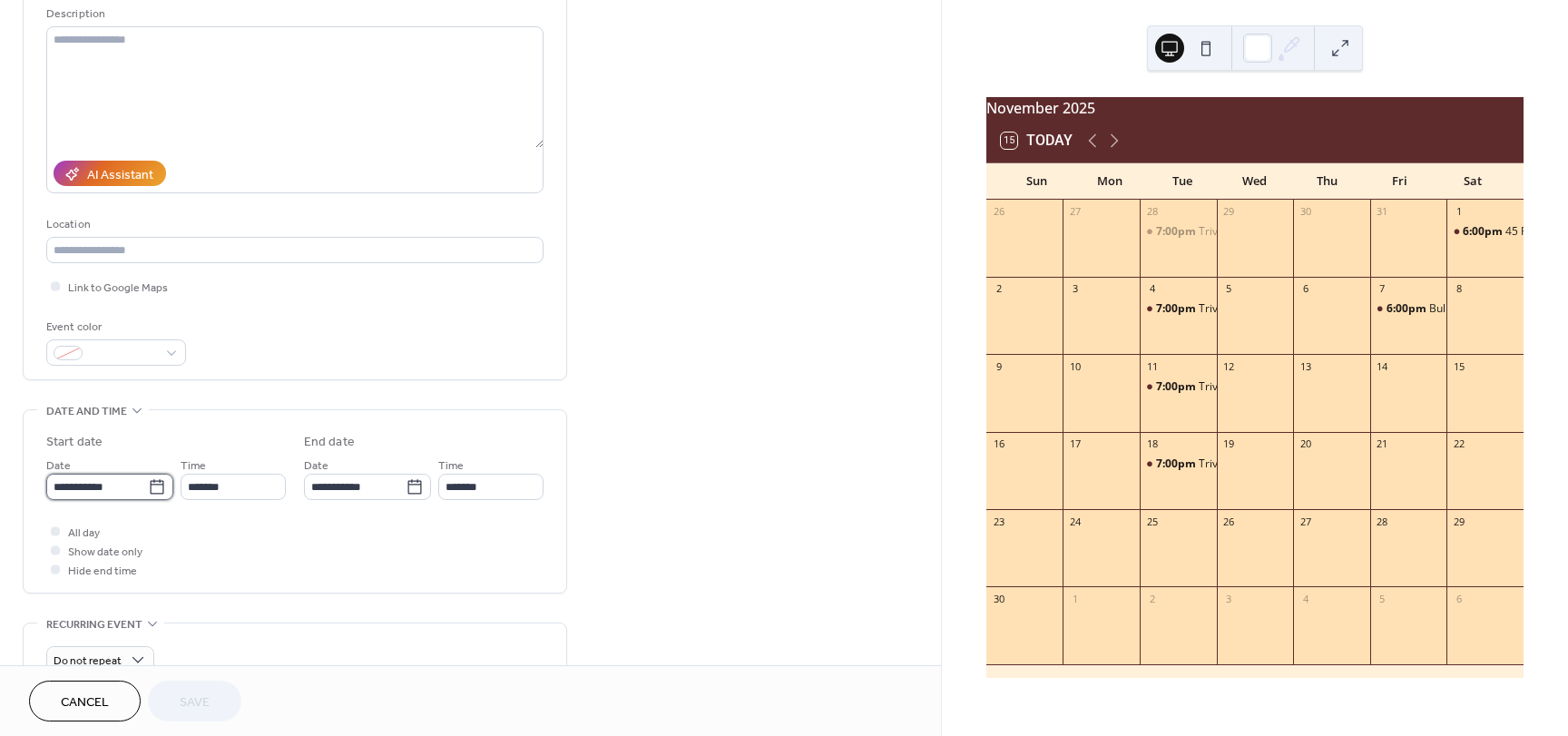 click on "**********" at bounding box center (97, 486) 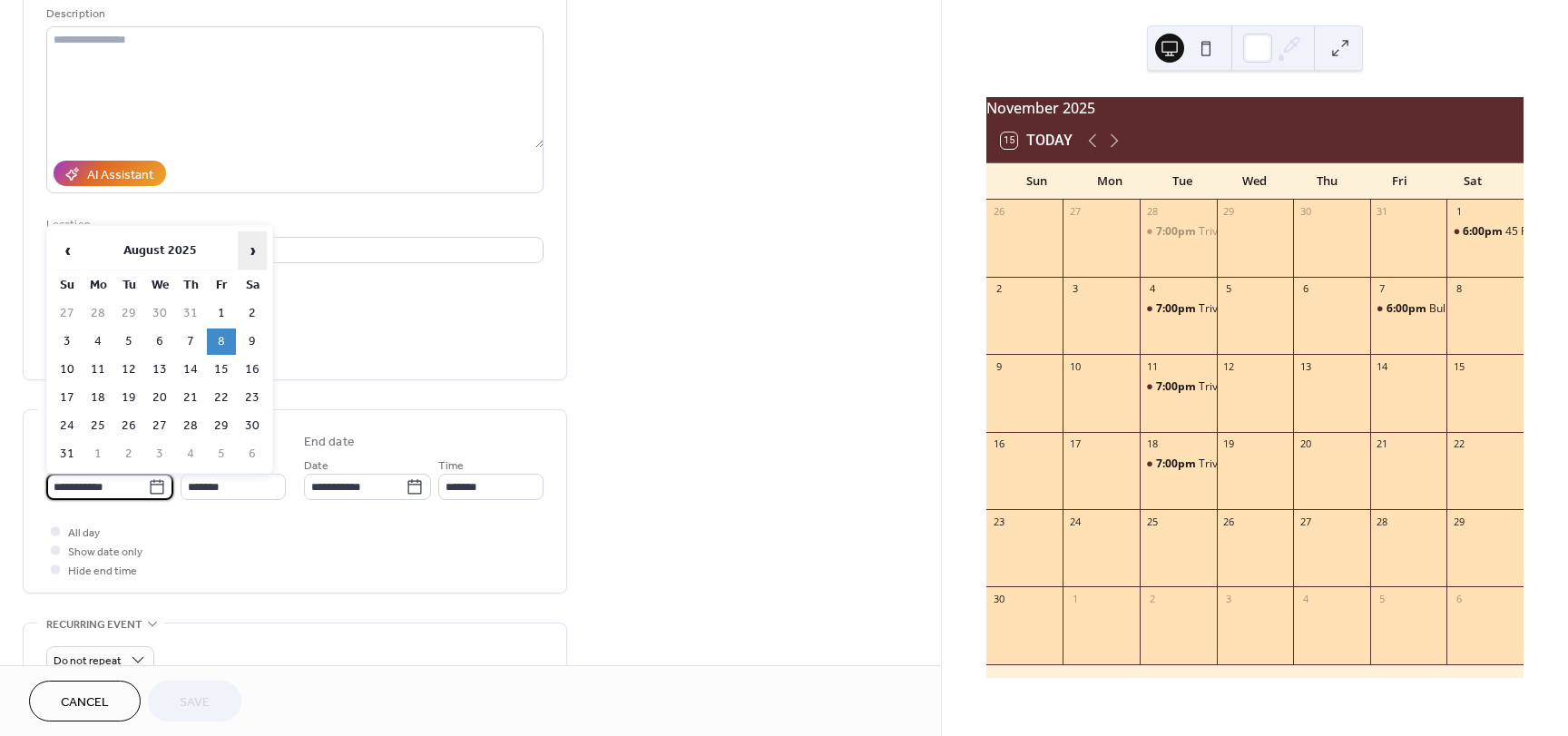 click on "›" at bounding box center (252, 250) 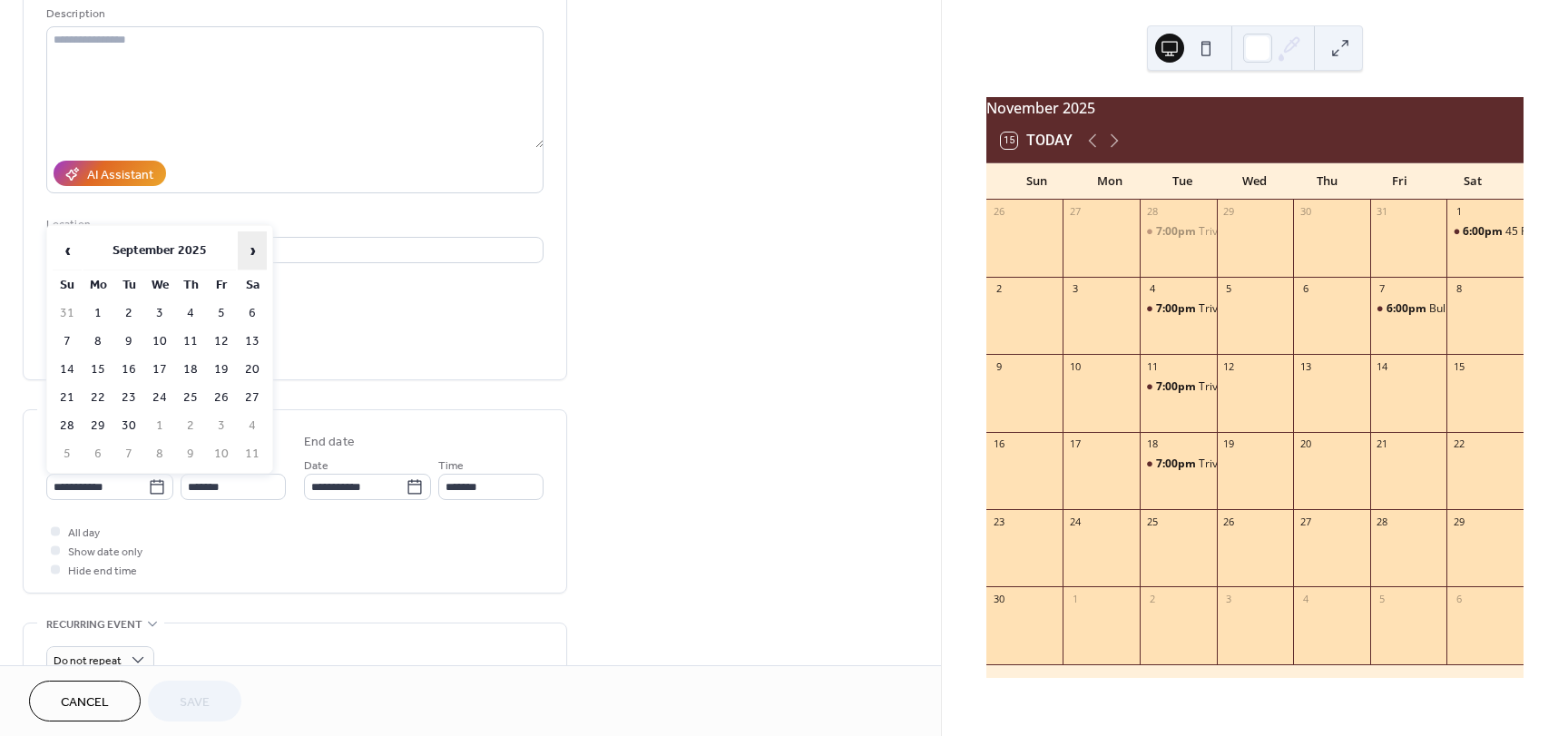 click on "›" at bounding box center [252, 250] 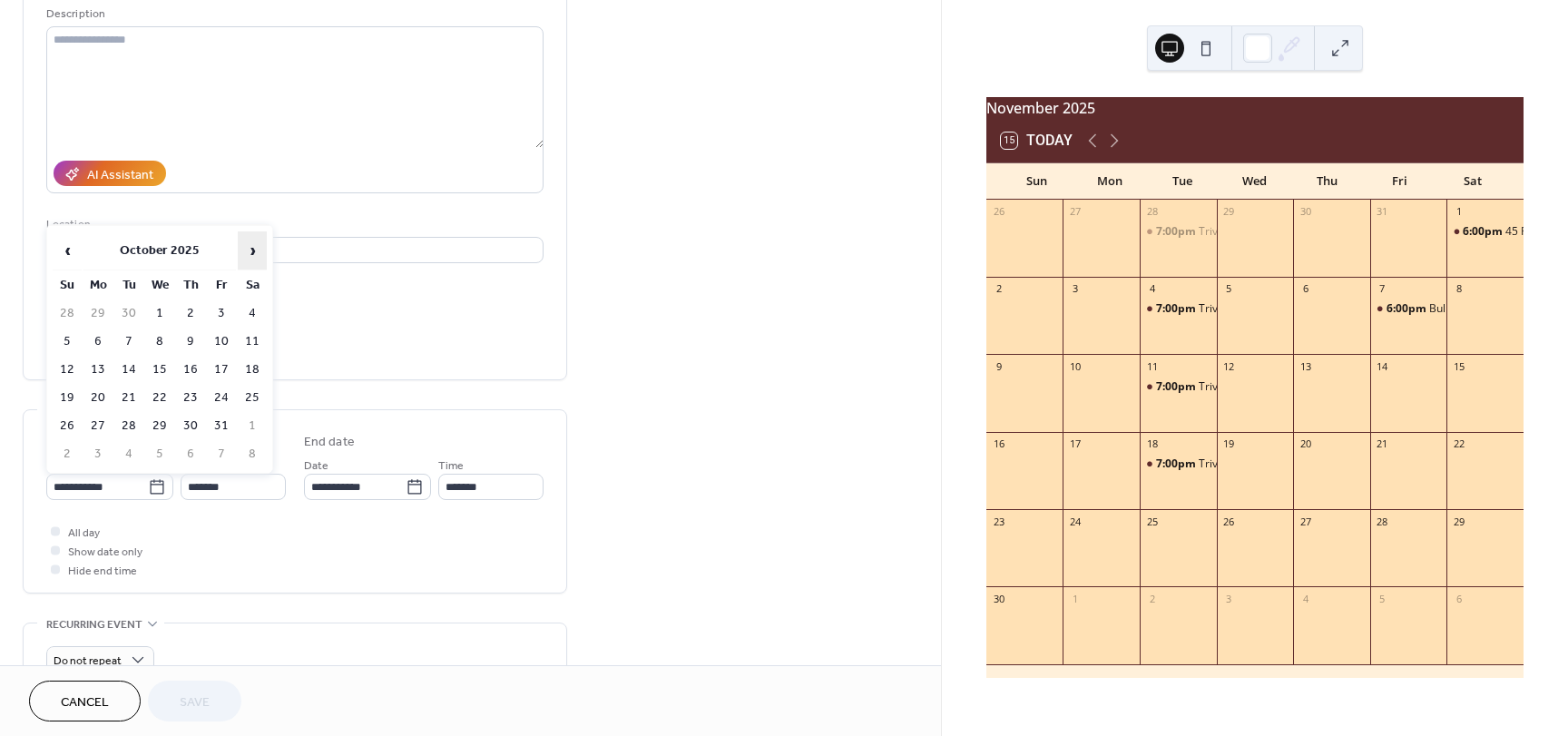 click on "›" at bounding box center (252, 250) 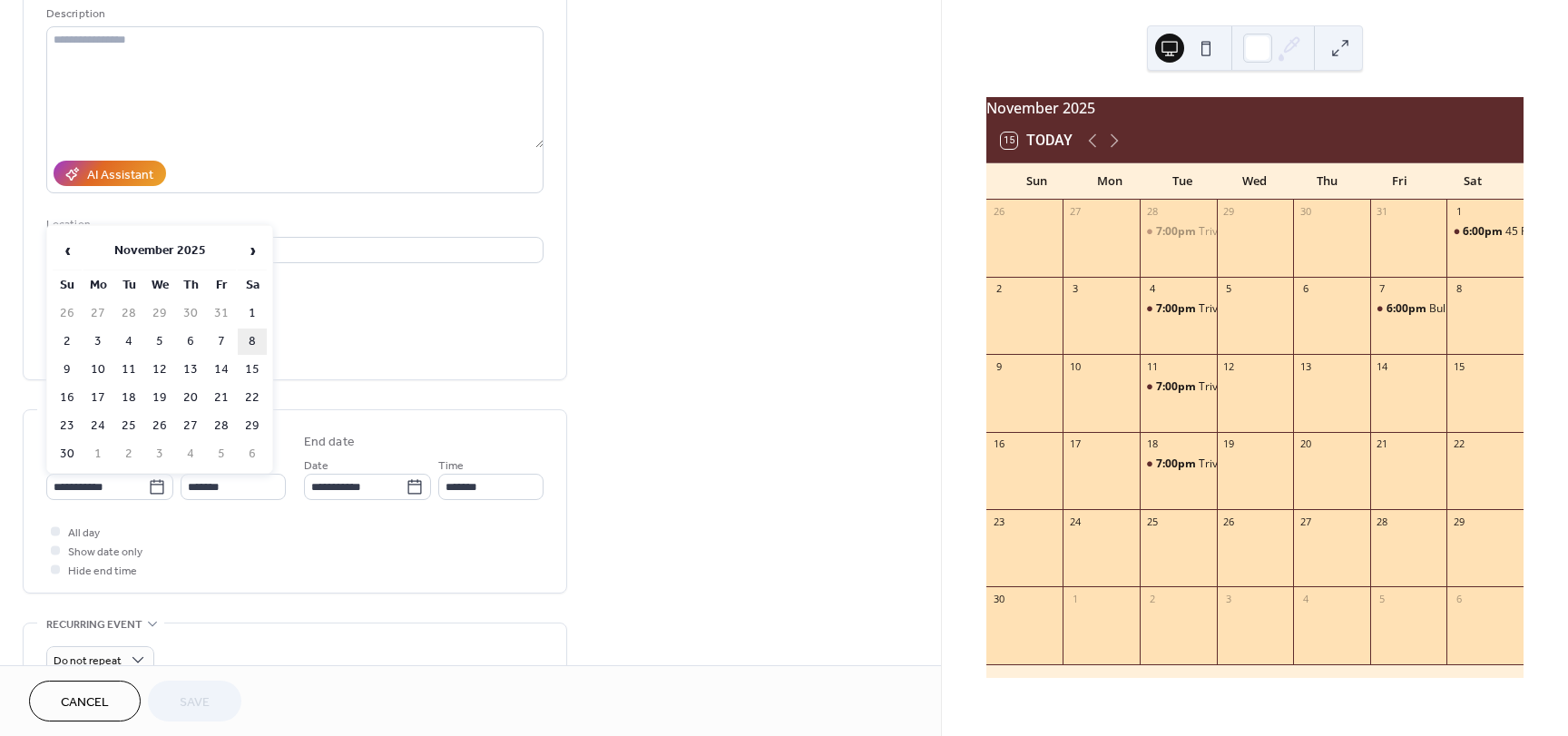 click on "8" at bounding box center (252, 341) 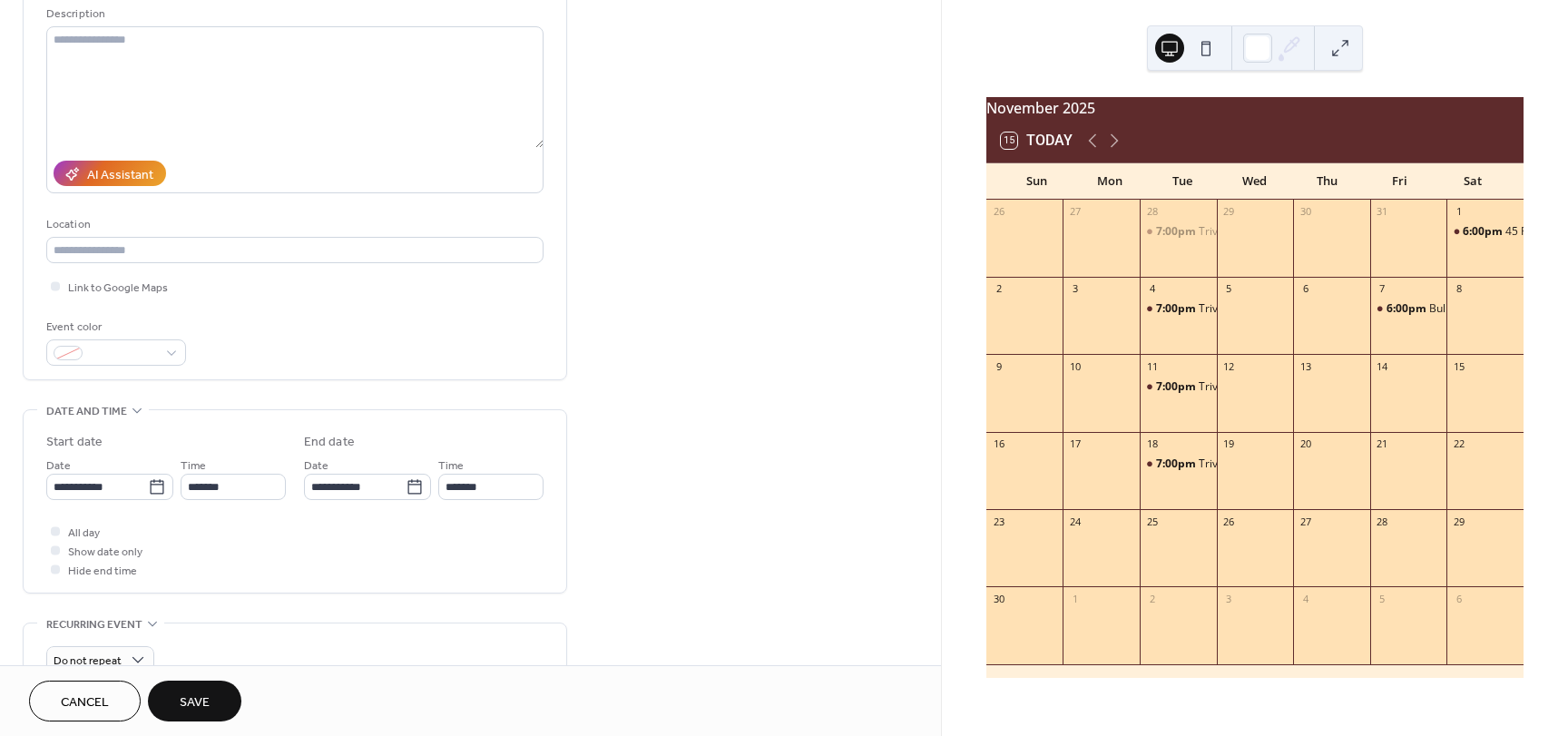 click on "Save" at bounding box center [194, 702] 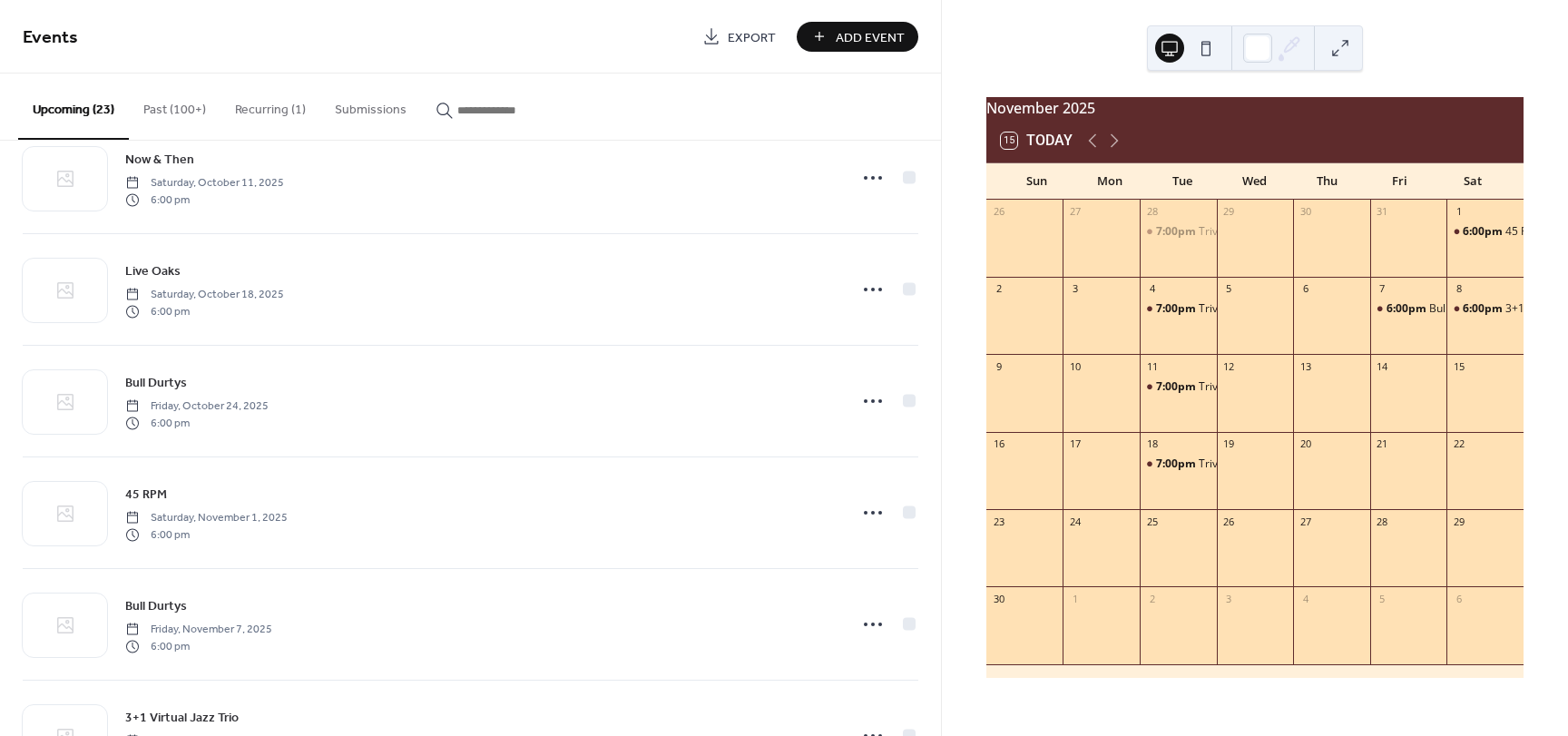 scroll, scrollTop: 2026, scrollLeft: 0, axis: vertical 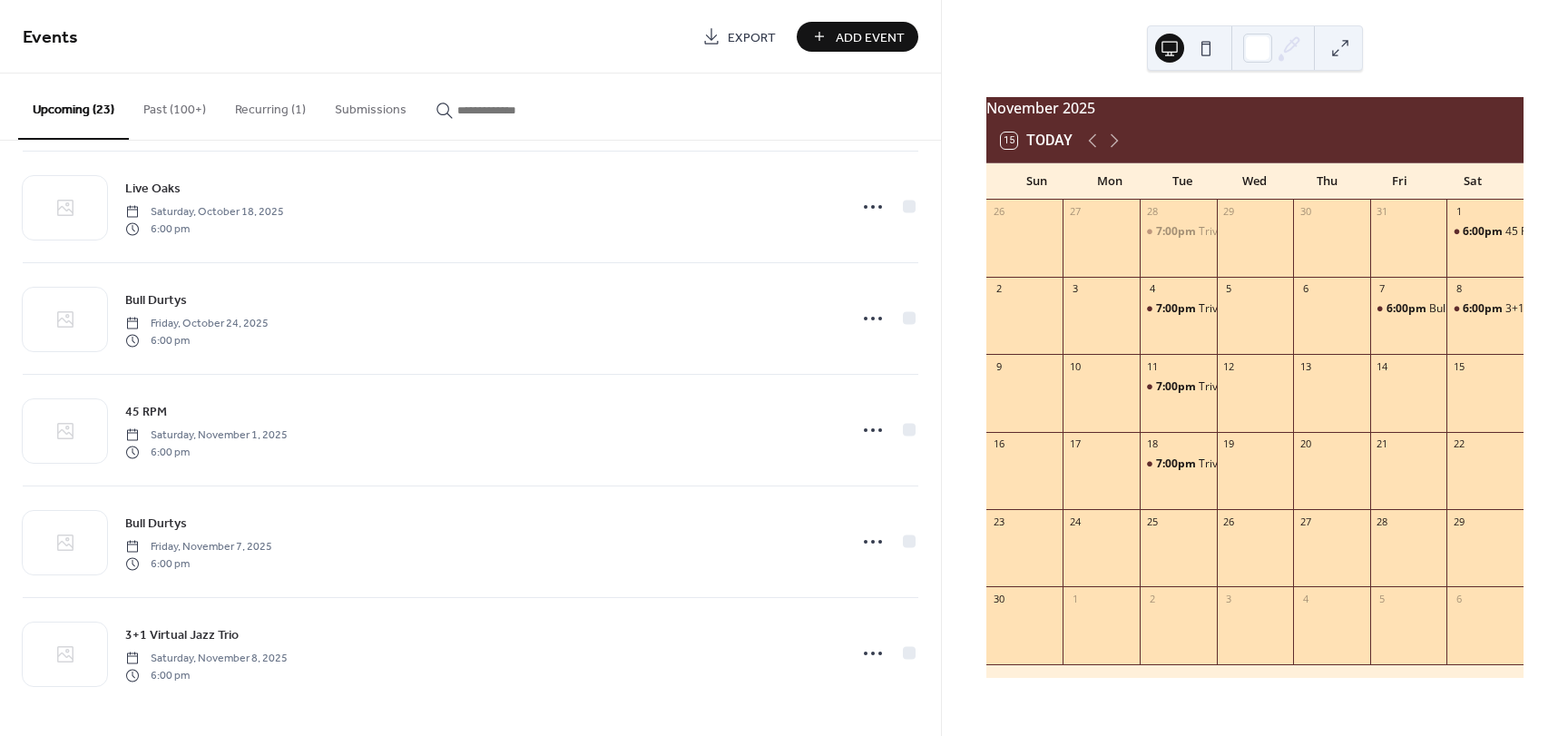 click on "Add Event" at bounding box center (870, 37) 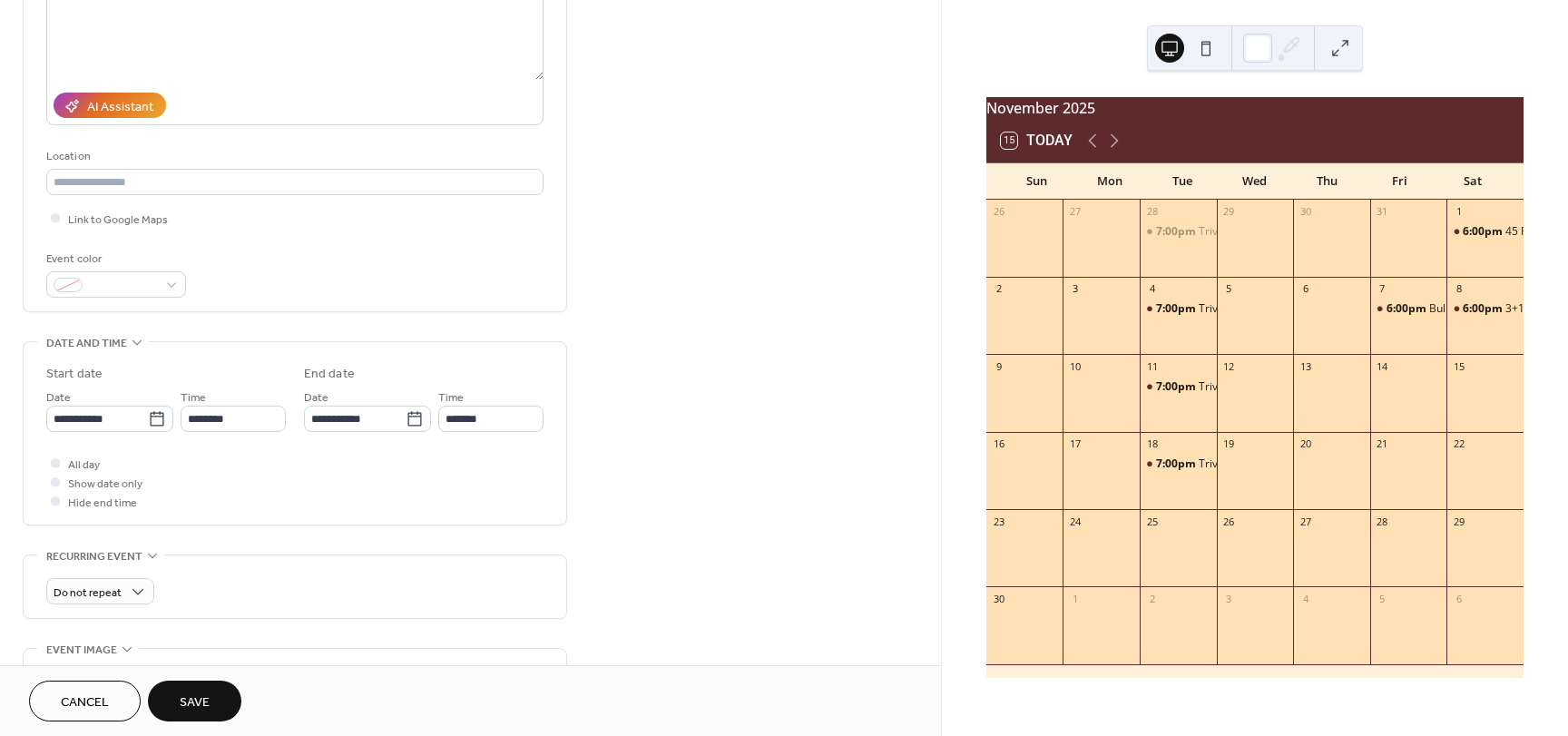scroll, scrollTop: 272, scrollLeft: 0, axis: vertical 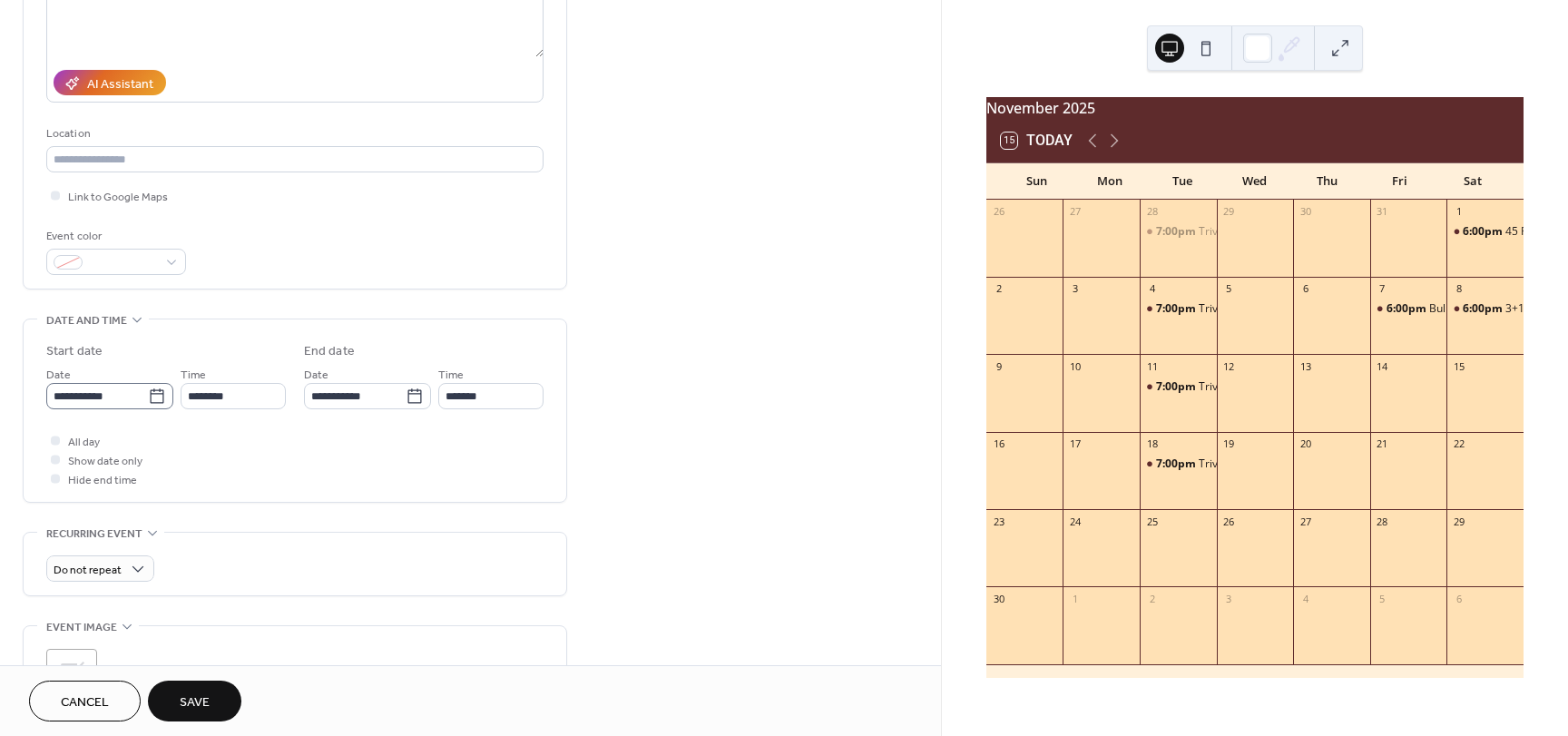 type on "**********" 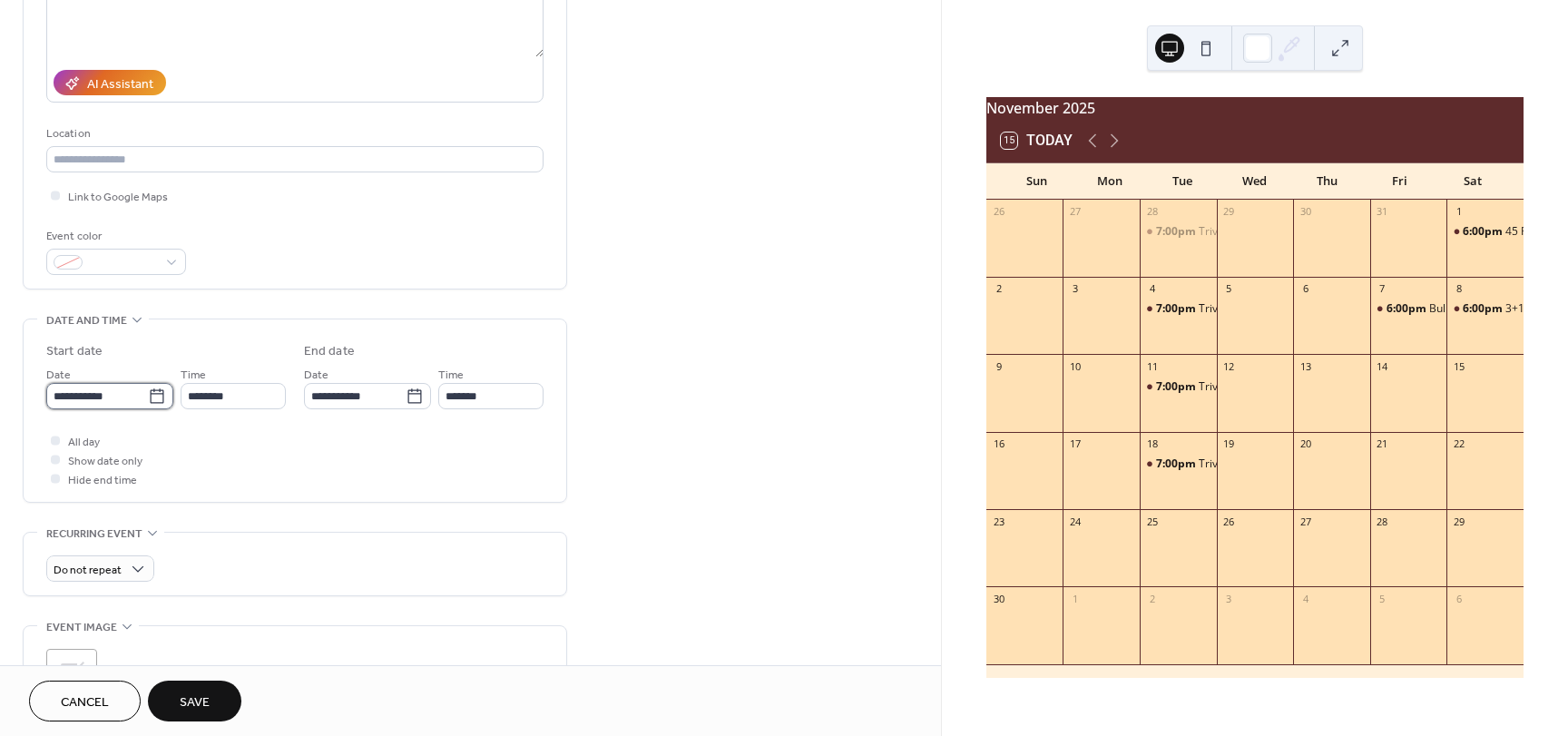 click on "**********" at bounding box center (97, 396) 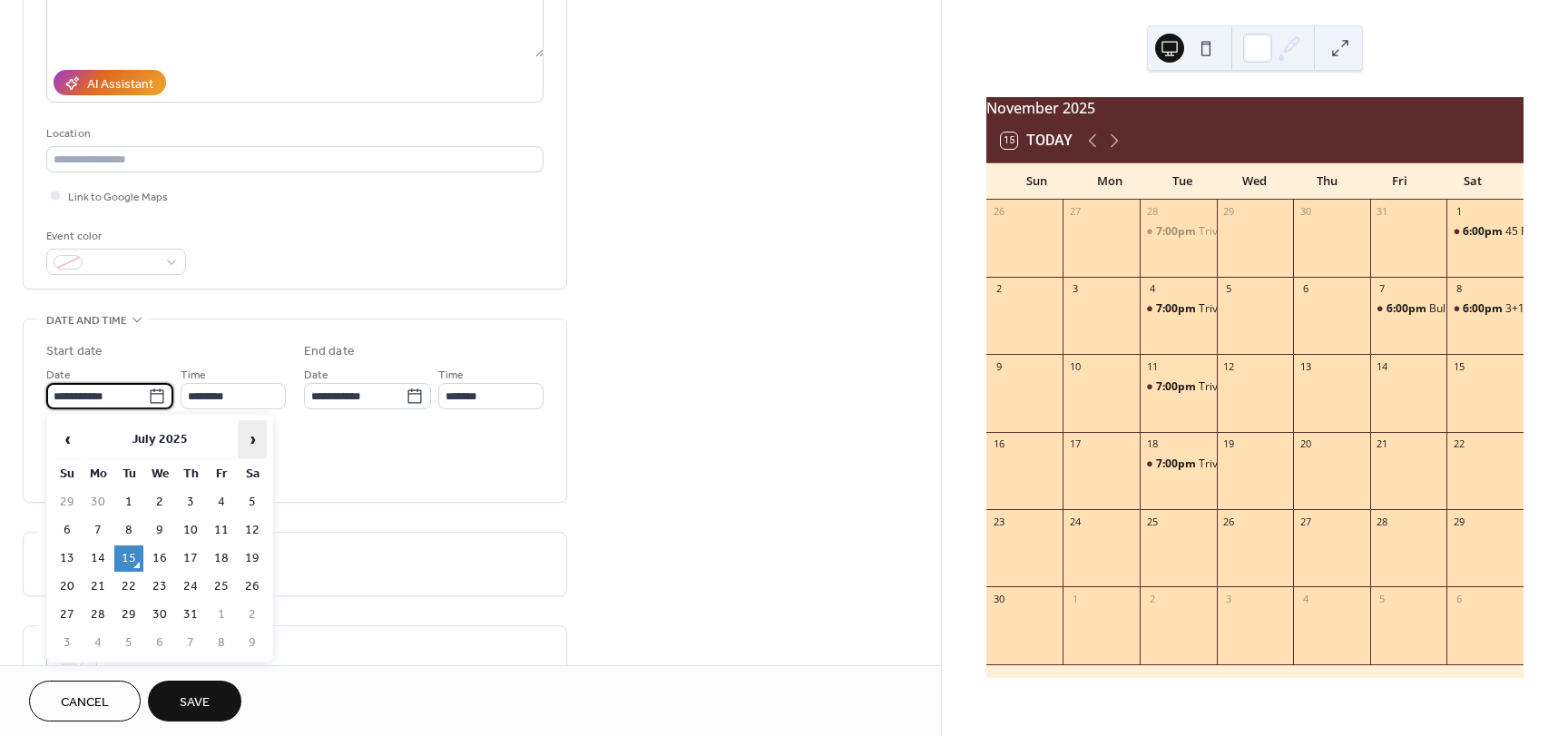 click on "›" at bounding box center (252, 439) 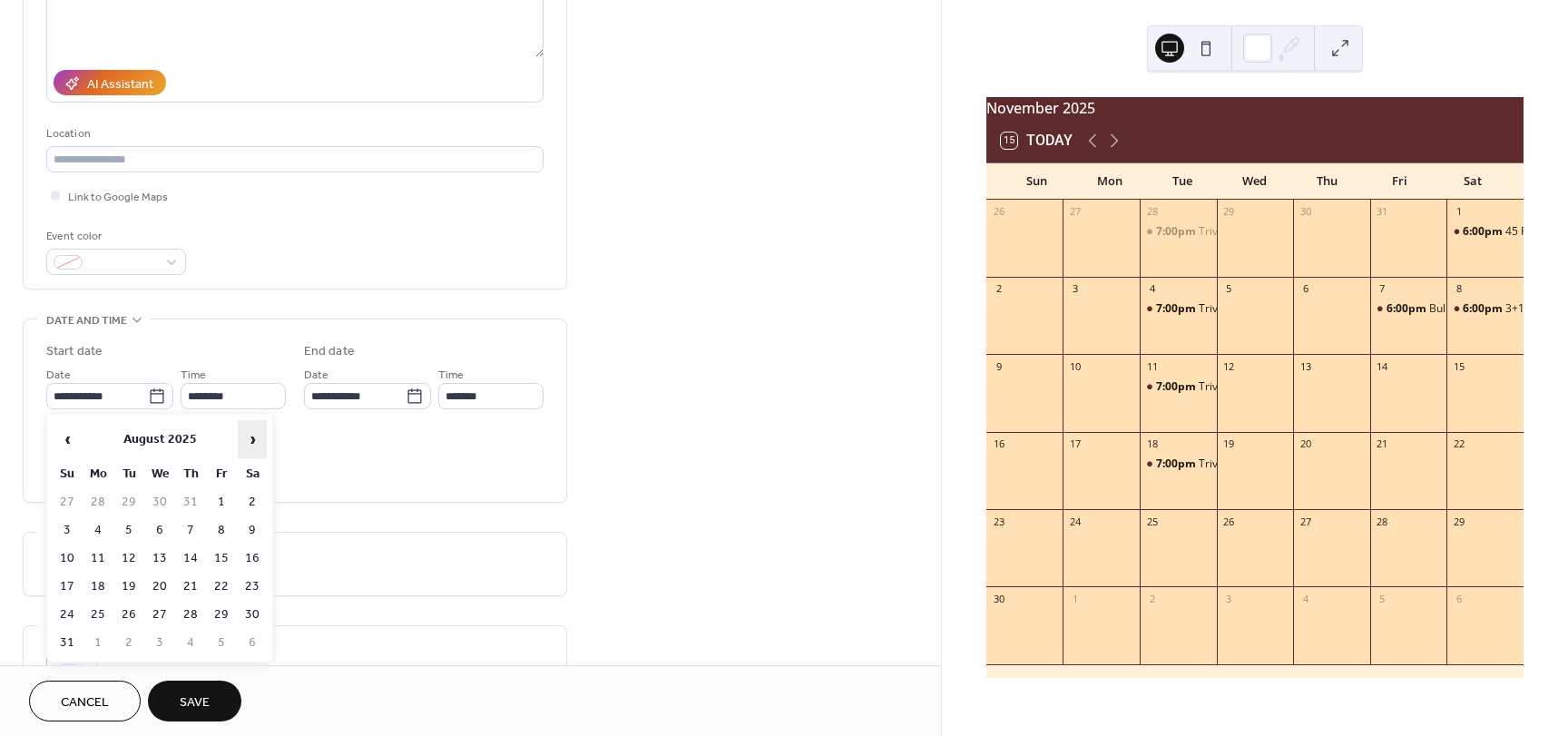 click on "›" at bounding box center [252, 439] 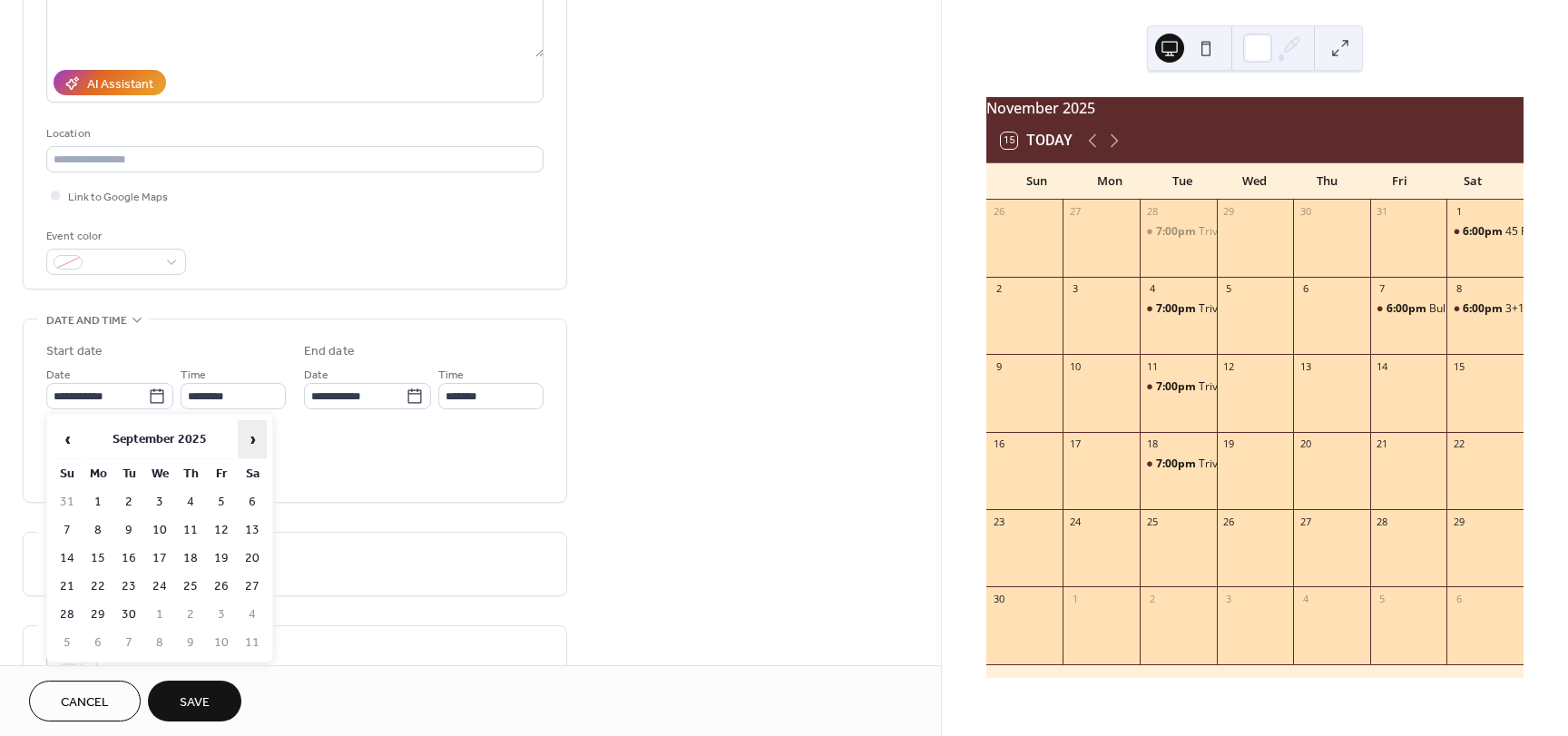 click on "›" at bounding box center (252, 439) 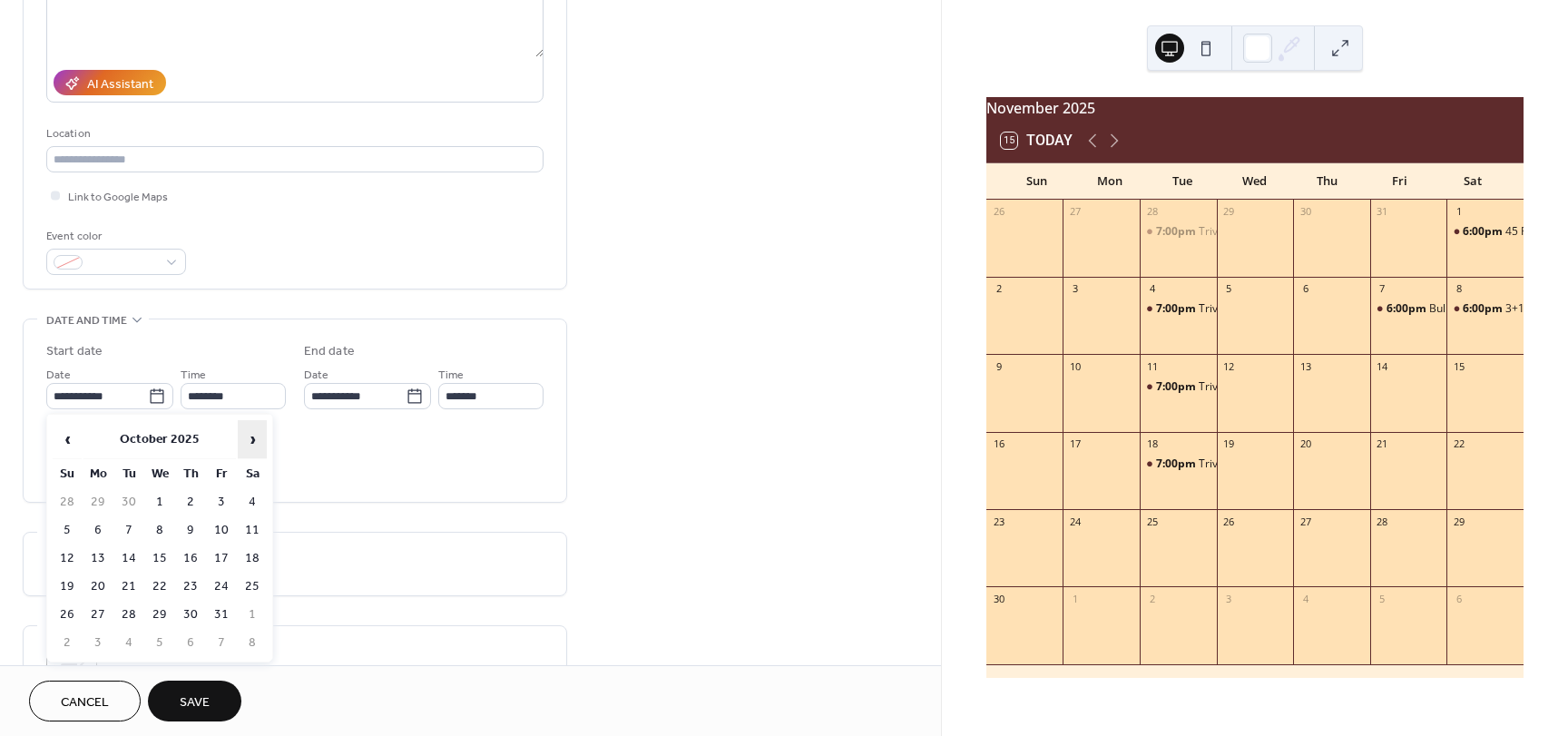 click on "›" at bounding box center [252, 439] 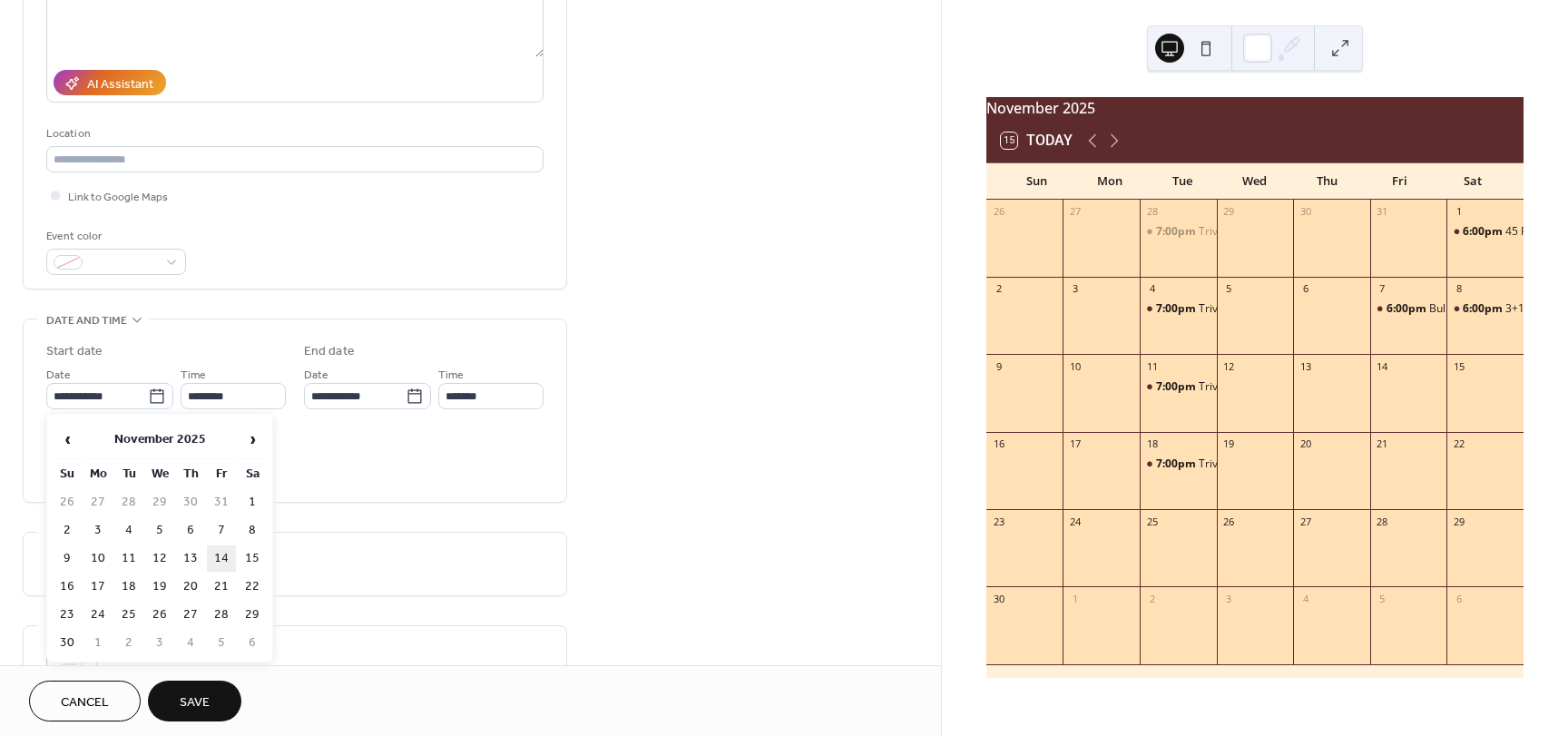 click on "14" at bounding box center (221, 558) 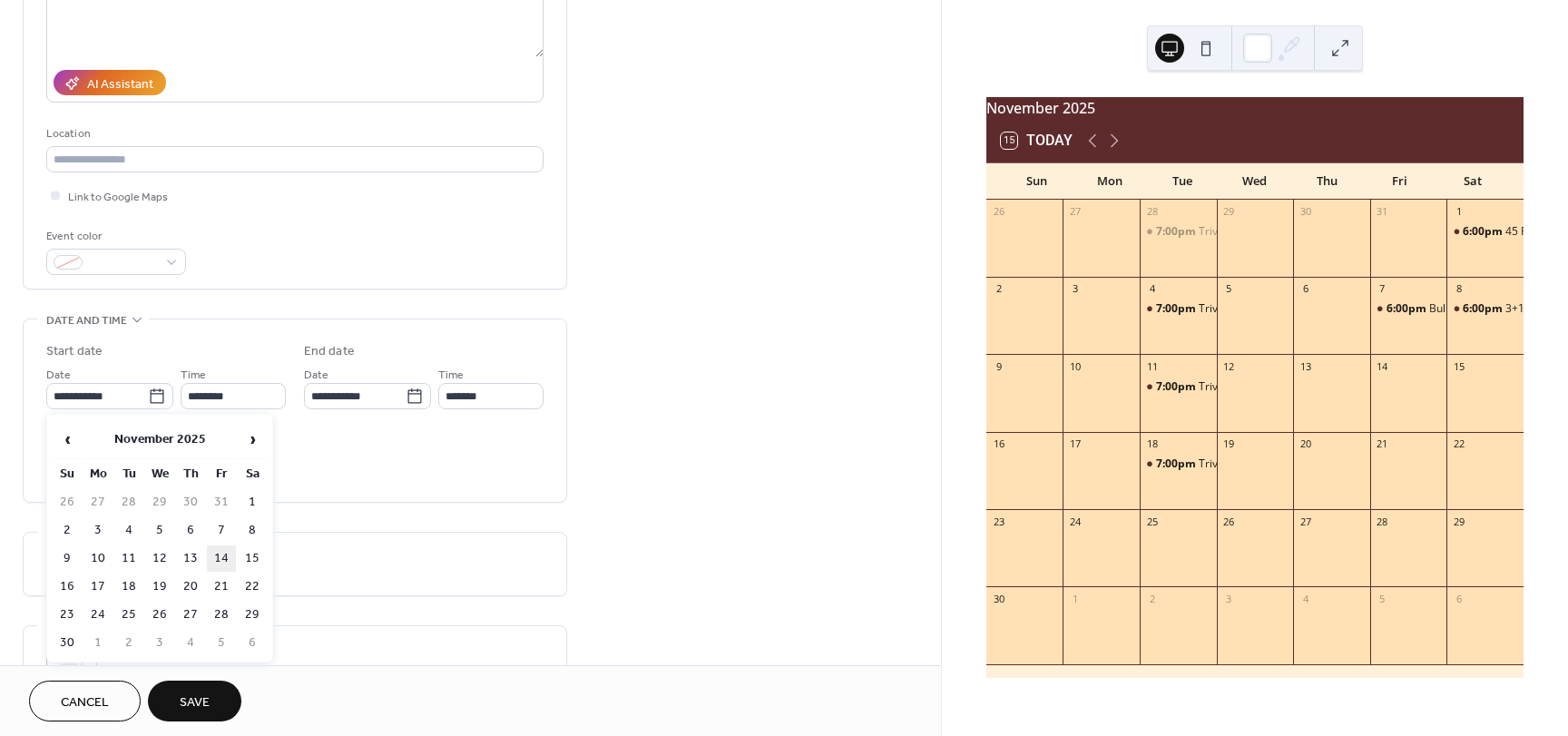 type on "**********" 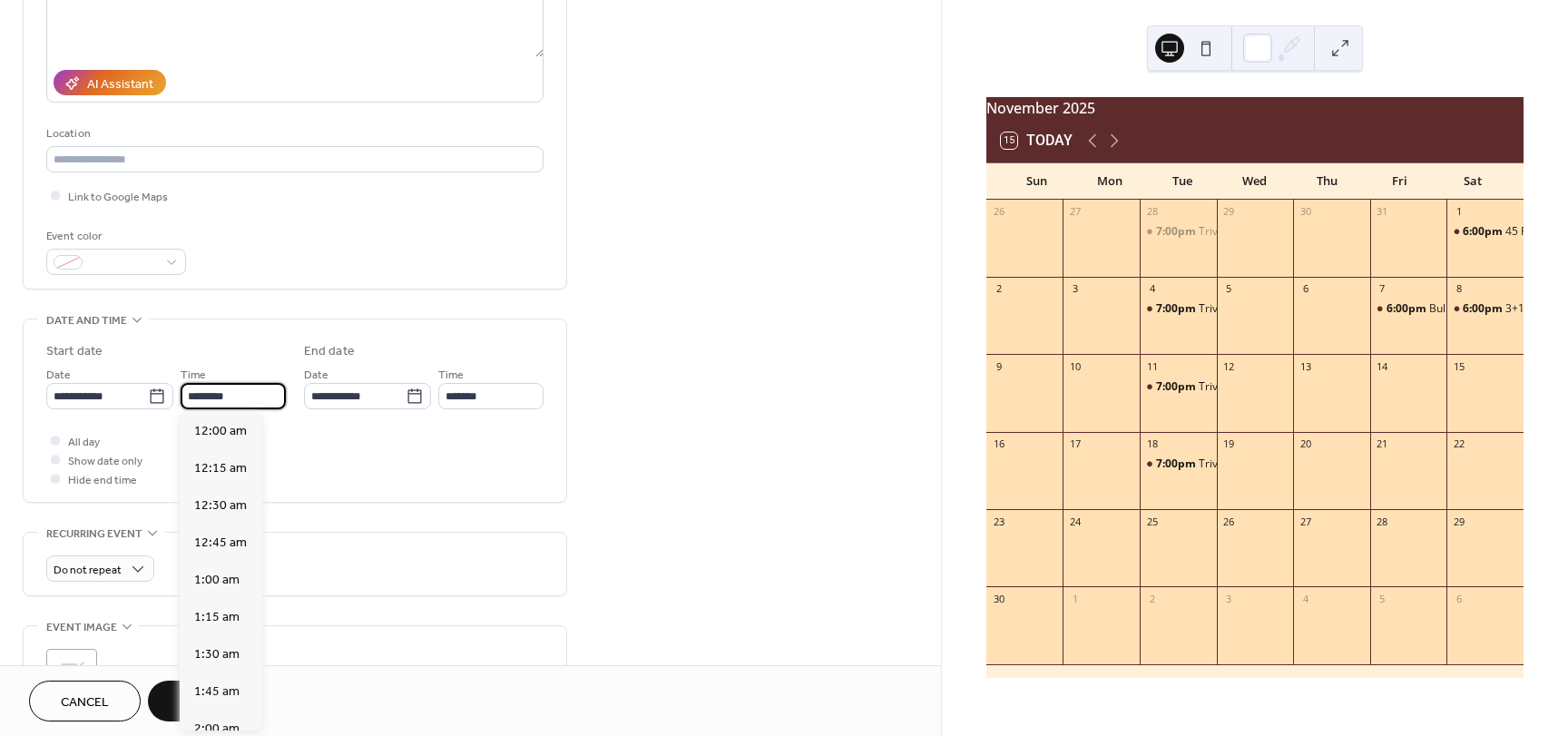 scroll, scrollTop: 1786, scrollLeft: 0, axis: vertical 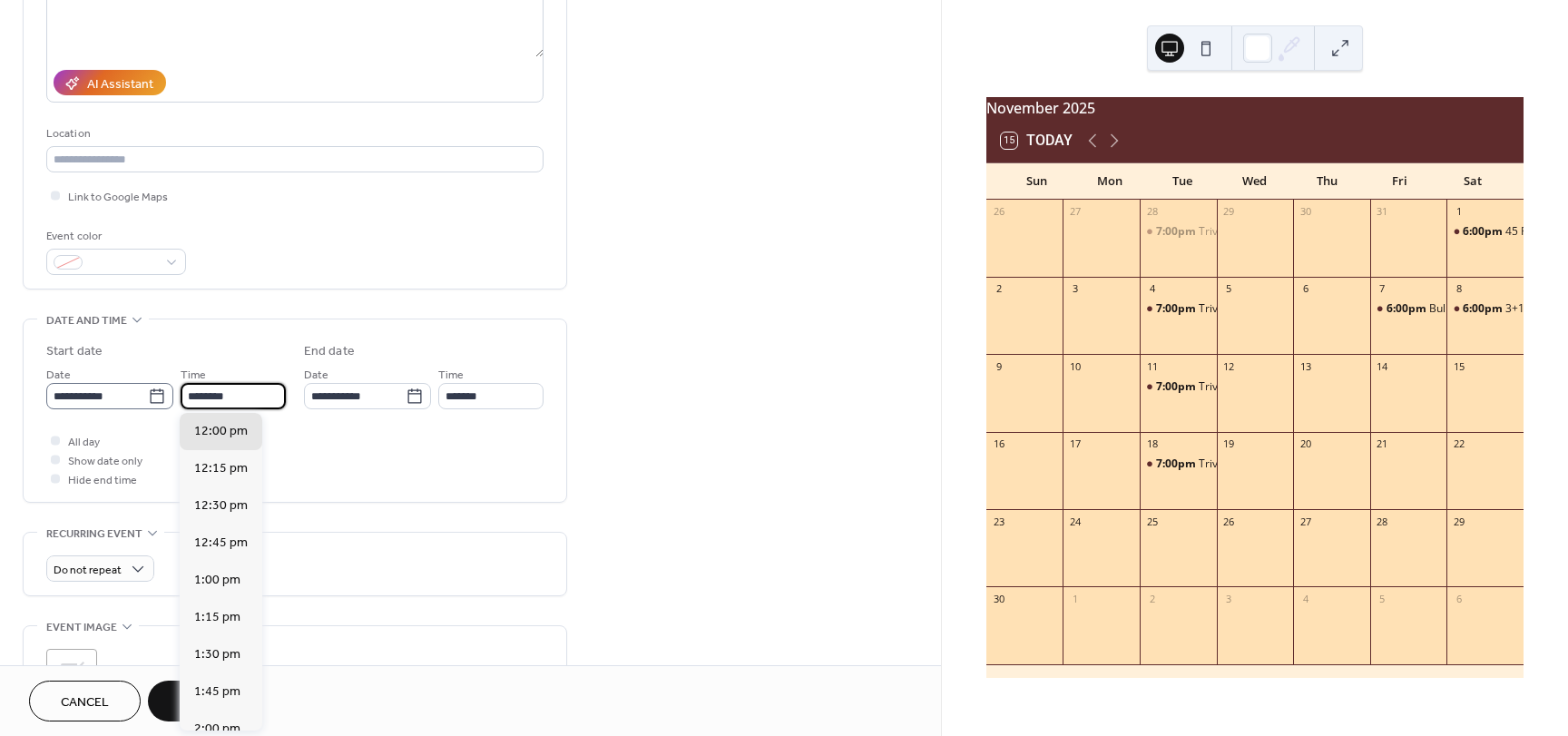 drag, startPoint x: 196, startPoint y: 397, endPoint x: 170, endPoint y: 393, distance: 26.305893 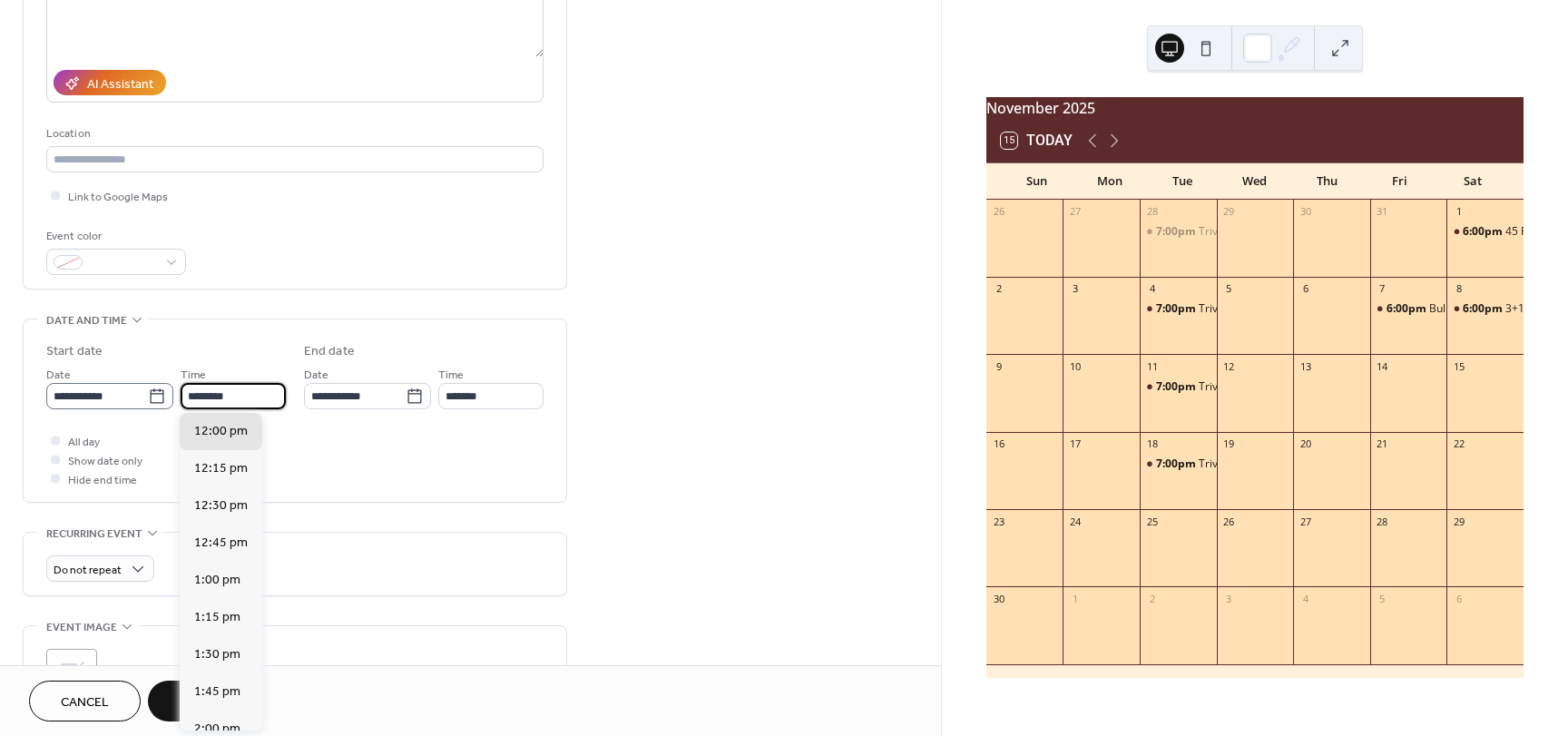 click on "**********" at bounding box center (166, 387) 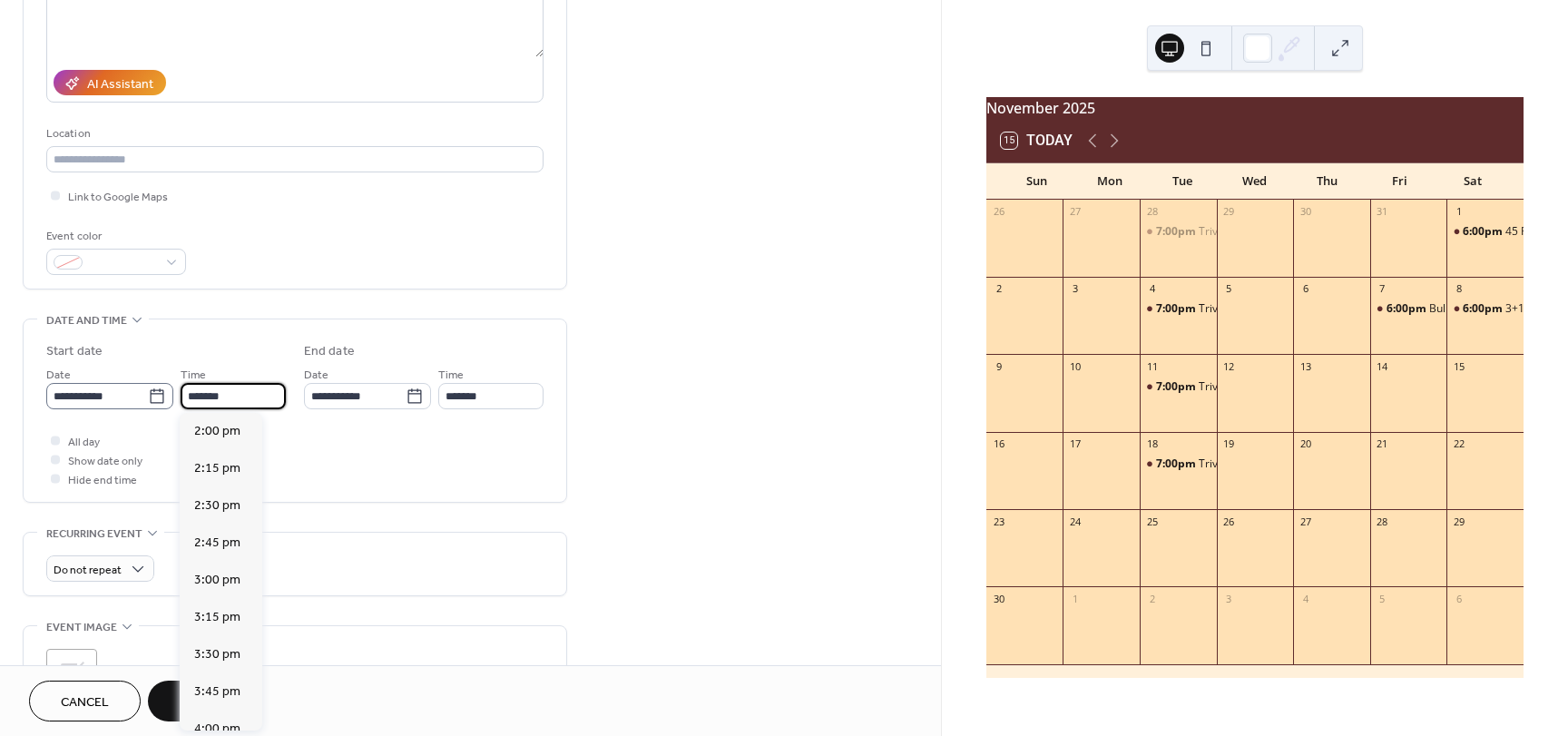 scroll, scrollTop: 2679, scrollLeft: 0, axis: vertical 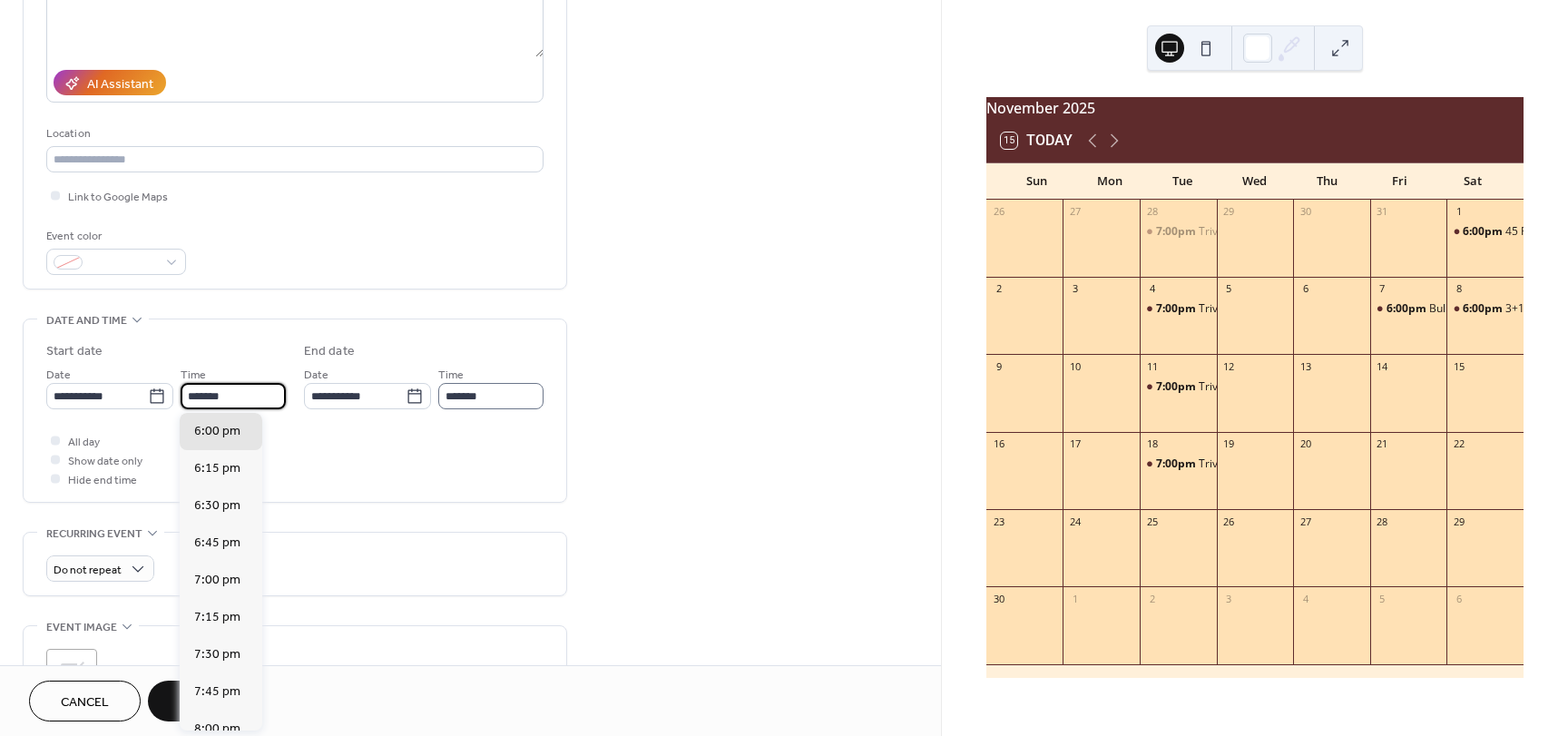 type on "*******" 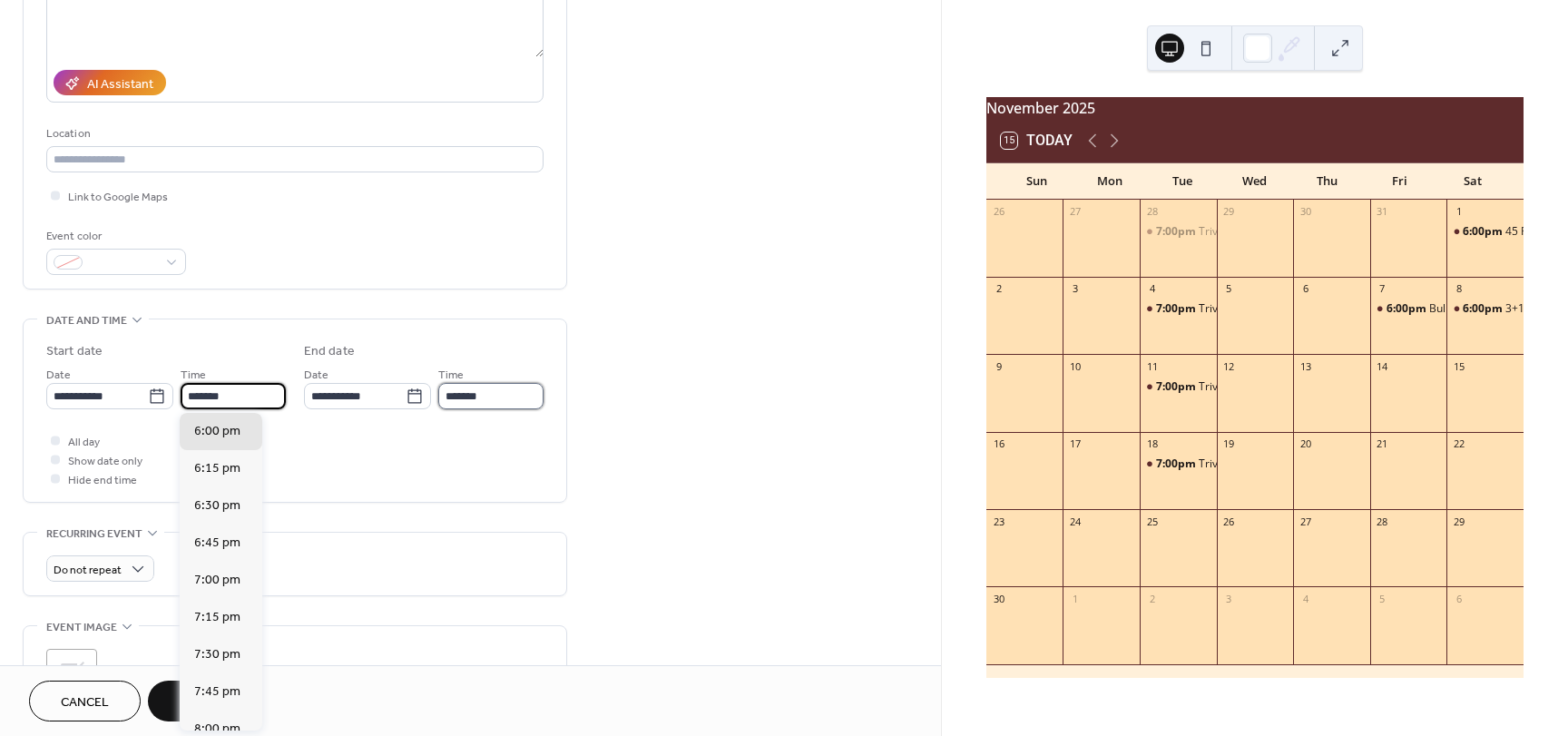 click on "*******" at bounding box center [491, 396] 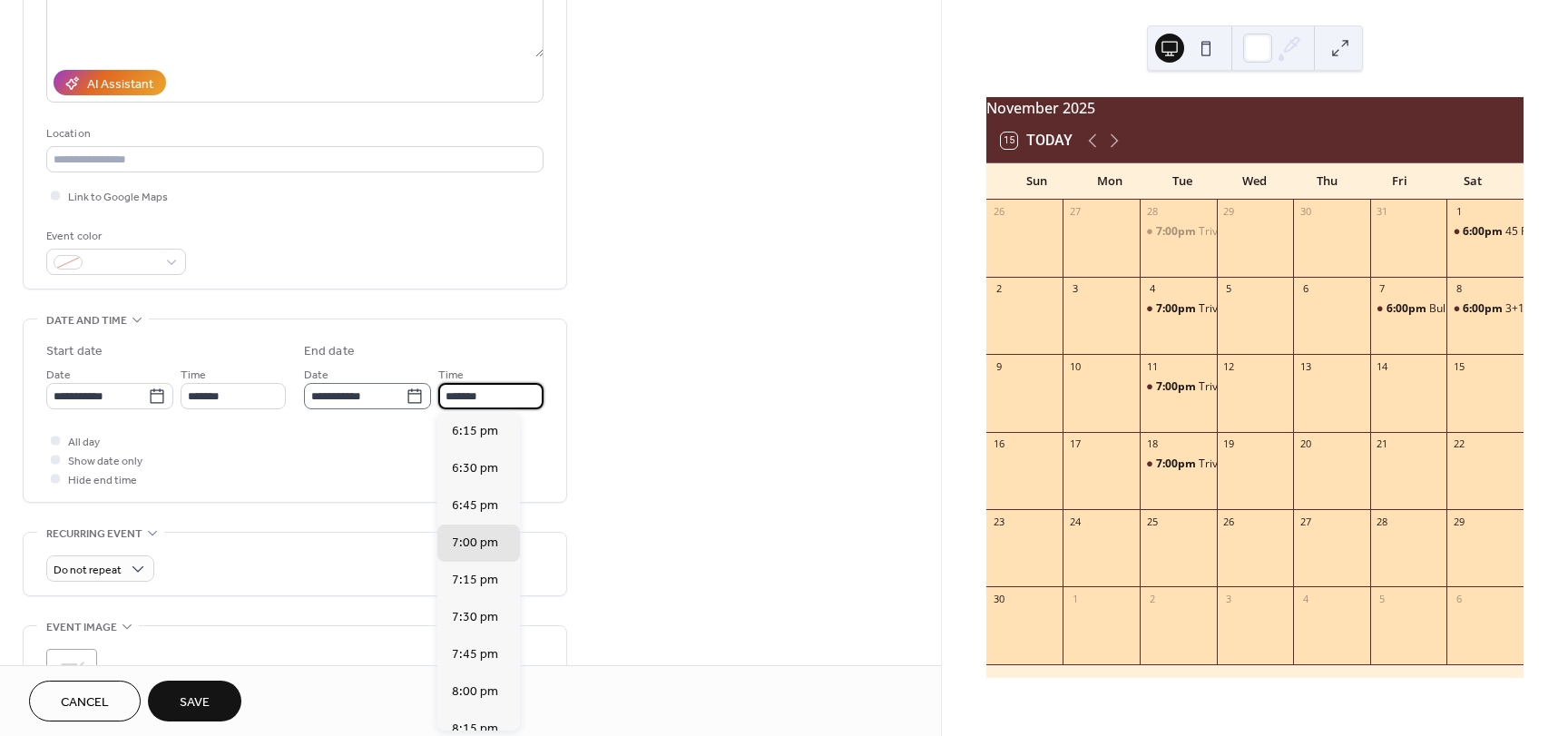 drag, startPoint x: 449, startPoint y: 391, endPoint x: 426, endPoint y: 391, distance: 23 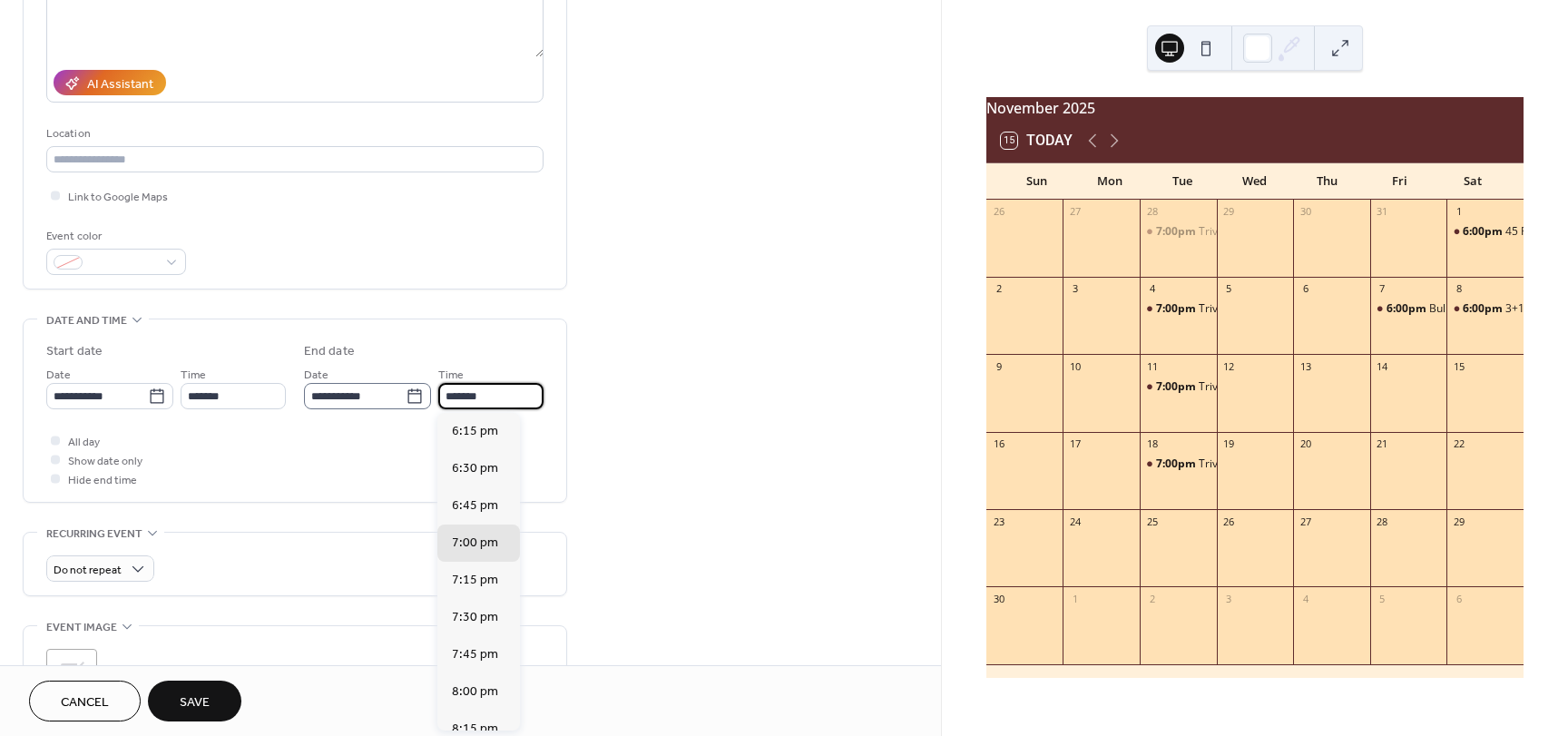 click on "**********" at bounding box center (424, 387) 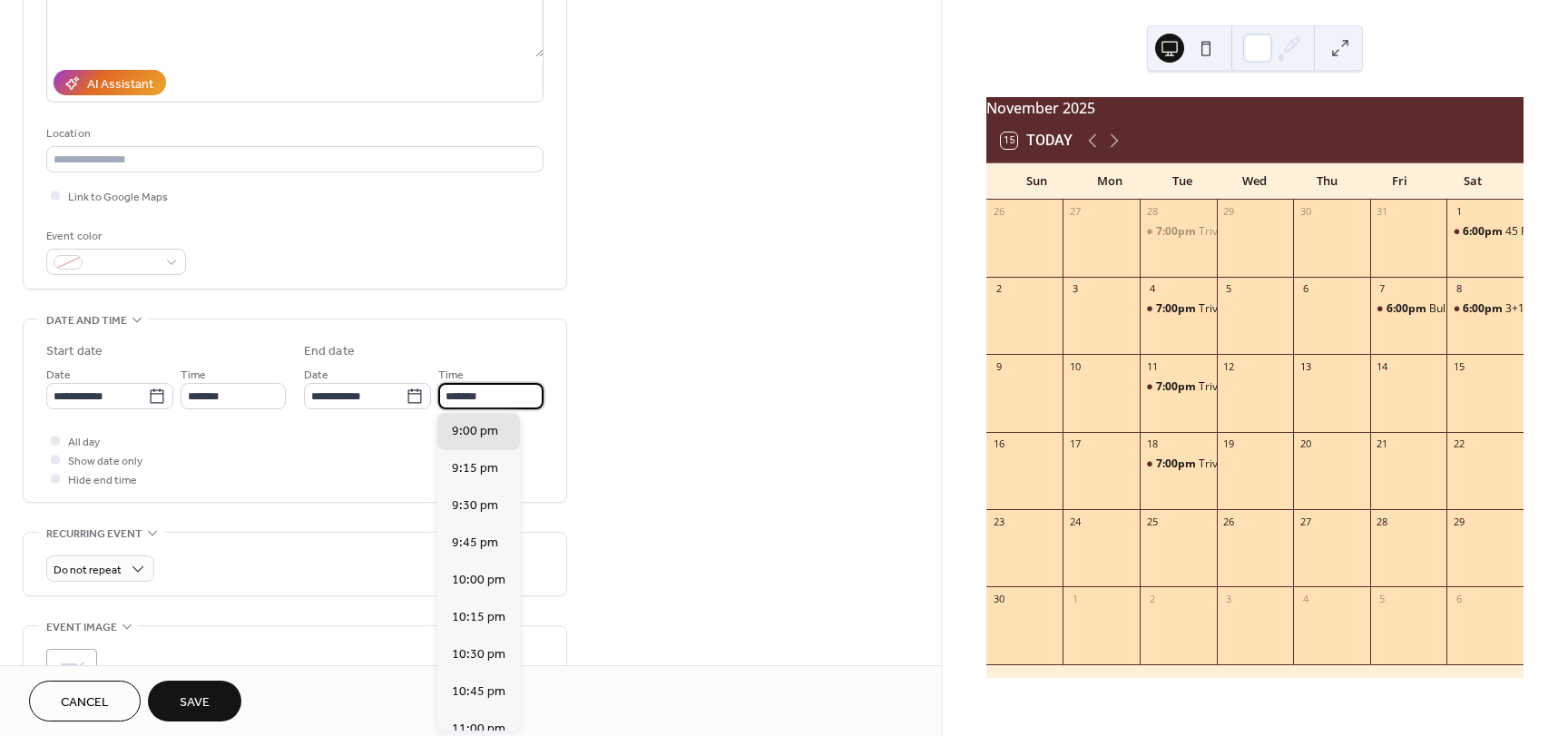 type on "*******" 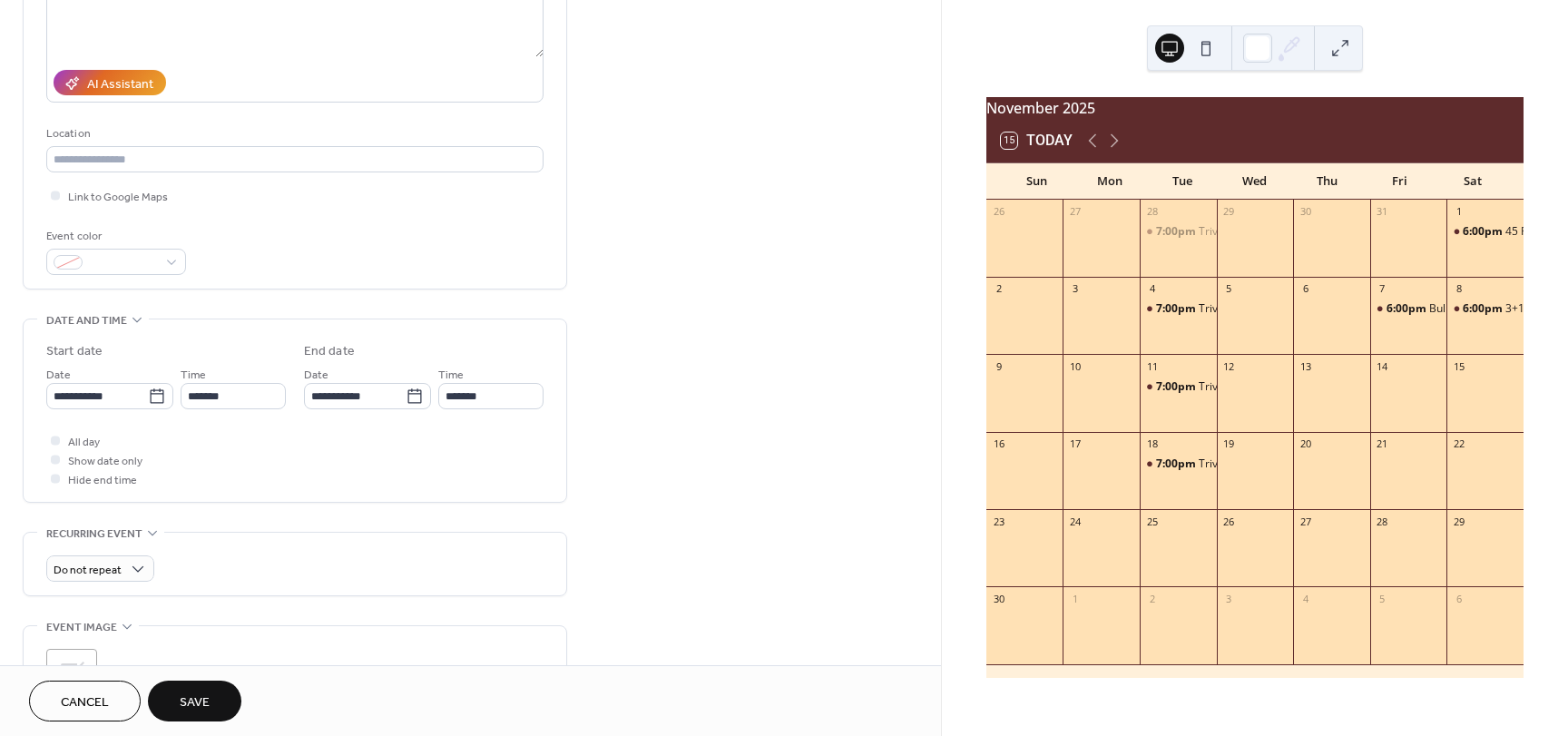 click on "**********" at bounding box center [295, 410] 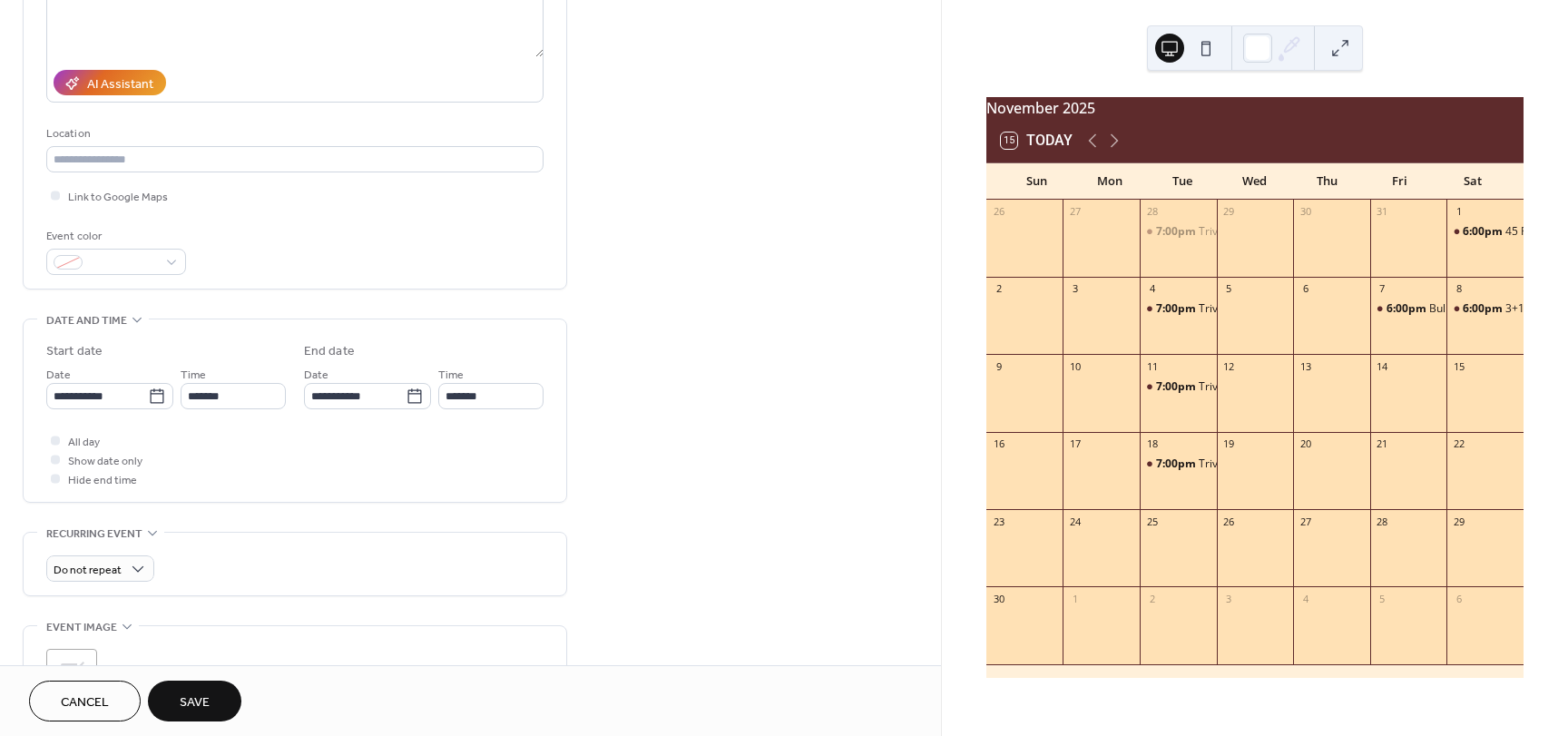 click on "Save" at bounding box center [194, 702] 